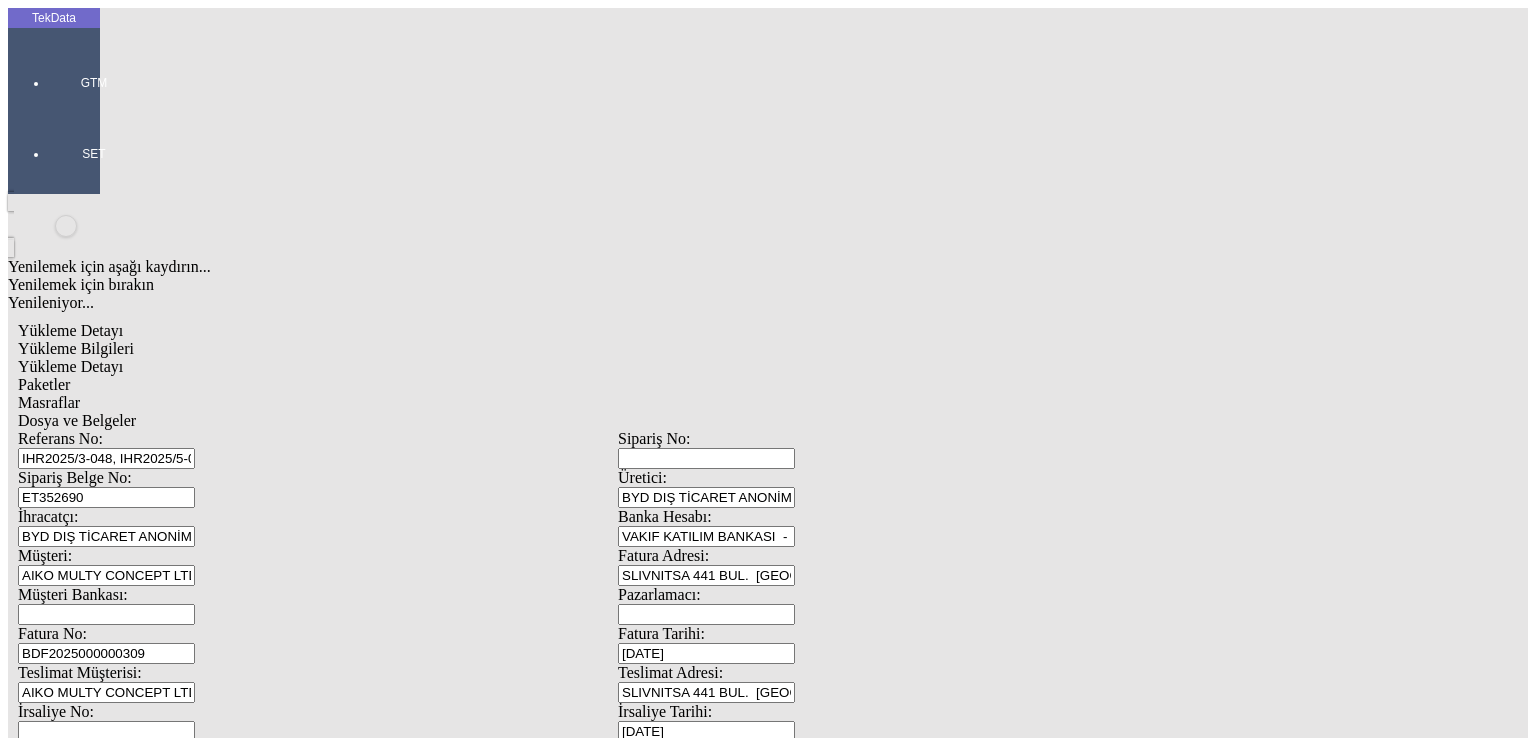 scroll, scrollTop: 0, scrollLeft: 0, axis: both 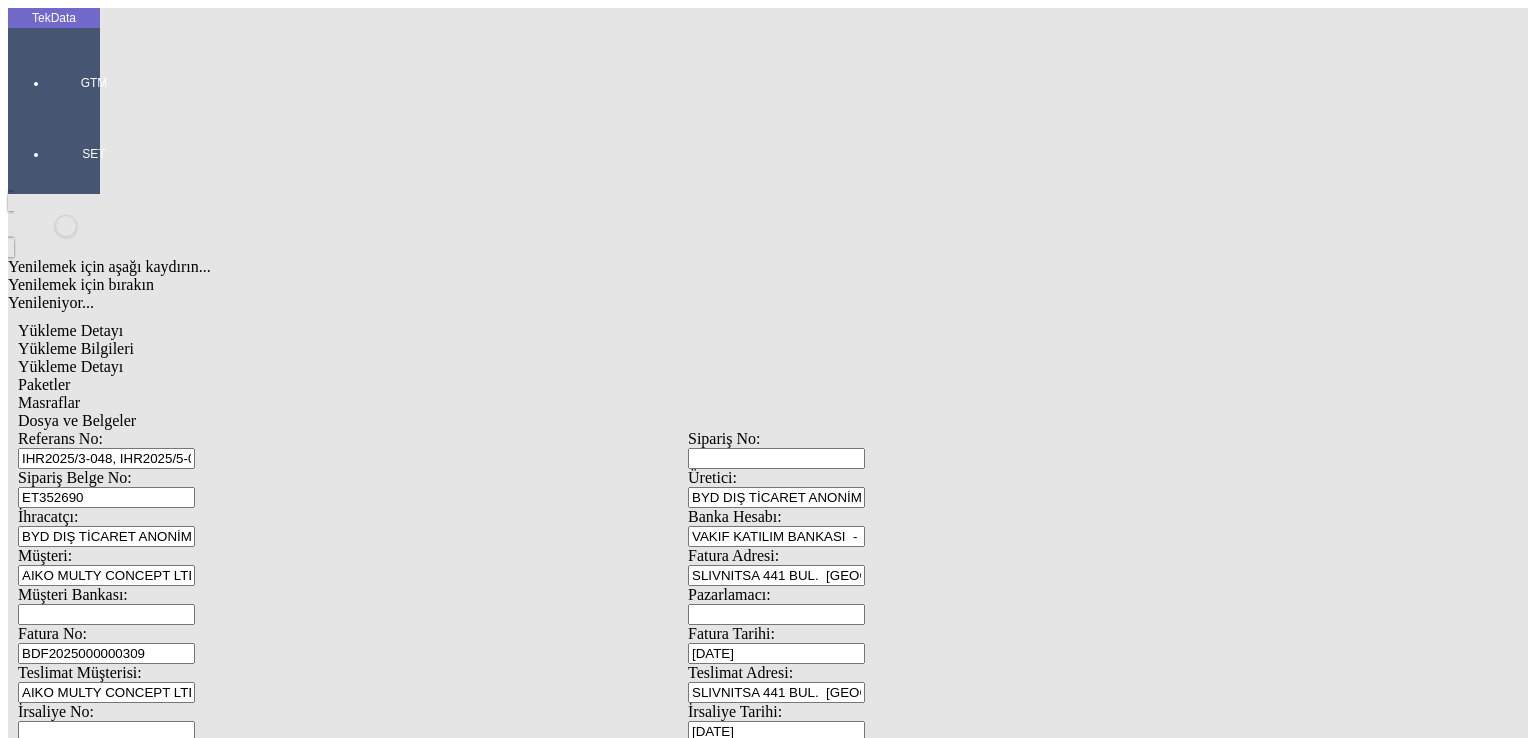 click on "Güncelle" 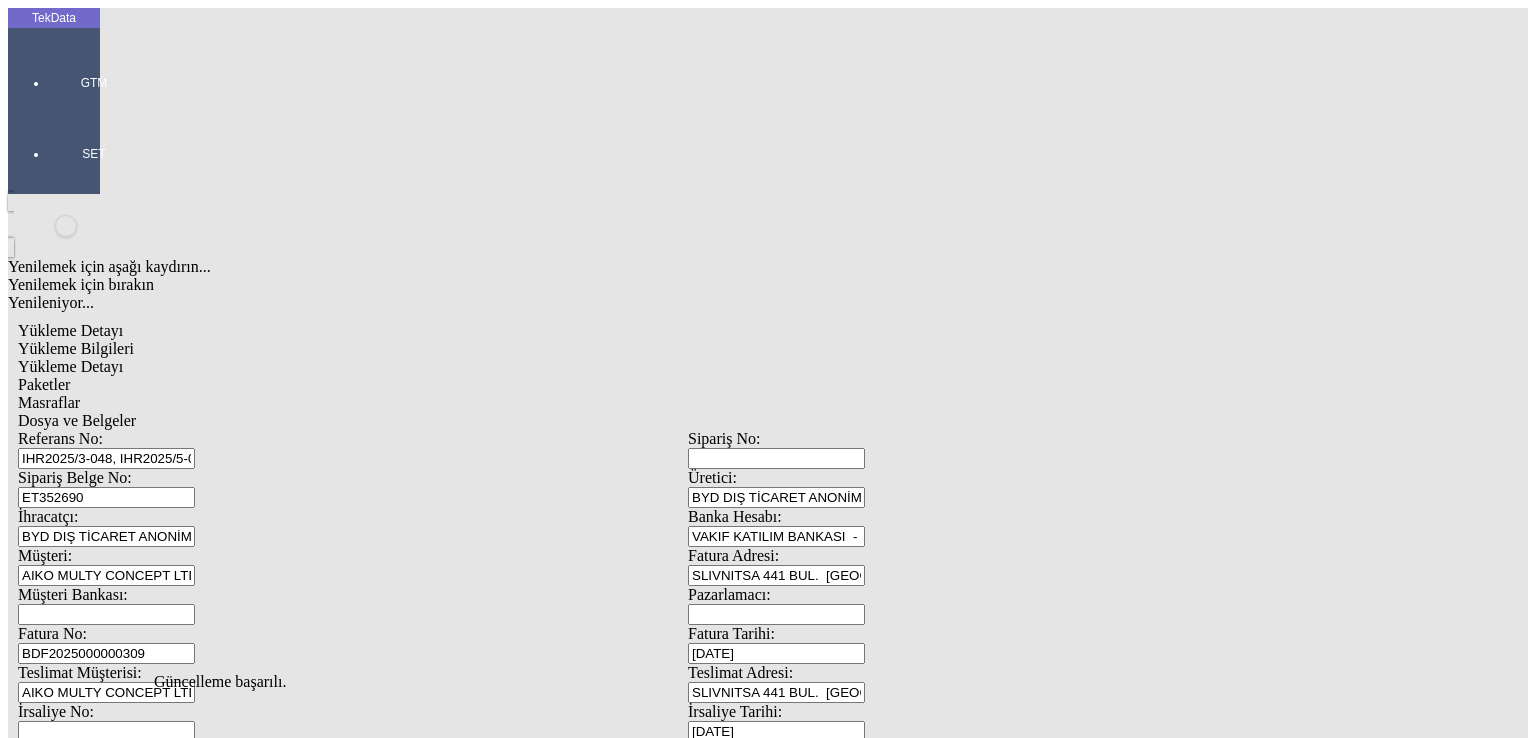 click on "Güncelle" 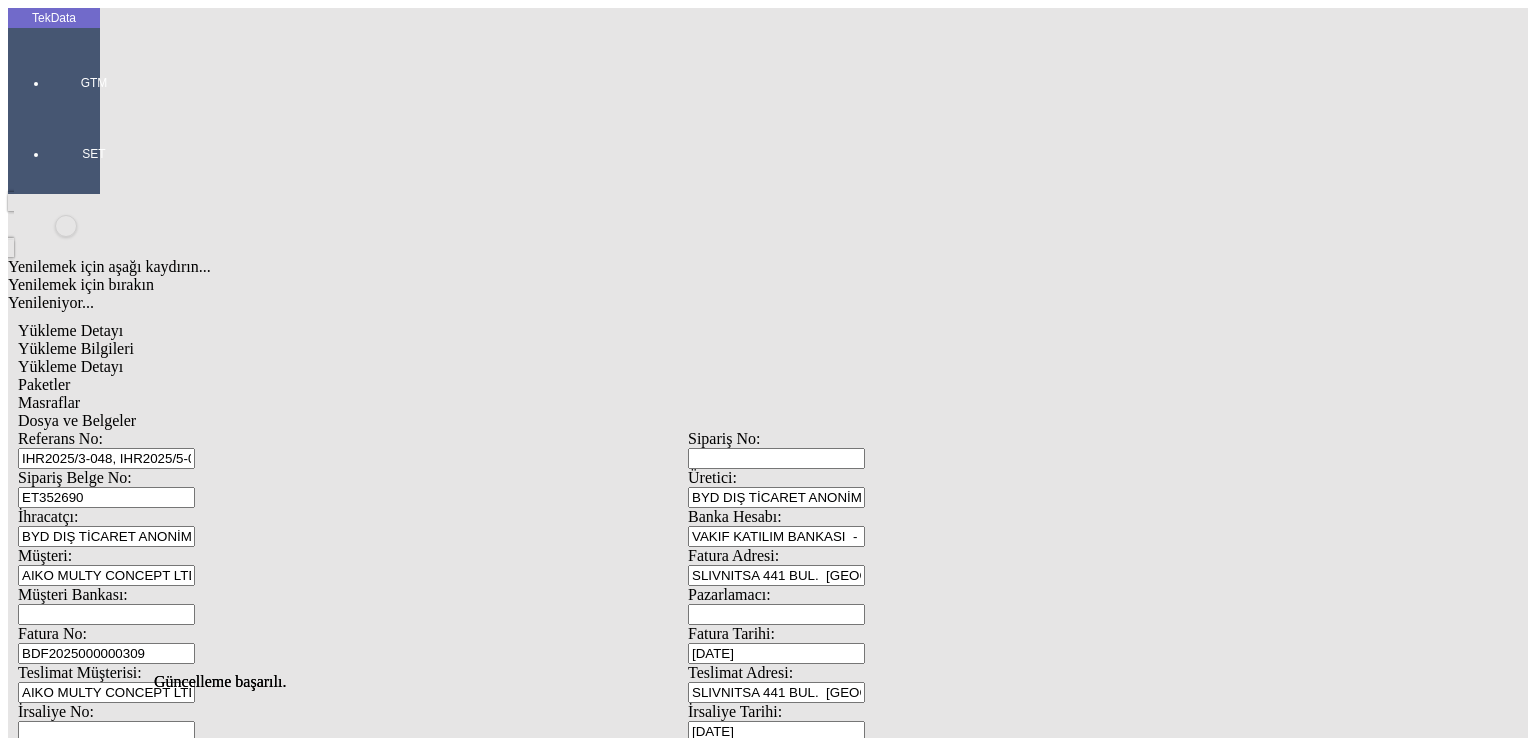 click on "Paketler" at bounding box center [44, 384] 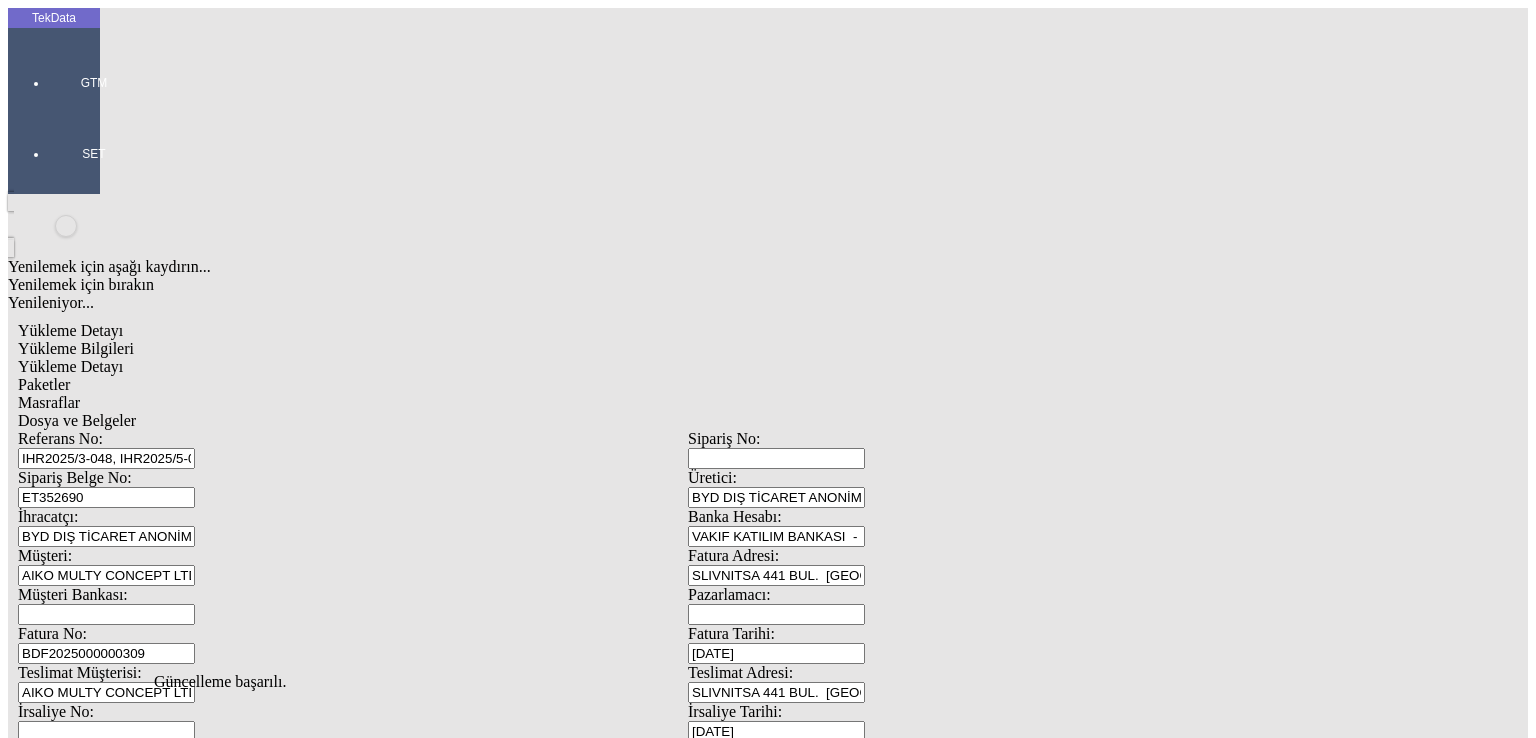 click on "Sil" 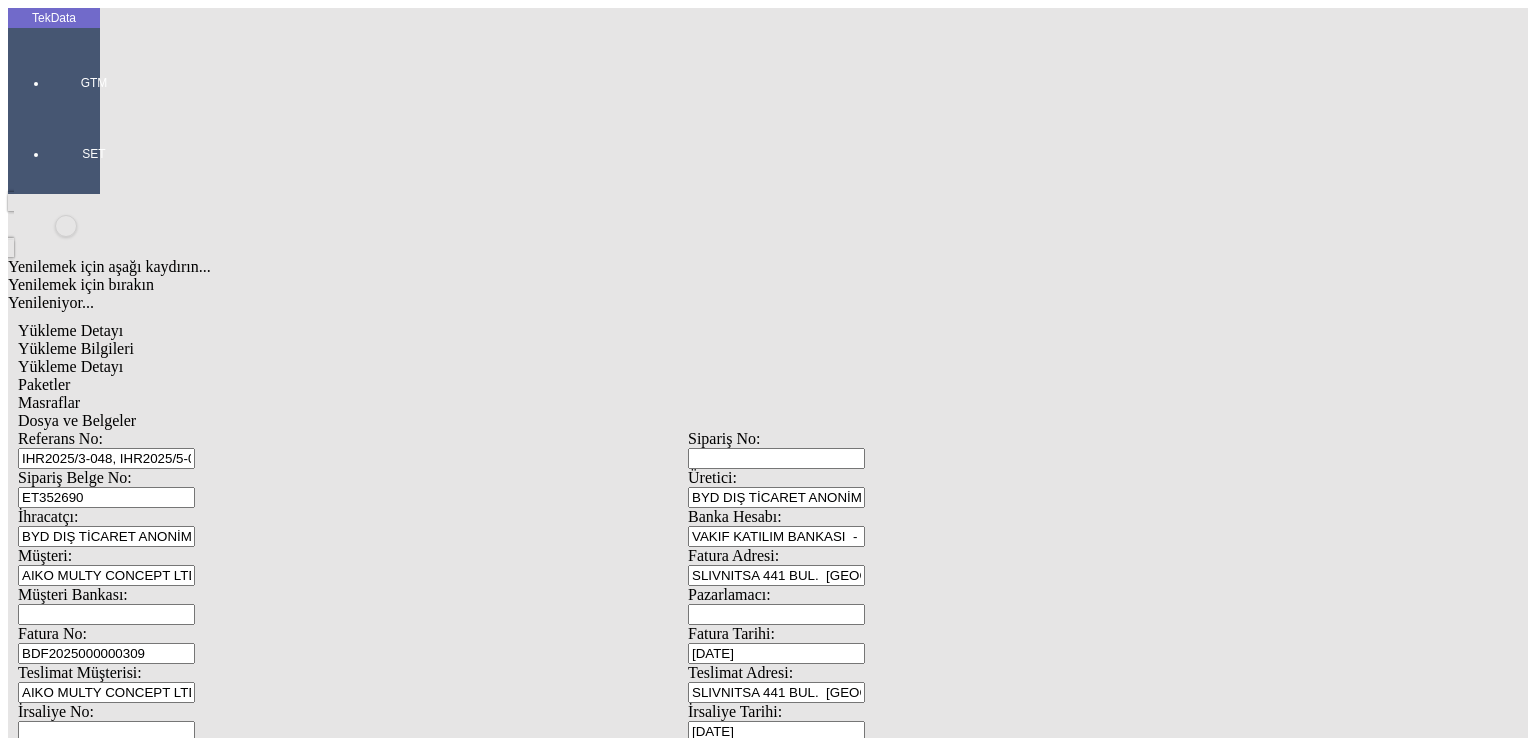 click on "Sil" 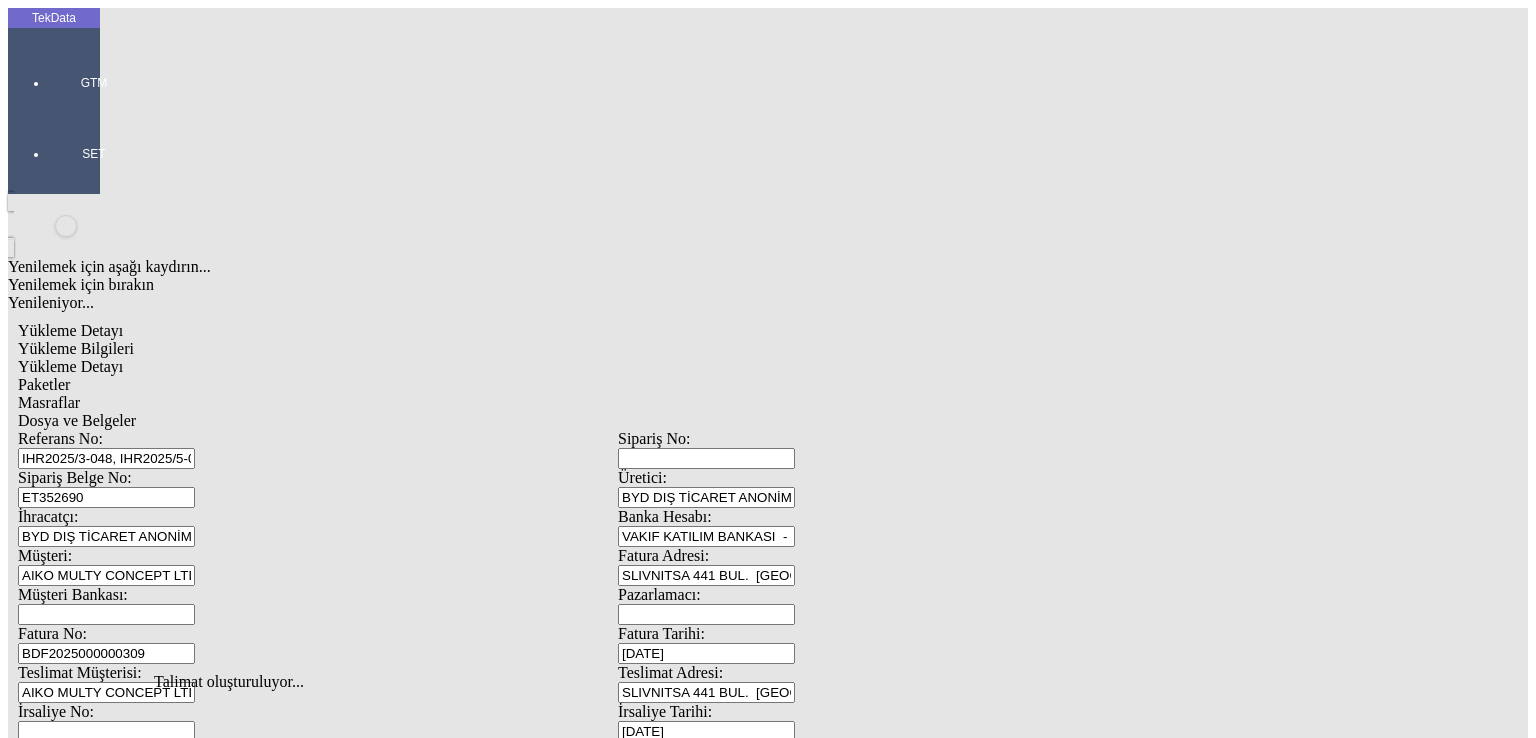 click on "Dosya ve Belgeler" at bounding box center [77, 420] 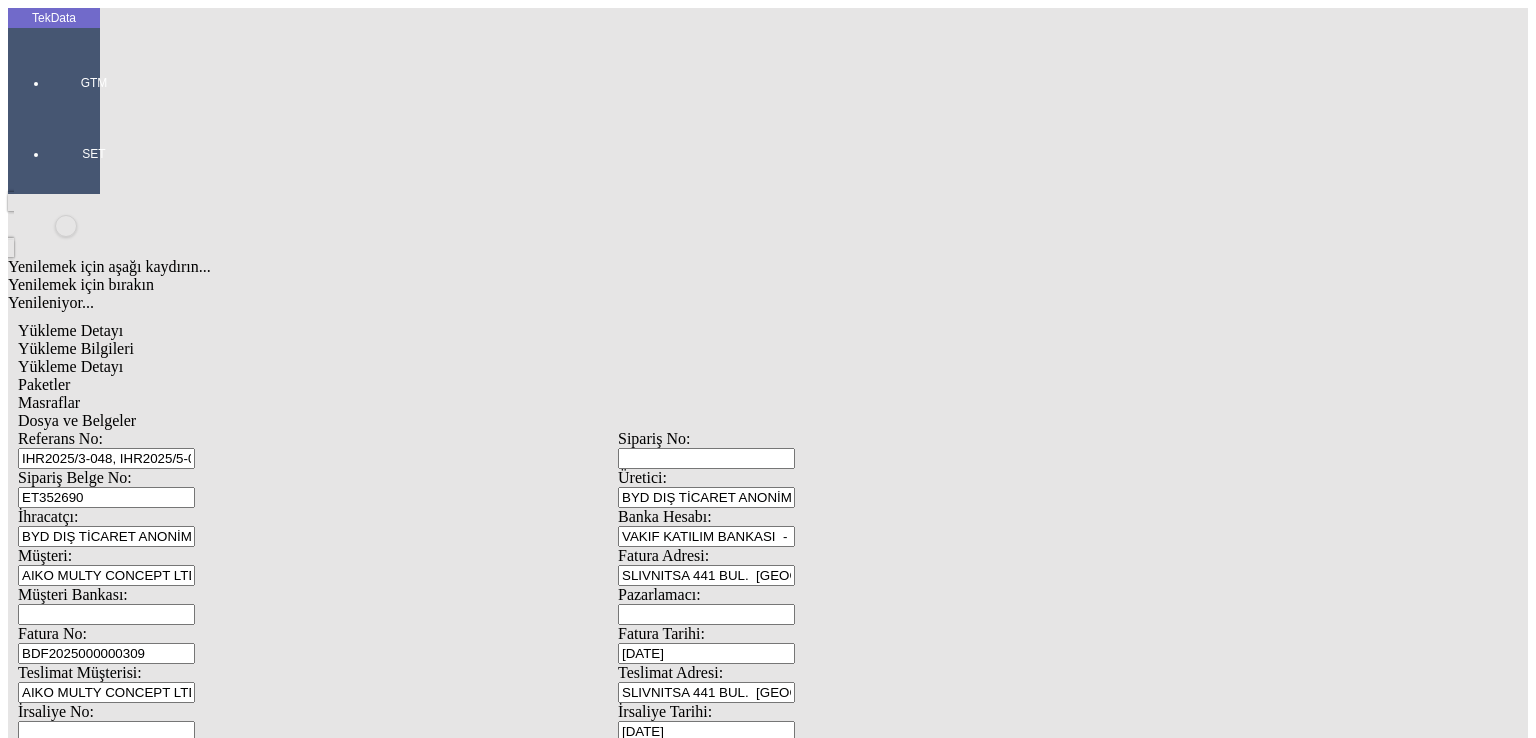 click on "İndir" 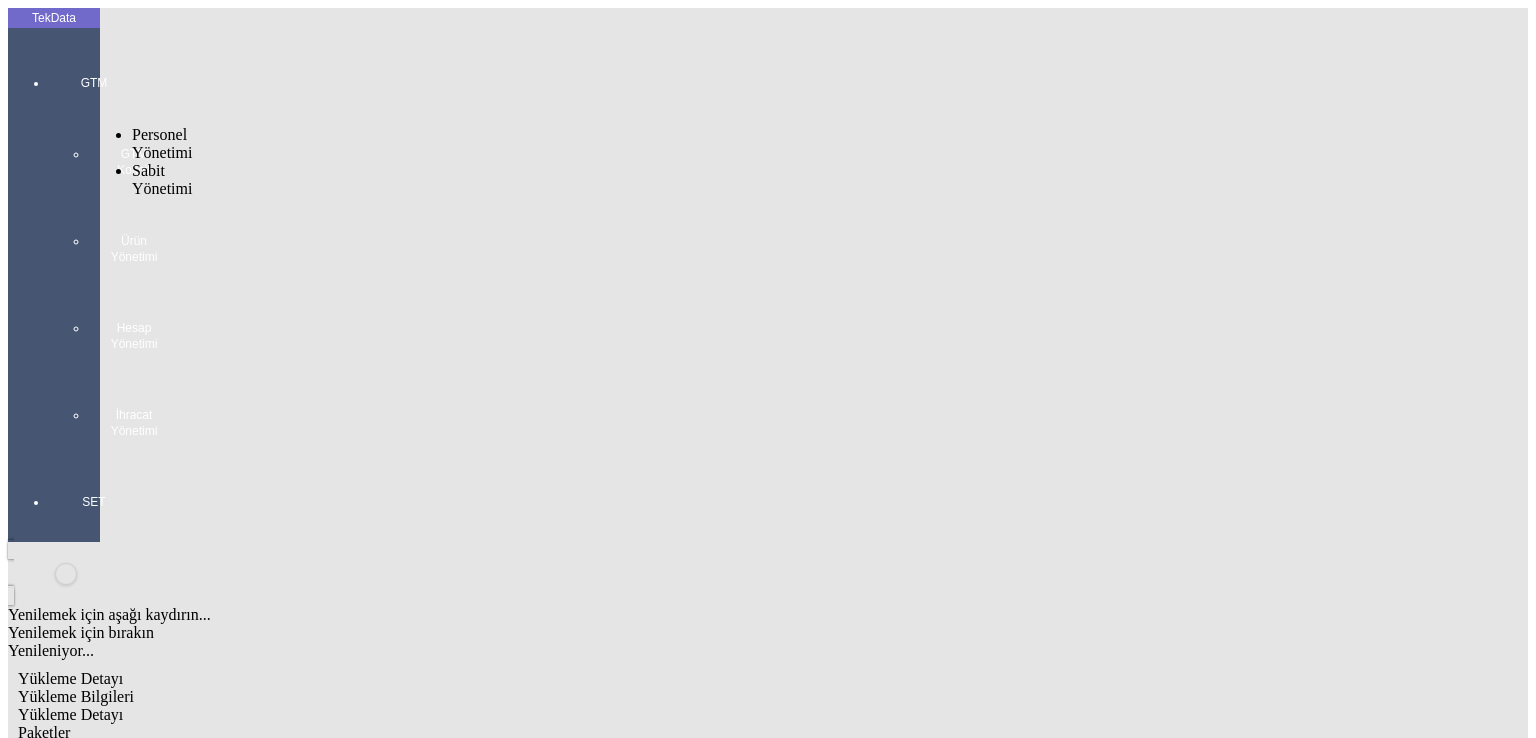 click at bounding box center (94, 459) 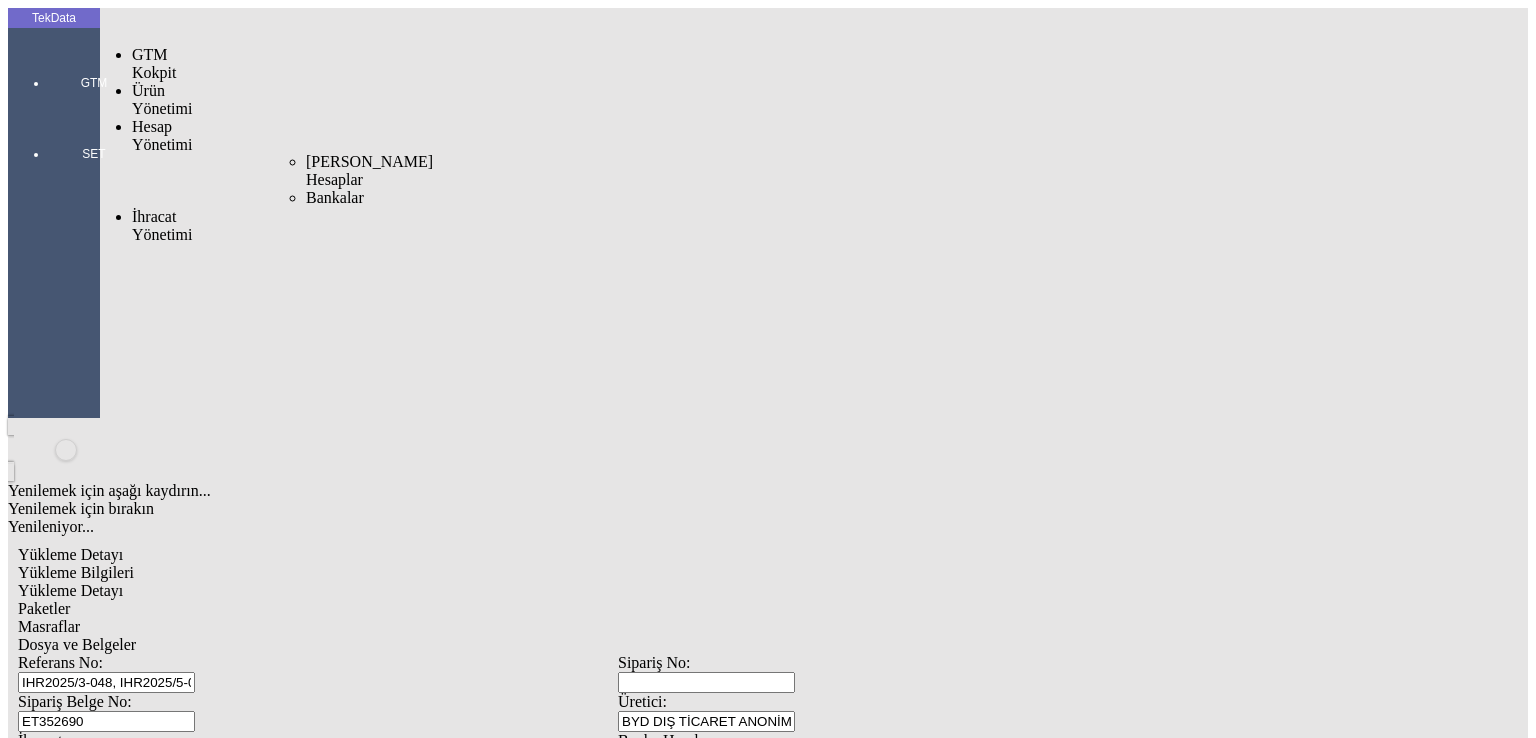 drag, startPoint x: 155, startPoint y: 97, endPoint x: 250, endPoint y: 97, distance: 95 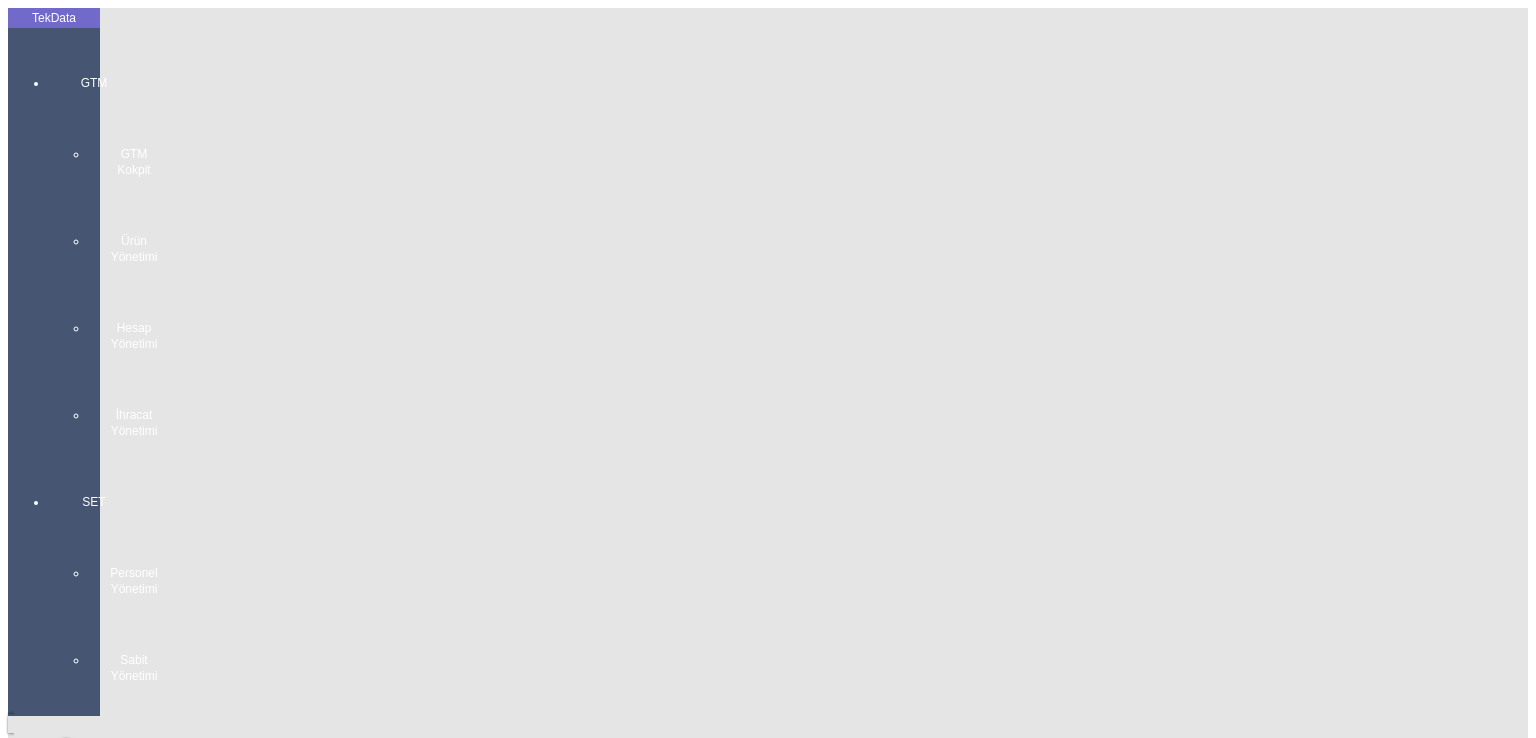 drag, startPoint x: 30, startPoint y: 75, endPoint x: 82, endPoint y: 88, distance: 53.600372 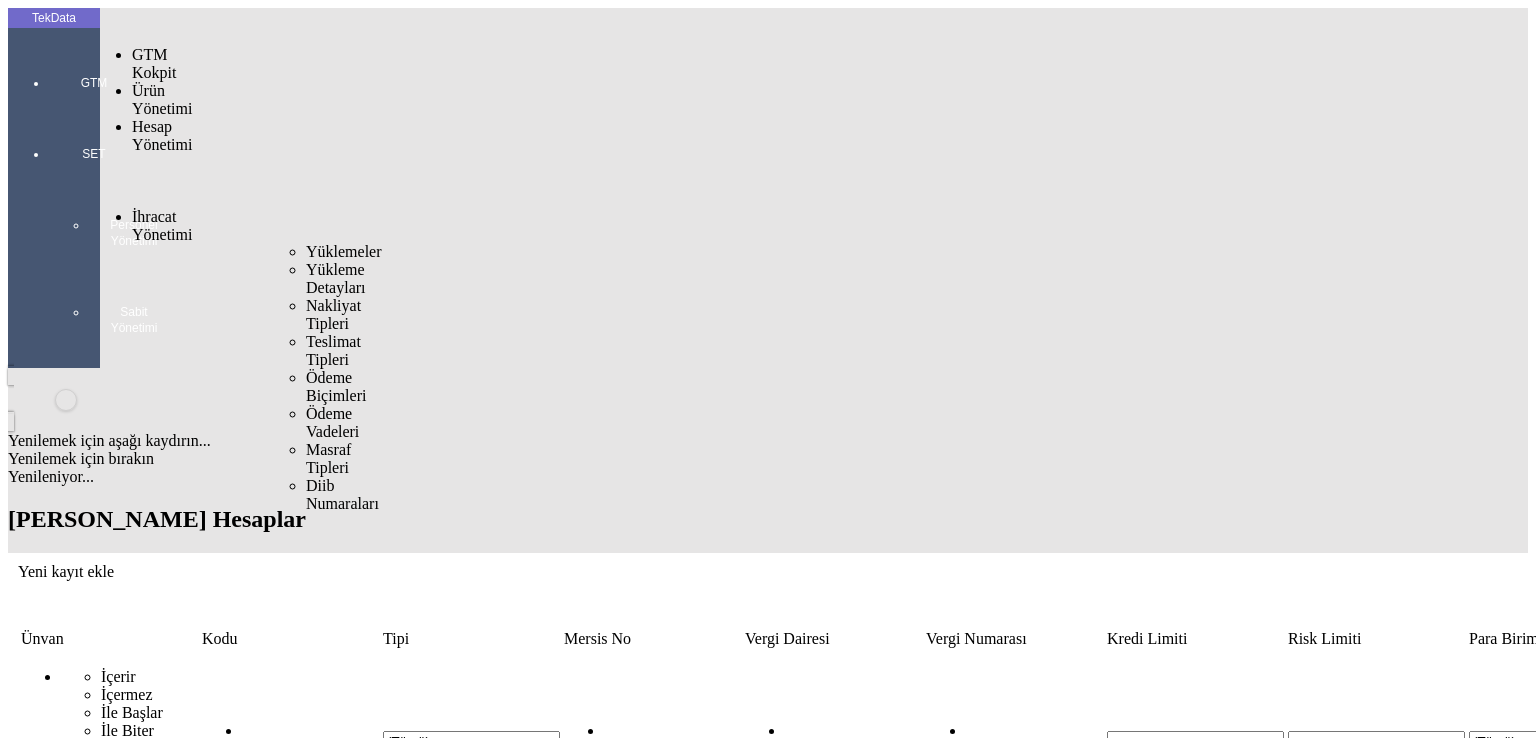 drag, startPoint x: 142, startPoint y: 113, endPoint x: 244, endPoint y: 114, distance: 102.0049 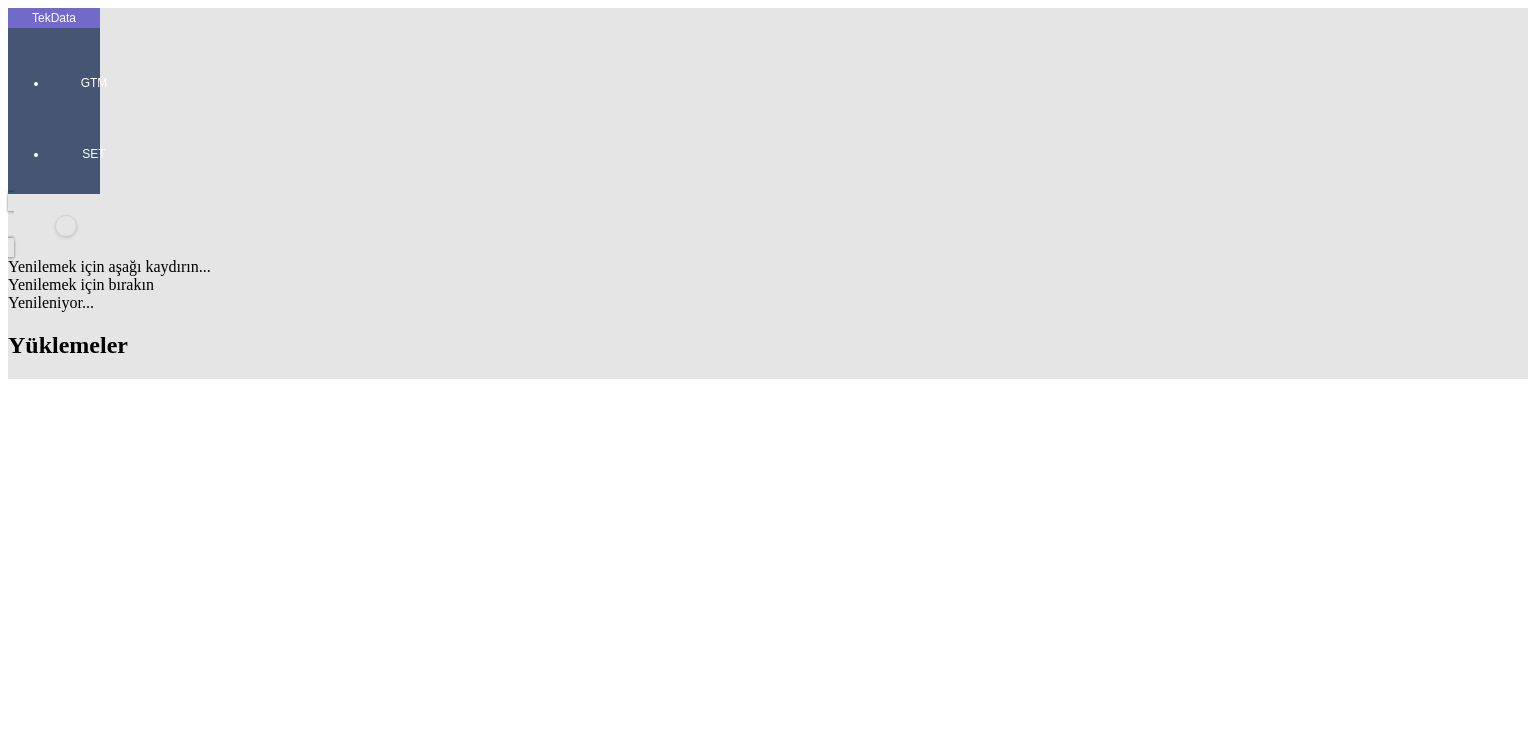 scroll, scrollTop: 0, scrollLeft: 0, axis: both 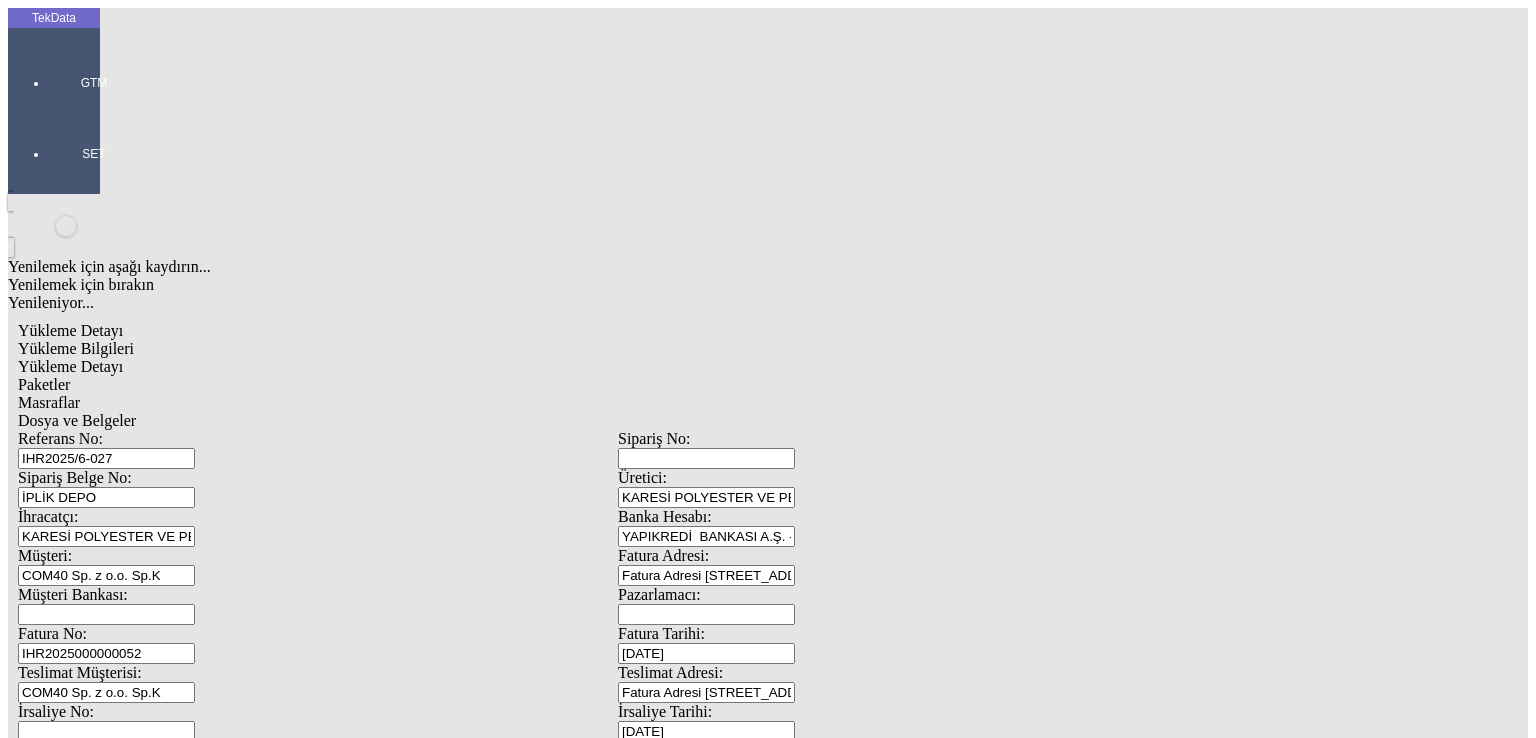 click on "IHR2025/6-027" at bounding box center (106, 458) 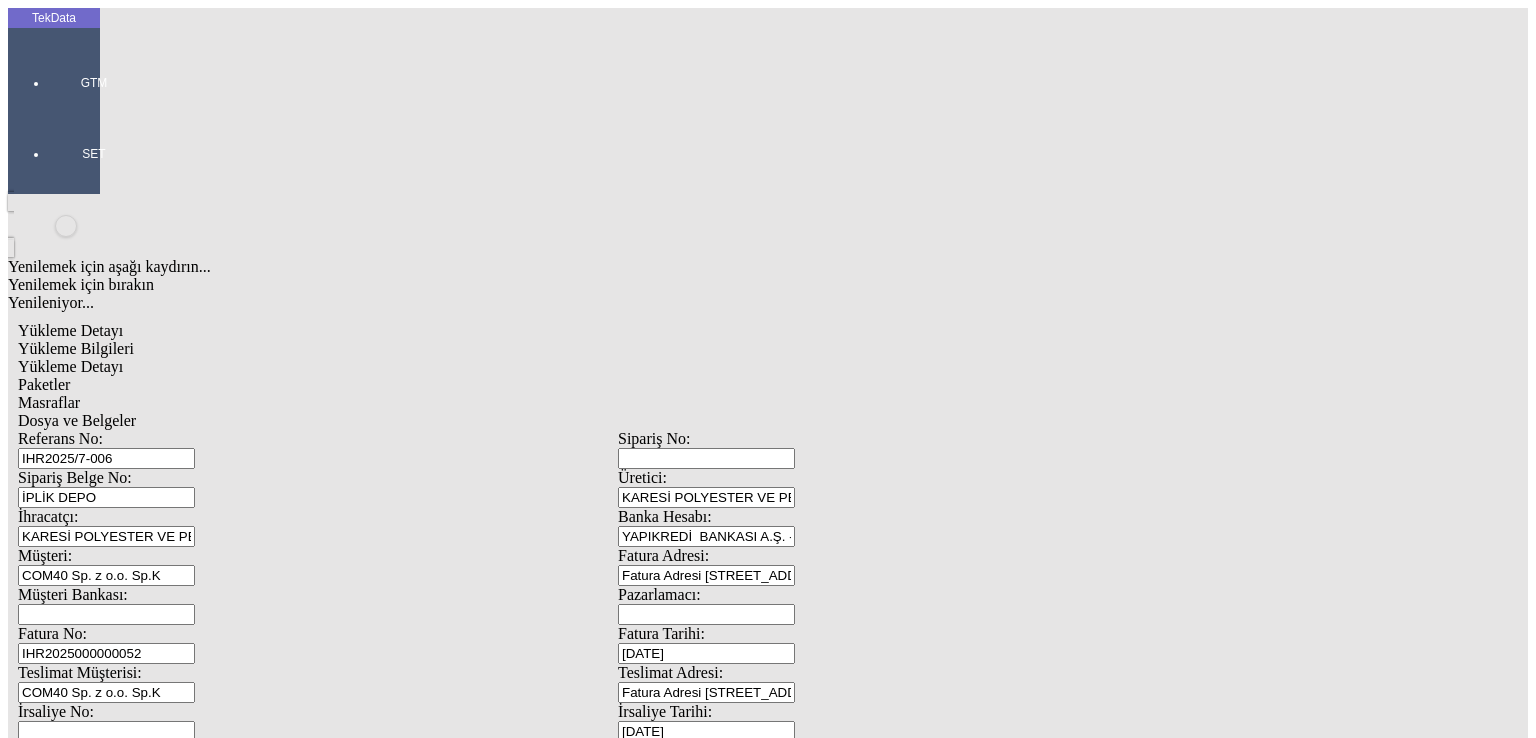 type on "IHR2025/7-006" 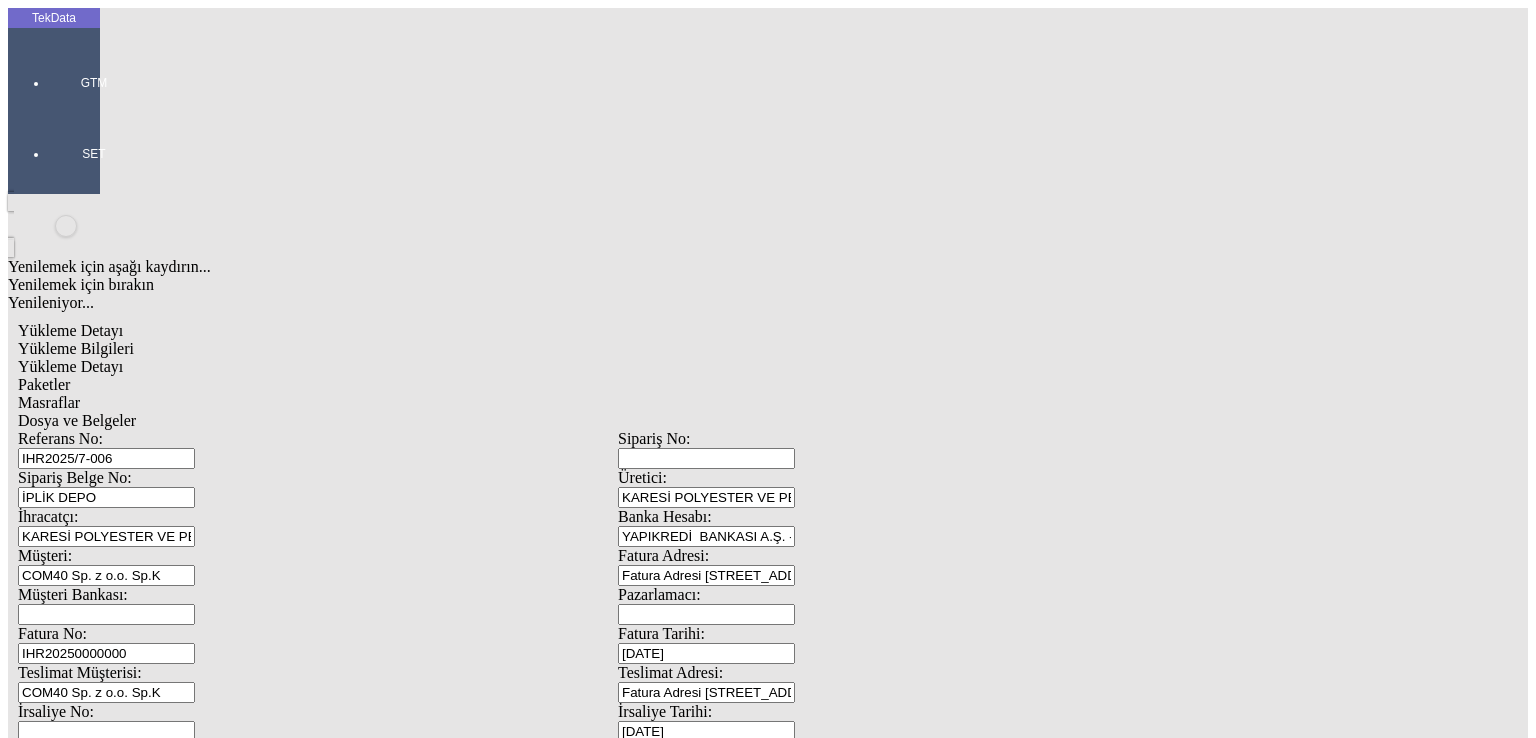 type on "IHR20250000000" 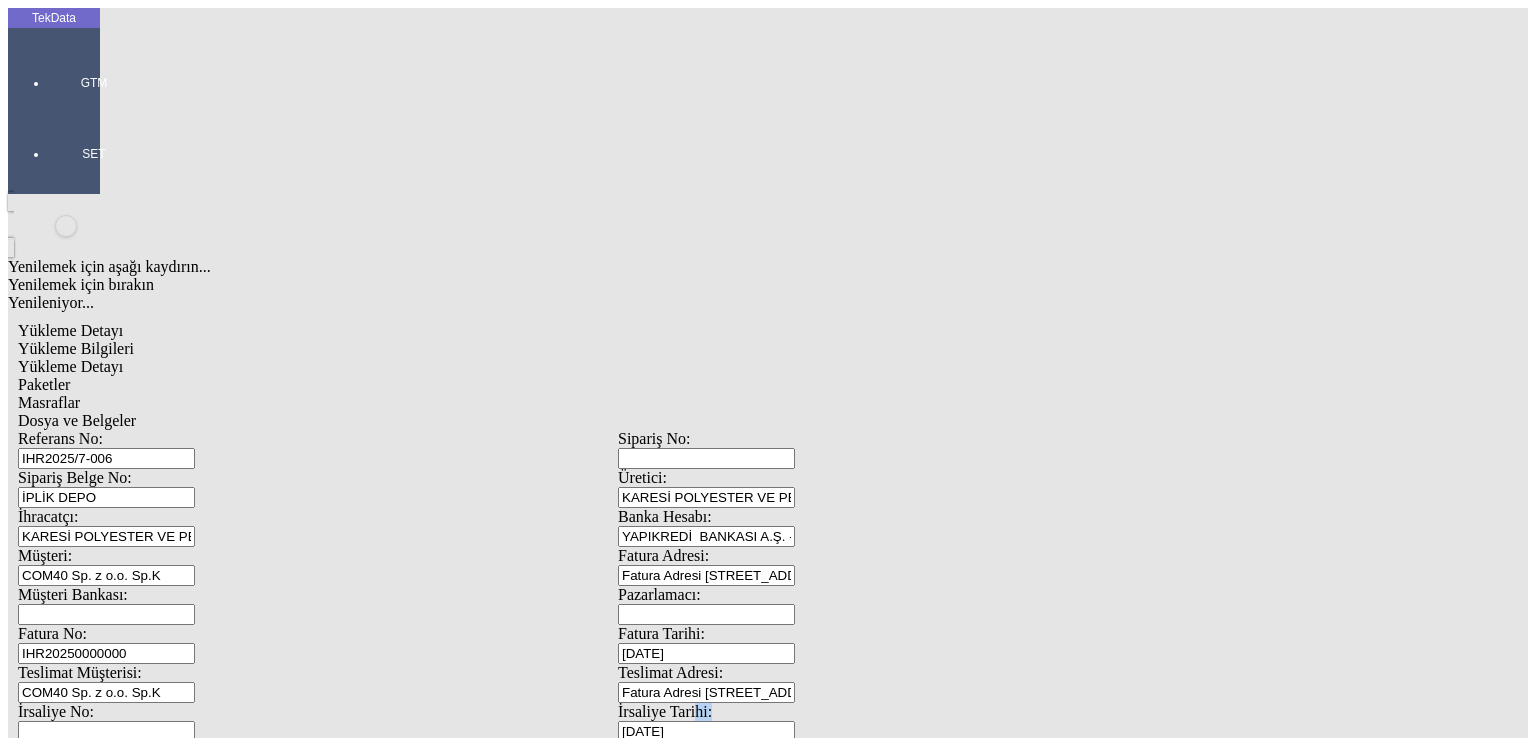 drag, startPoint x: 1031, startPoint y: 421, endPoint x: 881, endPoint y: 414, distance: 150.16324 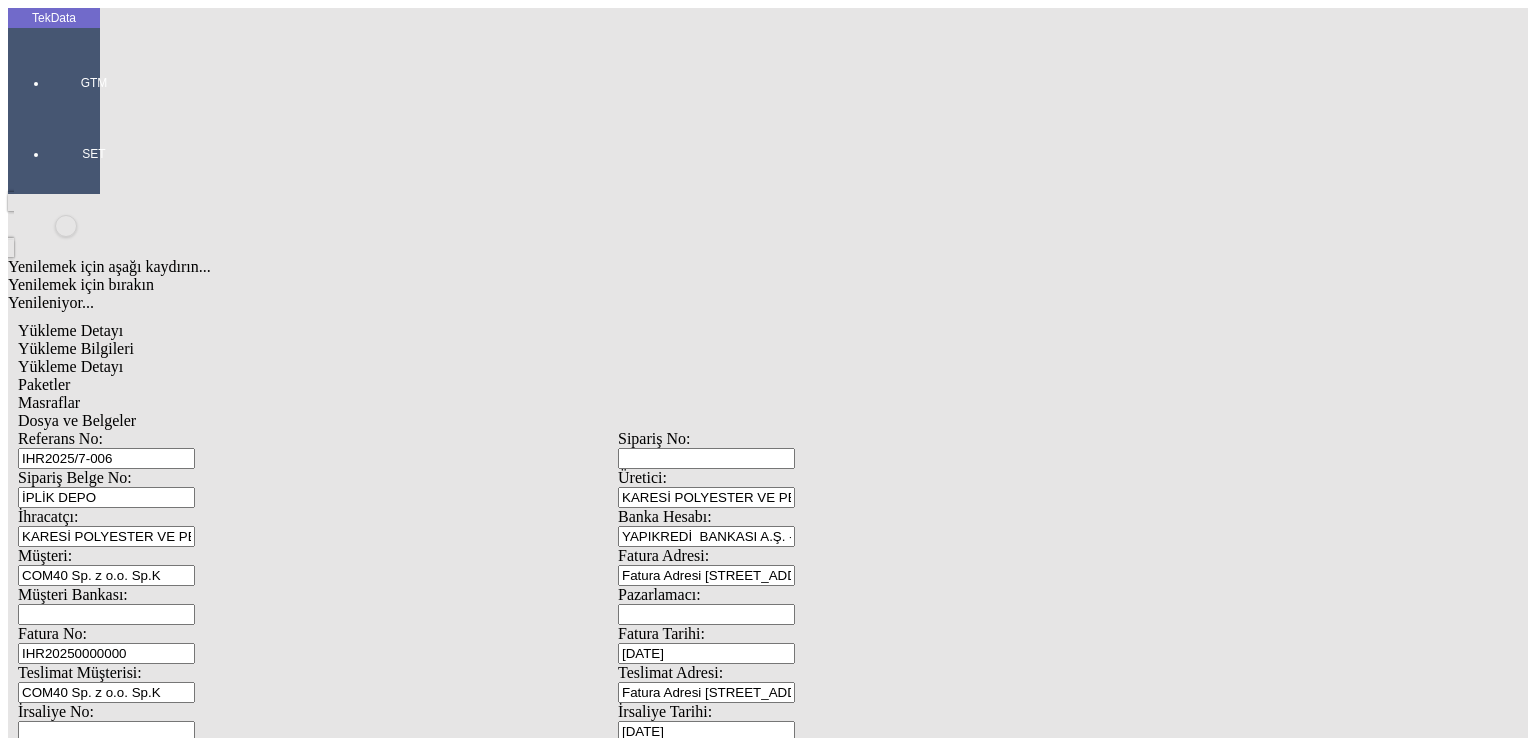 drag, startPoint x: 1012, startPoint y: 413, endPoint x: 853, endPoint y: 419, distance: 159.11317 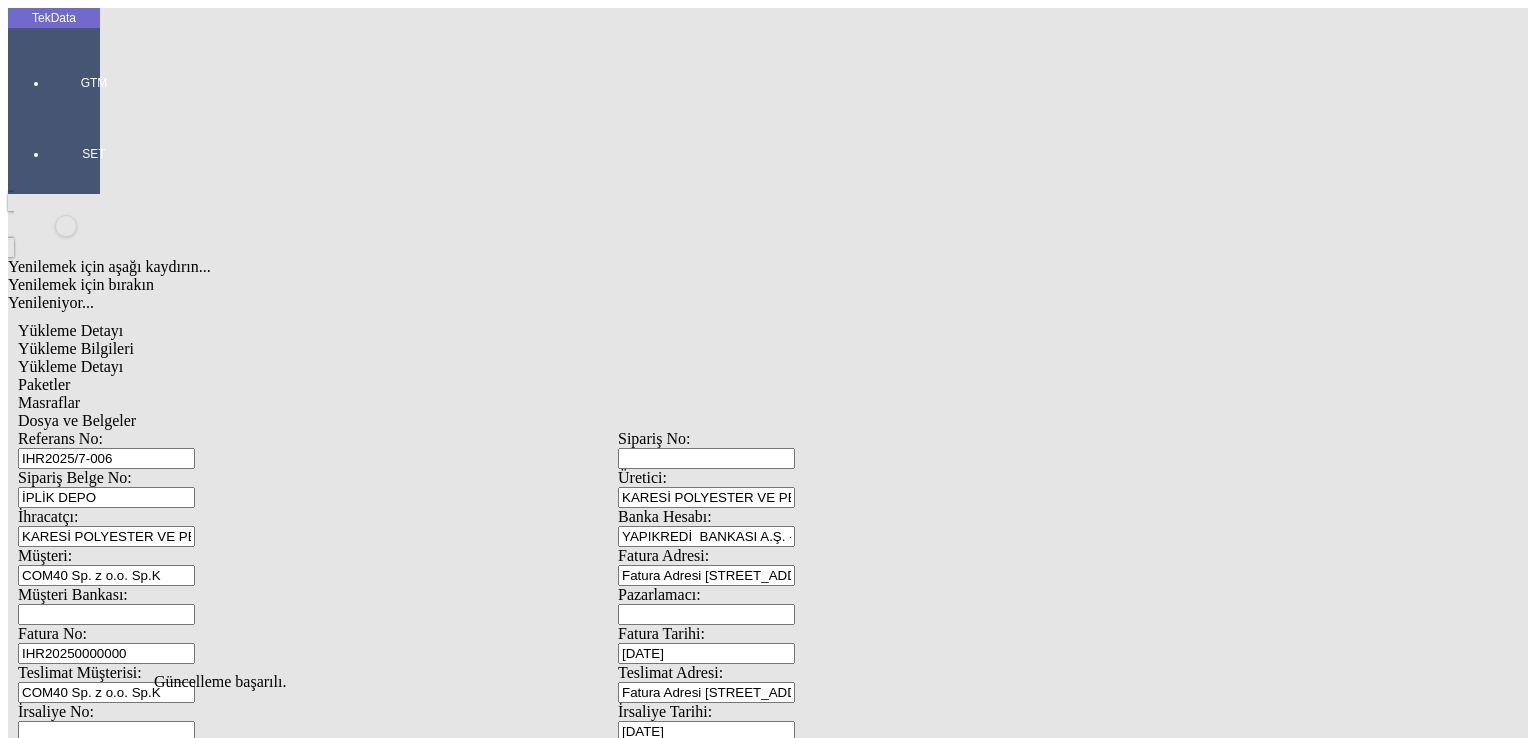 scroll, scrollTop: 0, scrollLeft: 0, axis: both 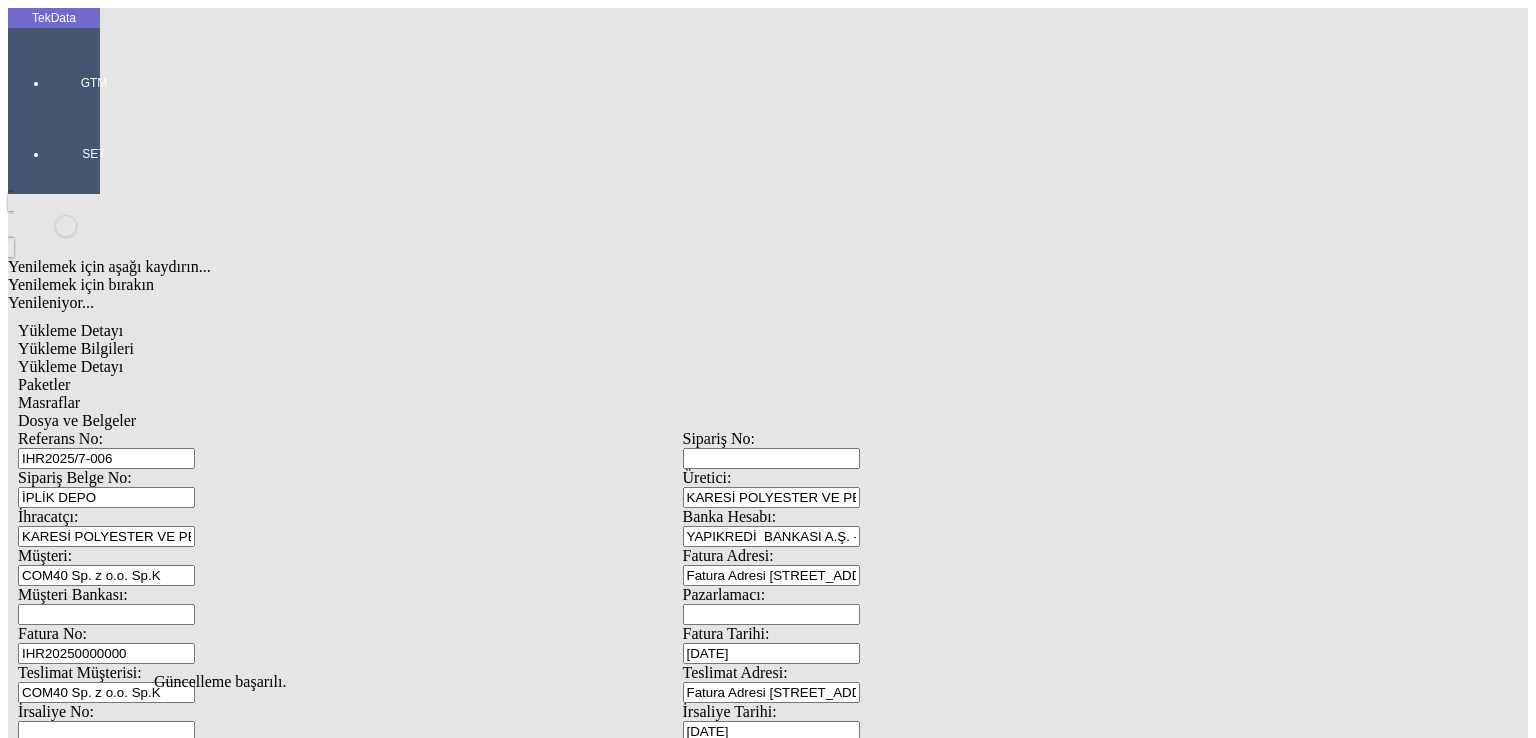 click on "Düzenle" at bounding box center (64, 1543) 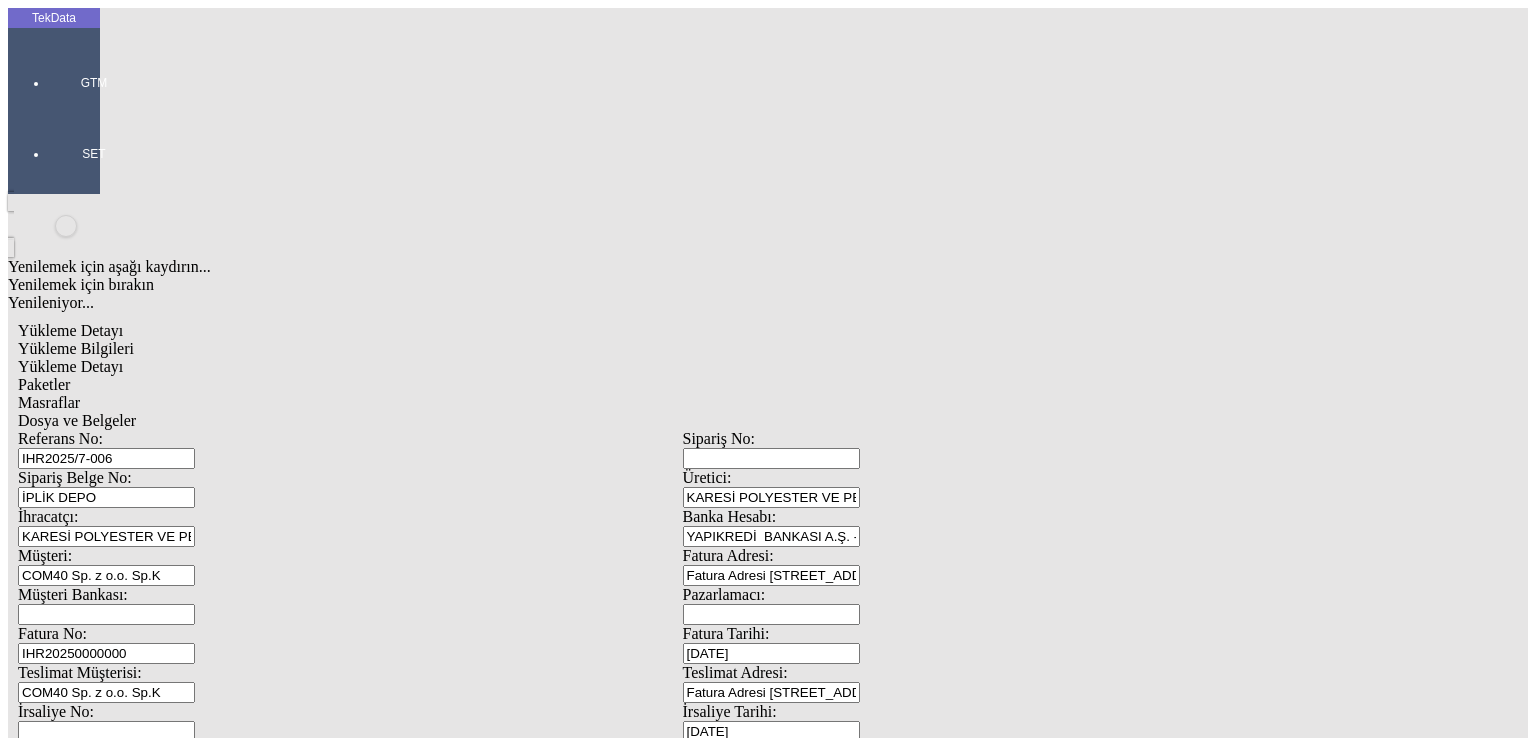 type on "20130.46" 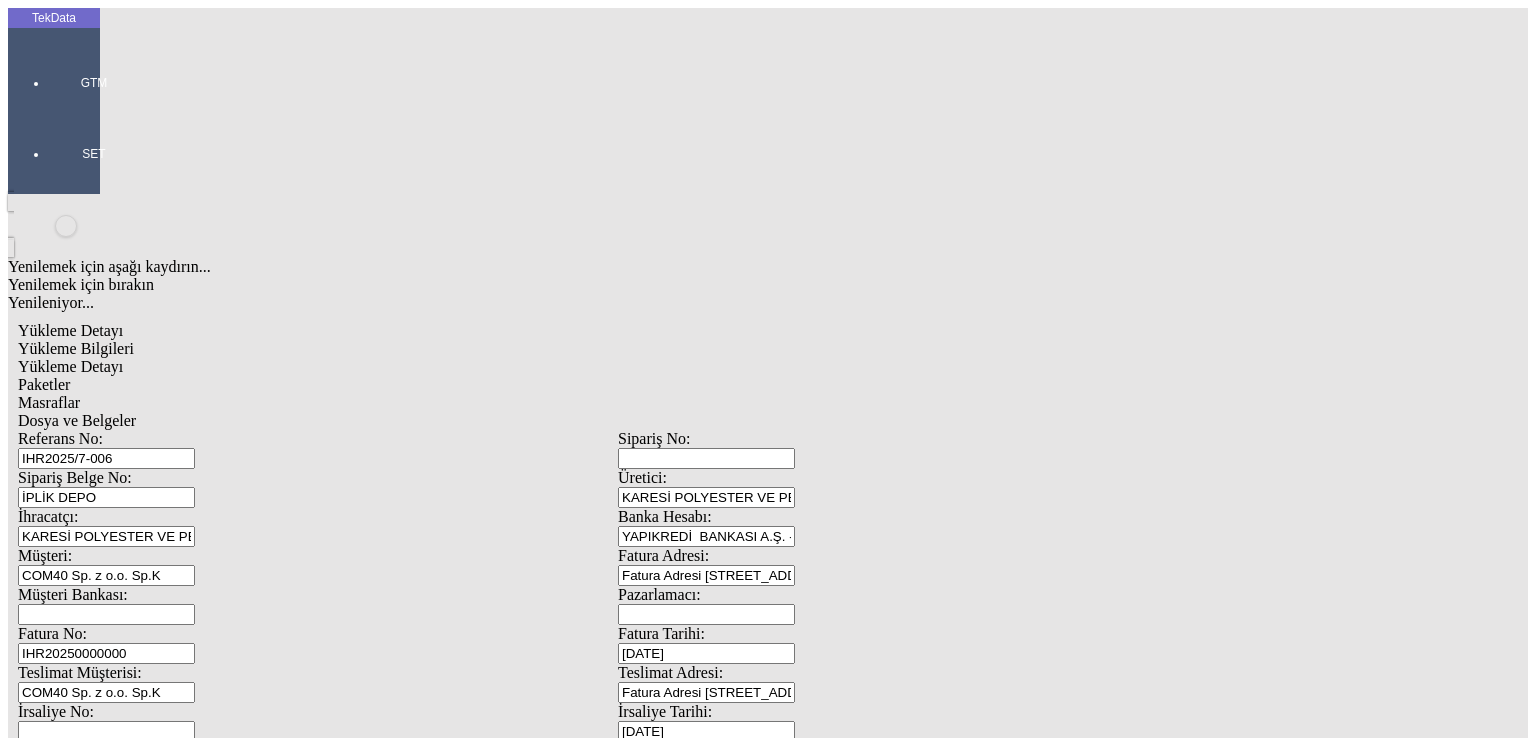 click on "Dosya ve Belgeler" 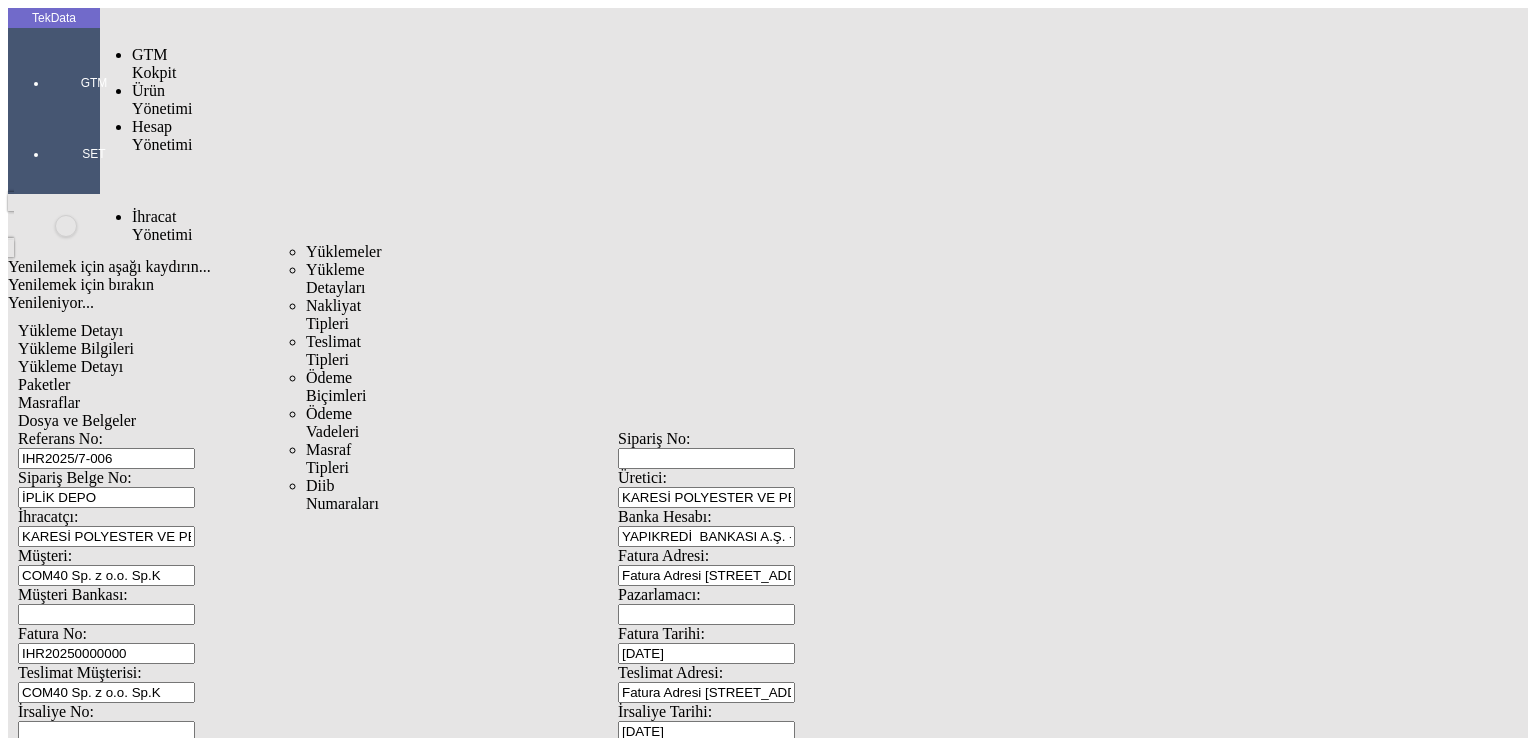 click on "İhracat Yönetimi" at bounding box center (162, 225) 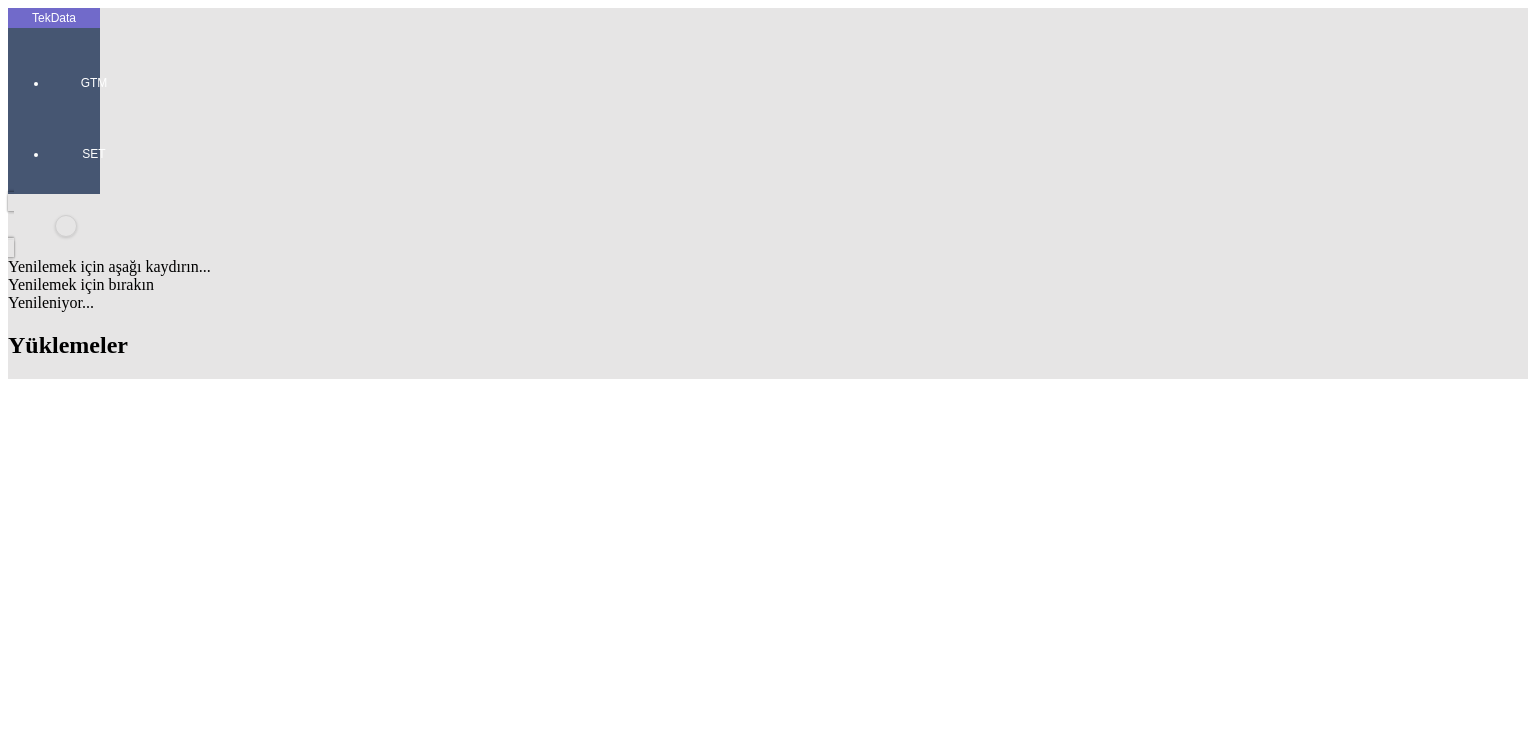 drag, startPoint x: 1108, startPoint y: 155, endPoint x: 928, endPoint y: 169, distance: 180.54362 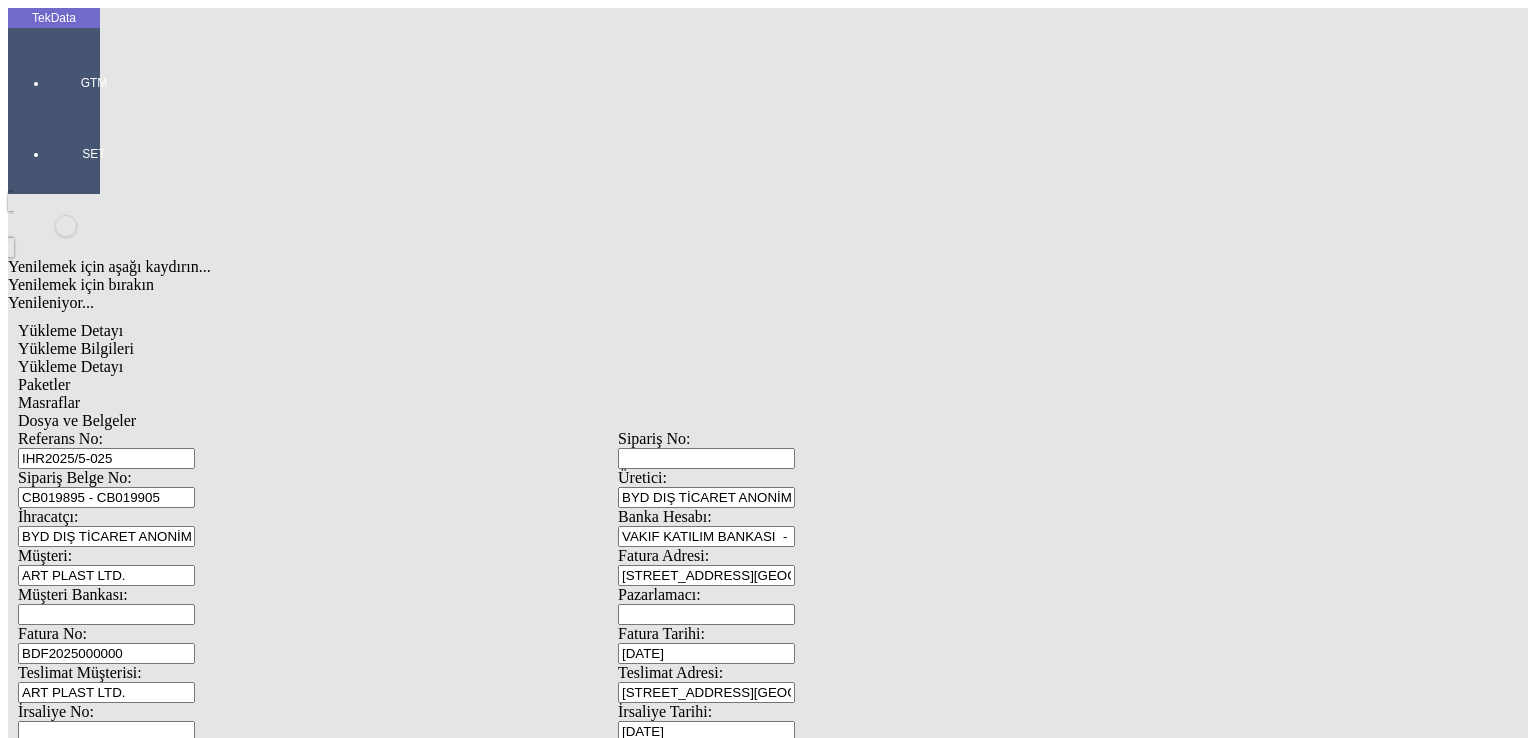 scroll, scrollTop: 0, scrollLeft: 0, axis: both 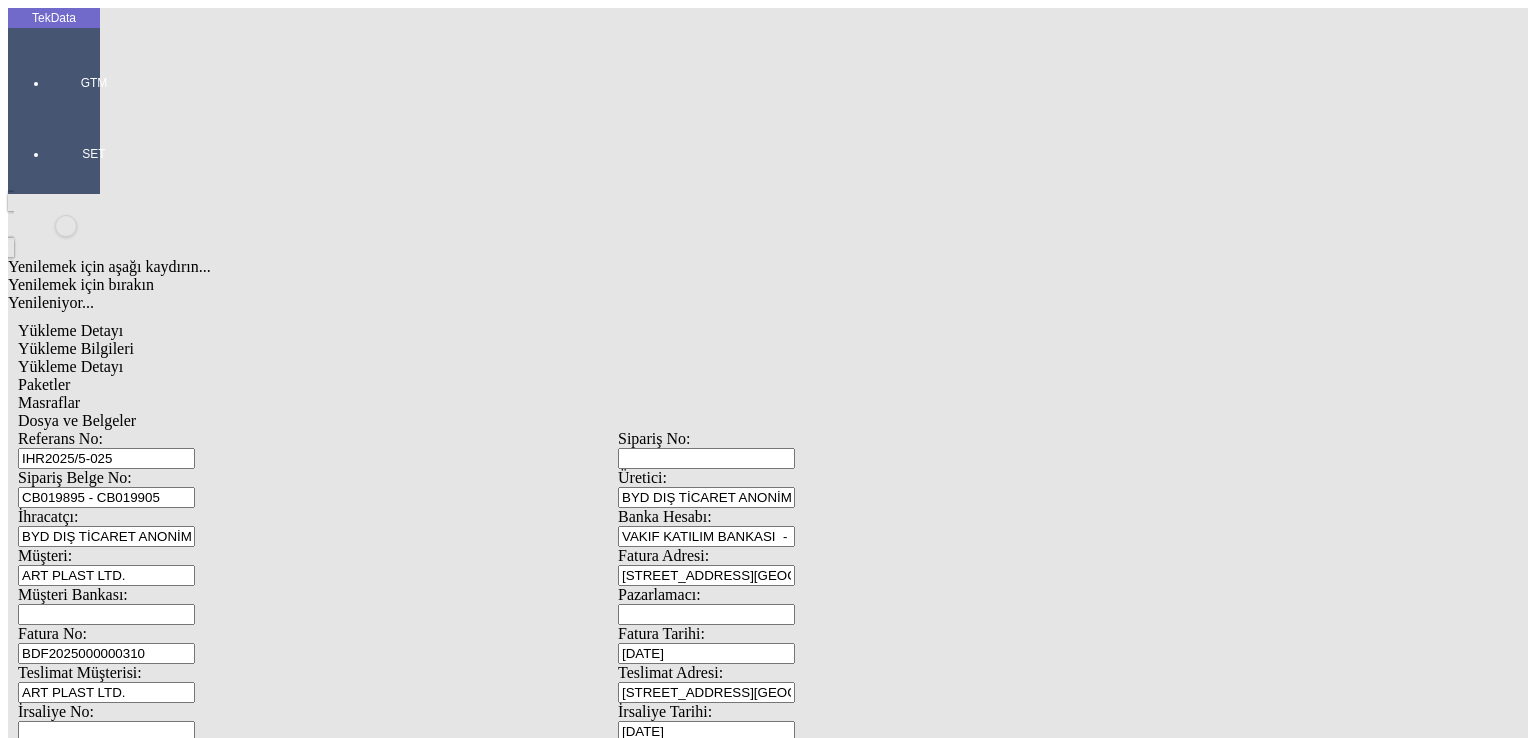 type on "BDF2025000000310" 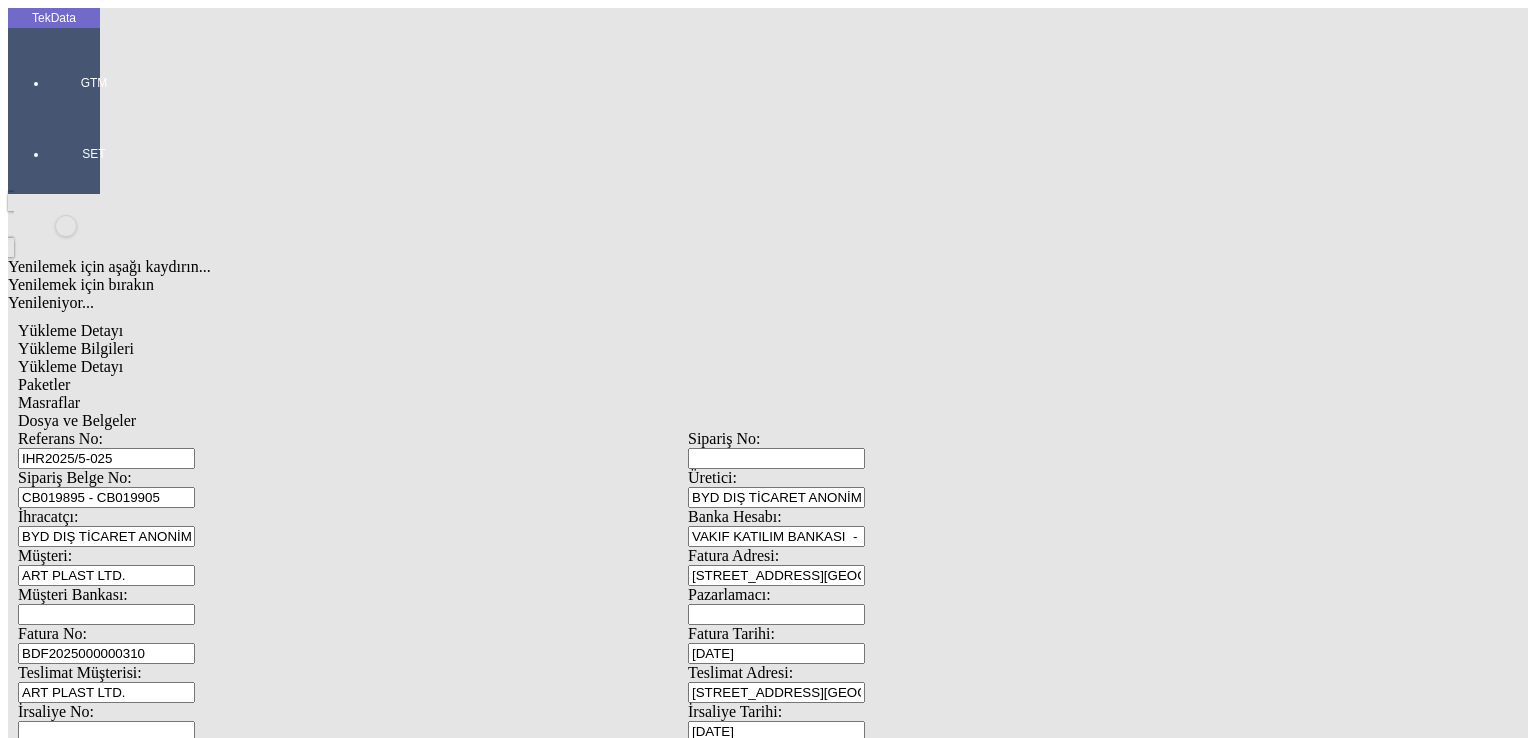 click on "Yükleme Bilgileri" 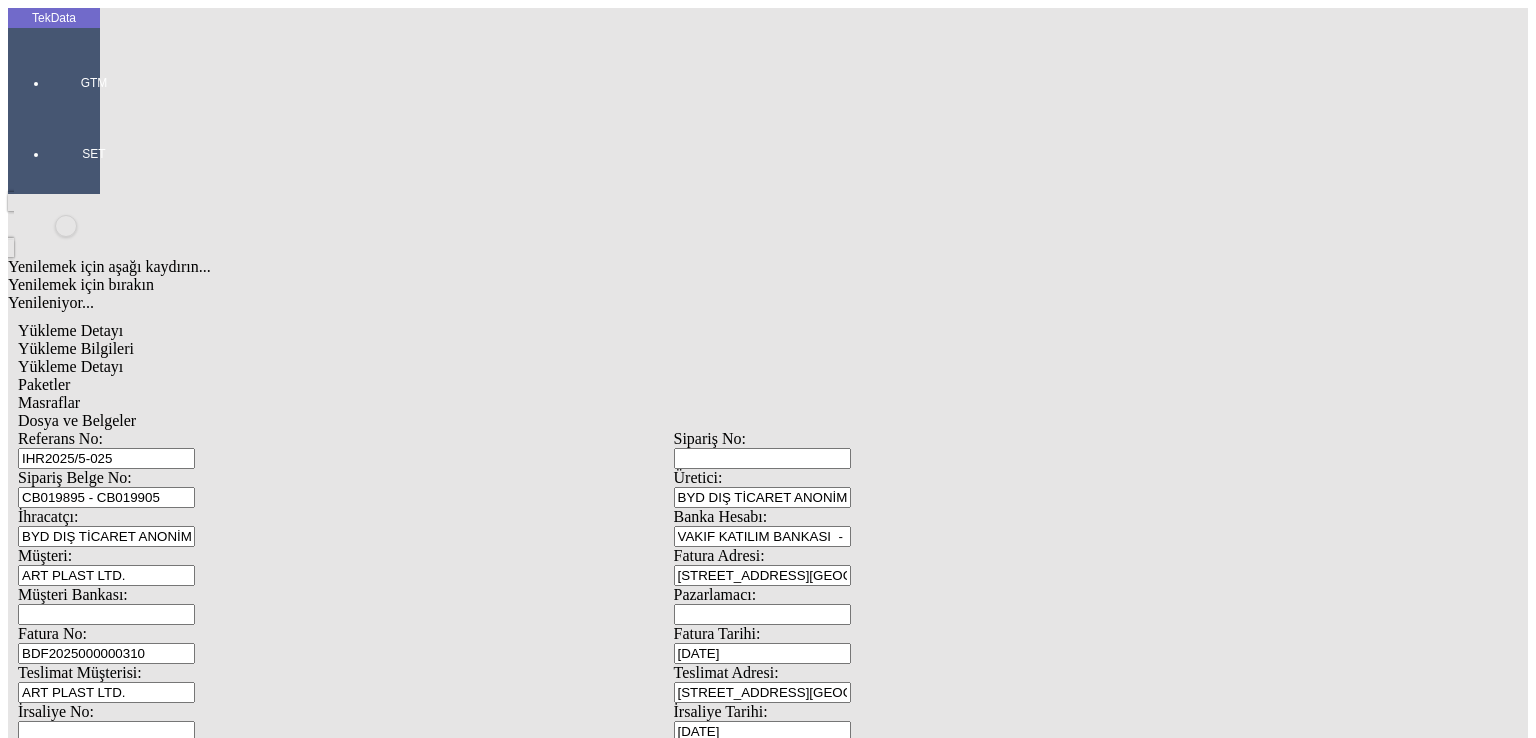 drag, startPoint x: 402, startPoint y: 182, endPoint x: 229, endPoint y: 191, distance: 173.23395 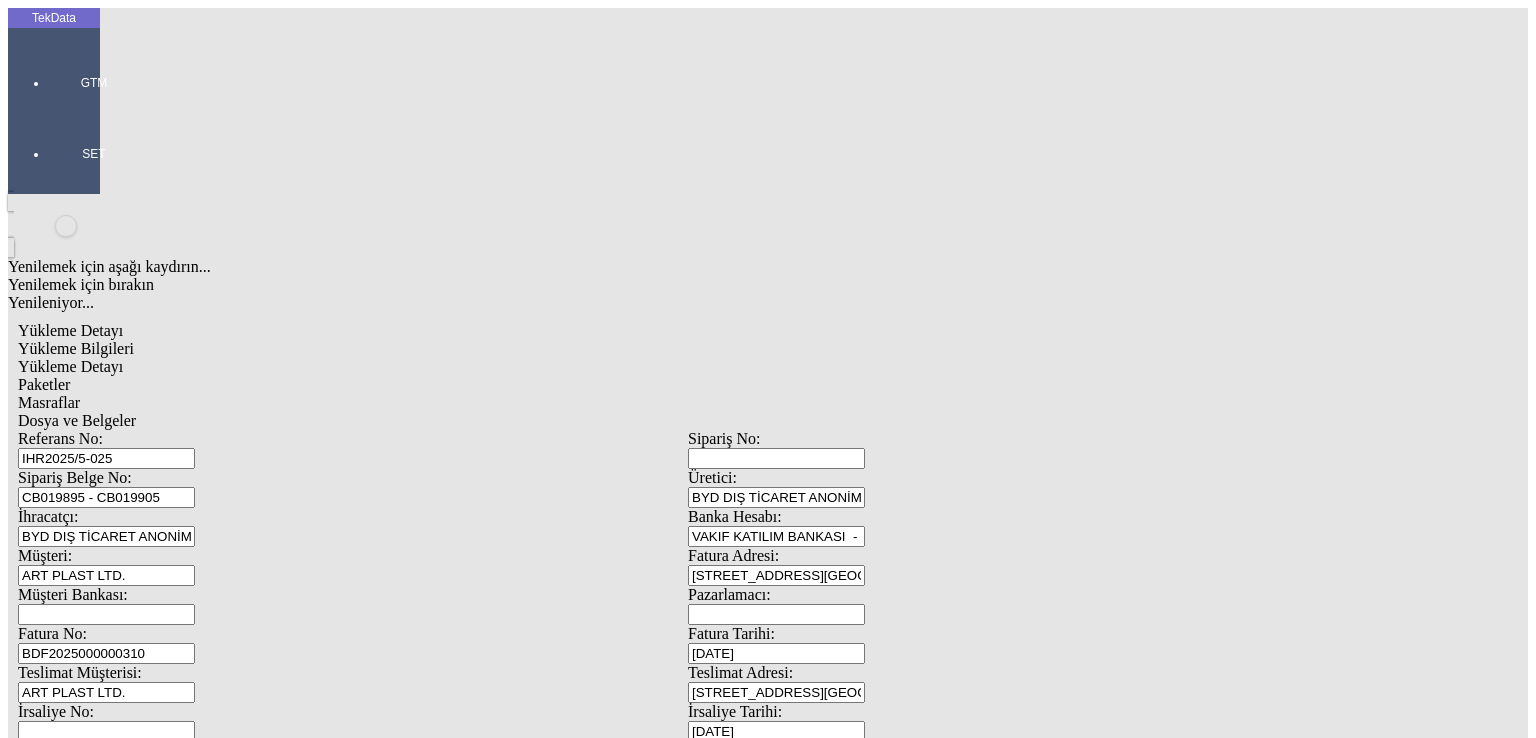 click on "Paketler" 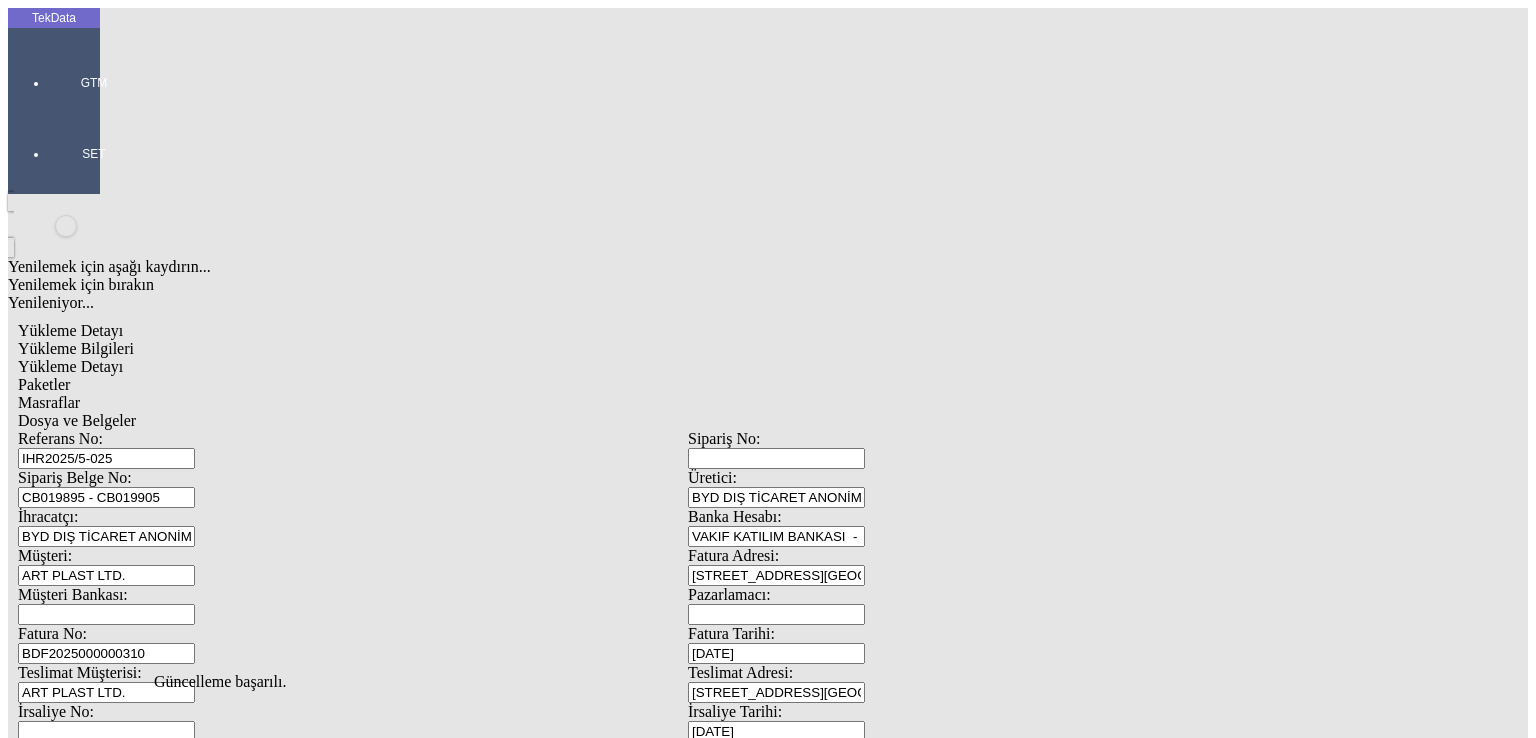 click on "Masraflar" 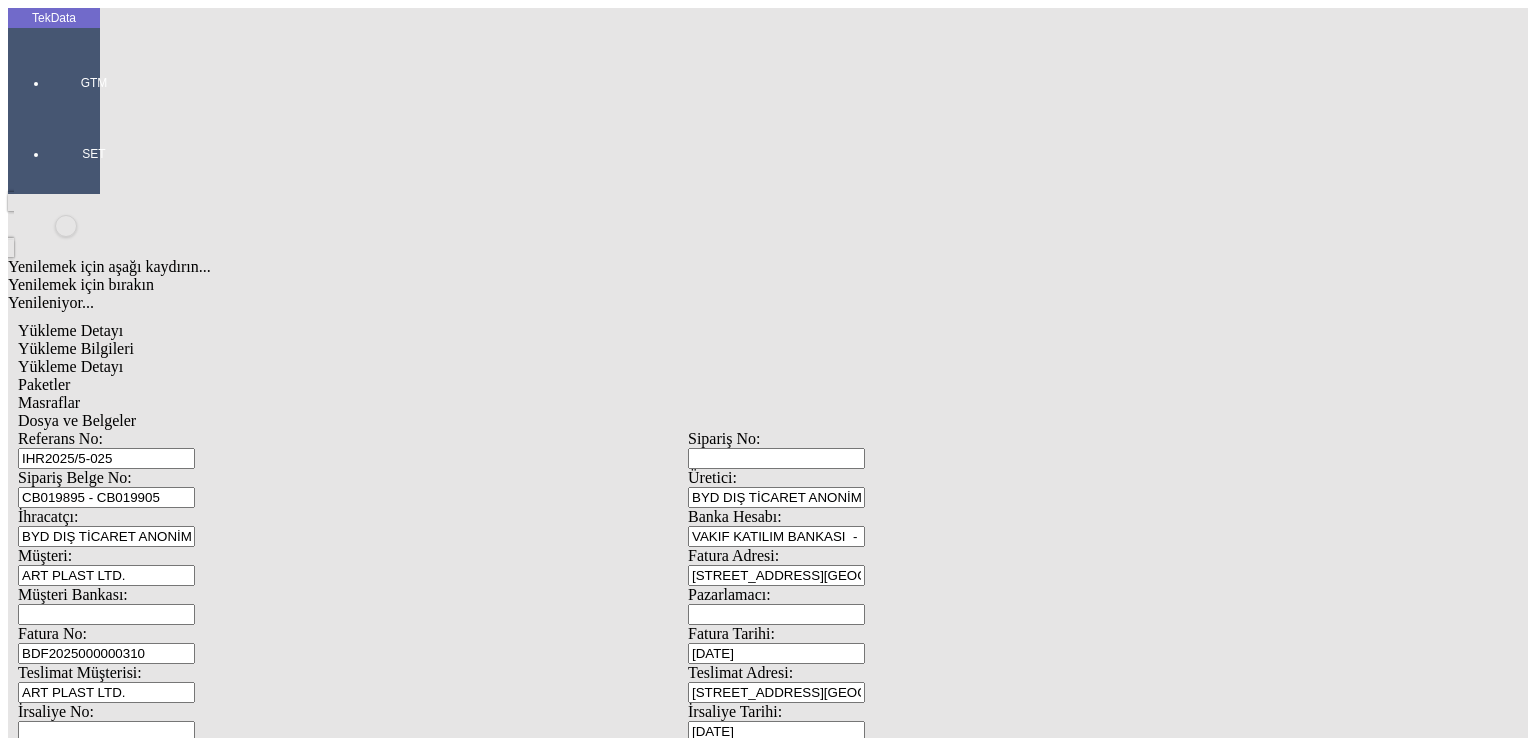 click on "Sil" 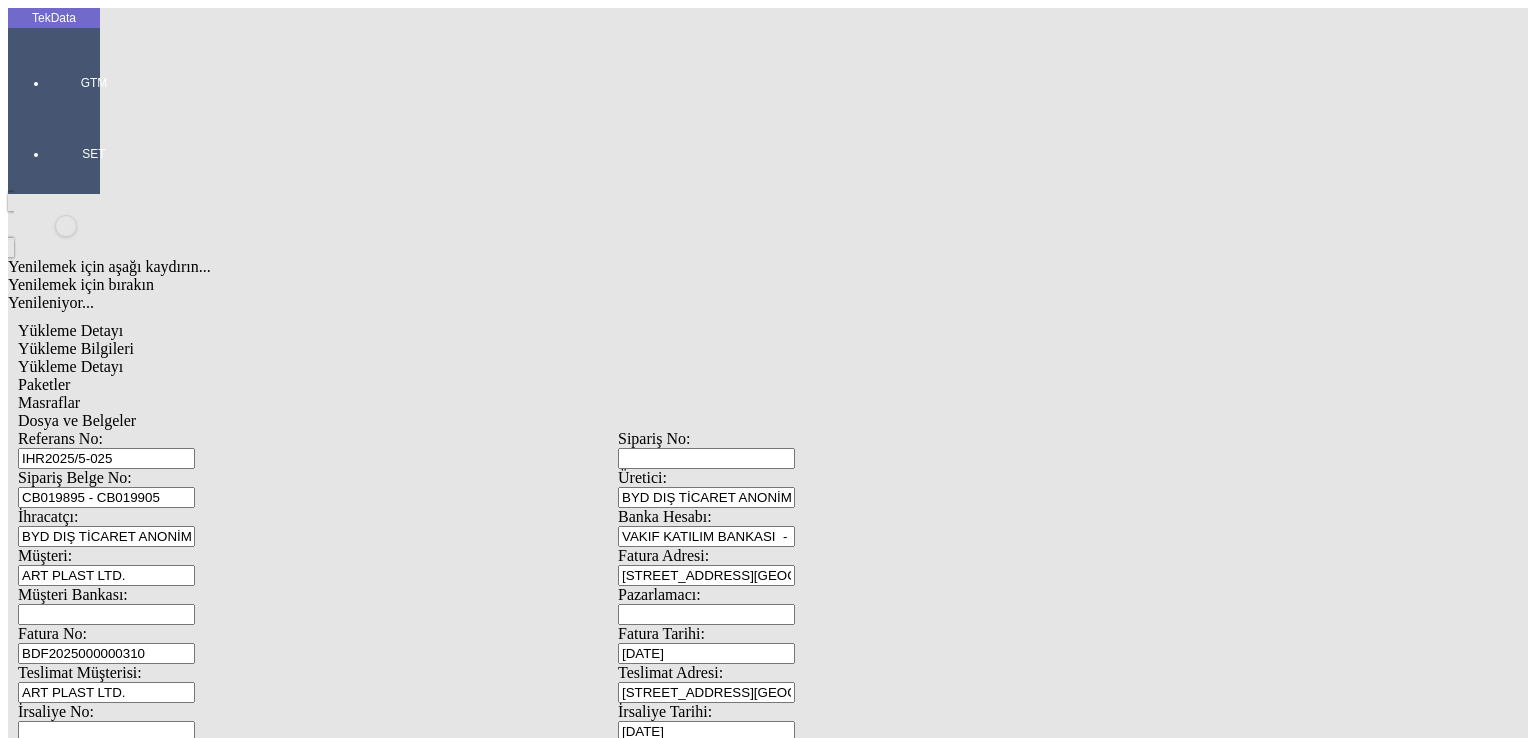 click on "Dosya ve Belgeler" 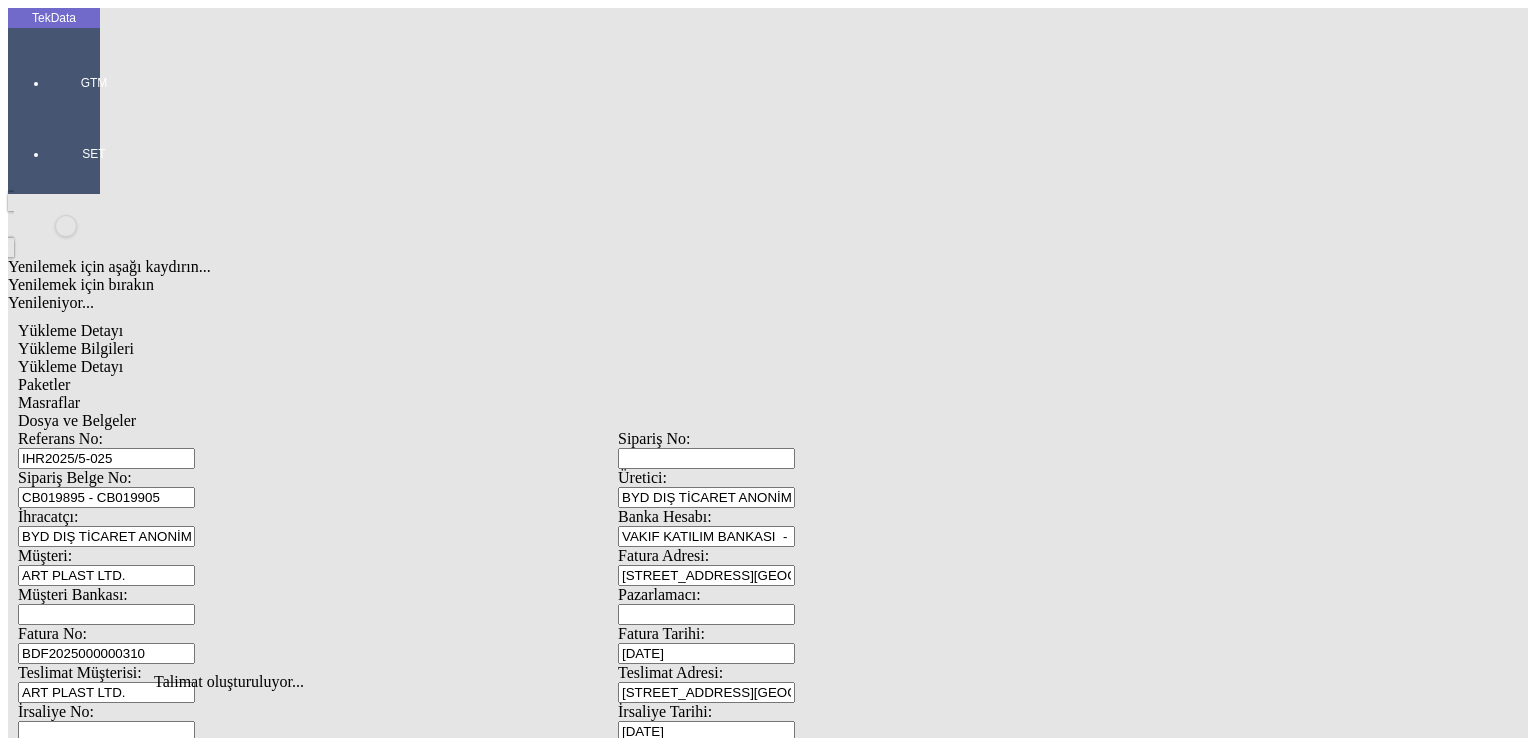 click on "Dosya ve Belgeler" at bounding box center (77, 420) 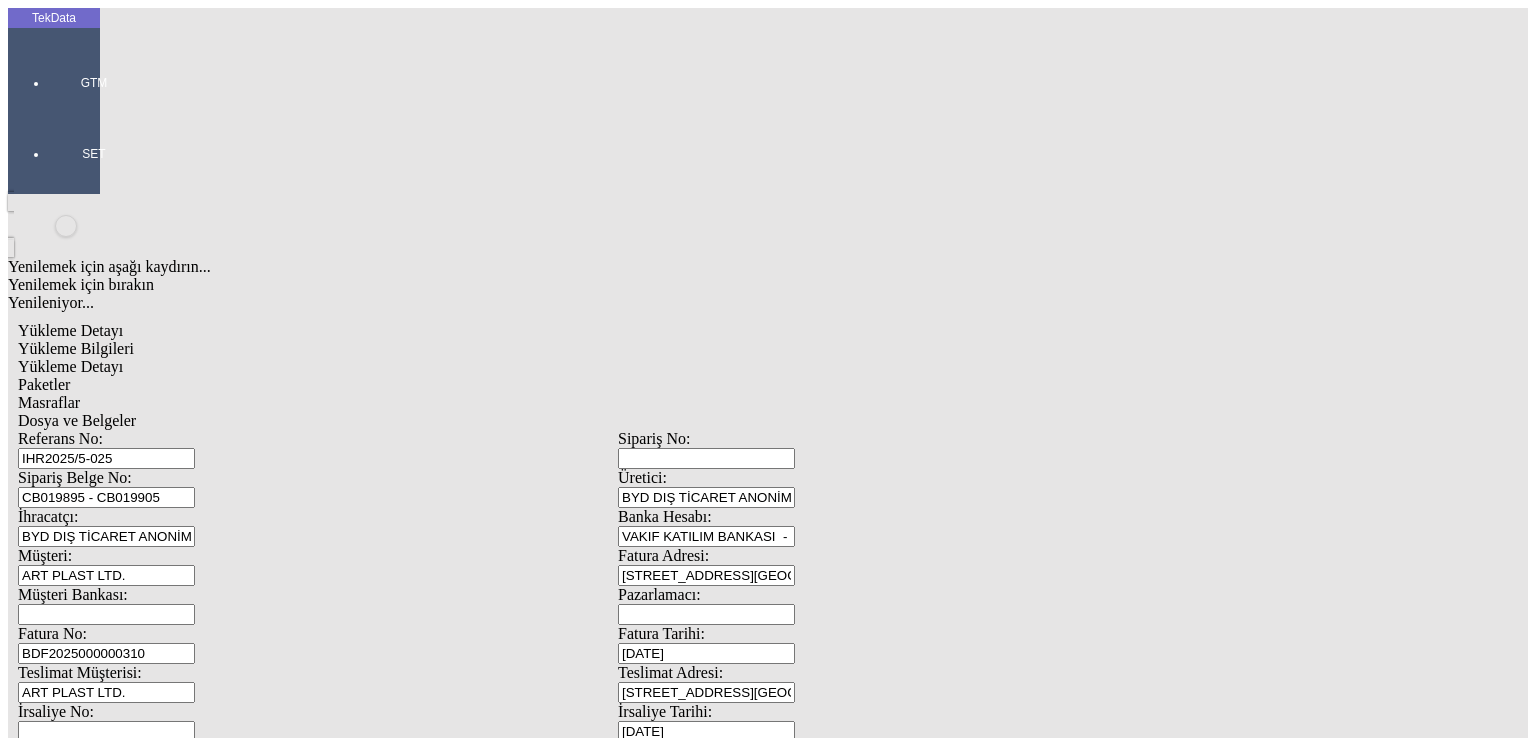 click on "Yenilemek için aşağı kaydırın... Yenilemek için bırakın Yenileniyor...
Yükleme Detayı Yükleme Bilgileri Yükleme Detayı Paketler Masraflar Dosya ve Belgeler Referans No: IHR2025/5-025 Sipariş No: Sipariş Belge No: CB019895 - CB019905 Üretici: BYD DIŞ TİCARET ANONİM ŞİRKETİ İhracatçı: BYD DIŞ TİCARET ANONİM ŞİRKETİ Banka Hesabı: VAKIF KATILIM BANKASI  - [GEOGRAPHIC_DATA]  - USD Müşteri: ART PLAST LTD. Fatura Adresi: [STREET_ADDRESS][PERSON_NAME] BULGARIA Müşteri Bankası: Pazarlamacı: Fatura No: BDF2025000000310 Fatura Tarihi: [DATE] Teslimat Müşterisi: ART PLAST LTD. Teslimat Adresi: [STREET_ADDRESS][PERSON_NAME] Tarihi: [DATE] İrsaliye Notu: Taşıma Şekli: Kara Teslim Şekli: EXW Teslim Yeri: BURSA Nakliyeci: 3345.5" at bounding box center (618, 1109) 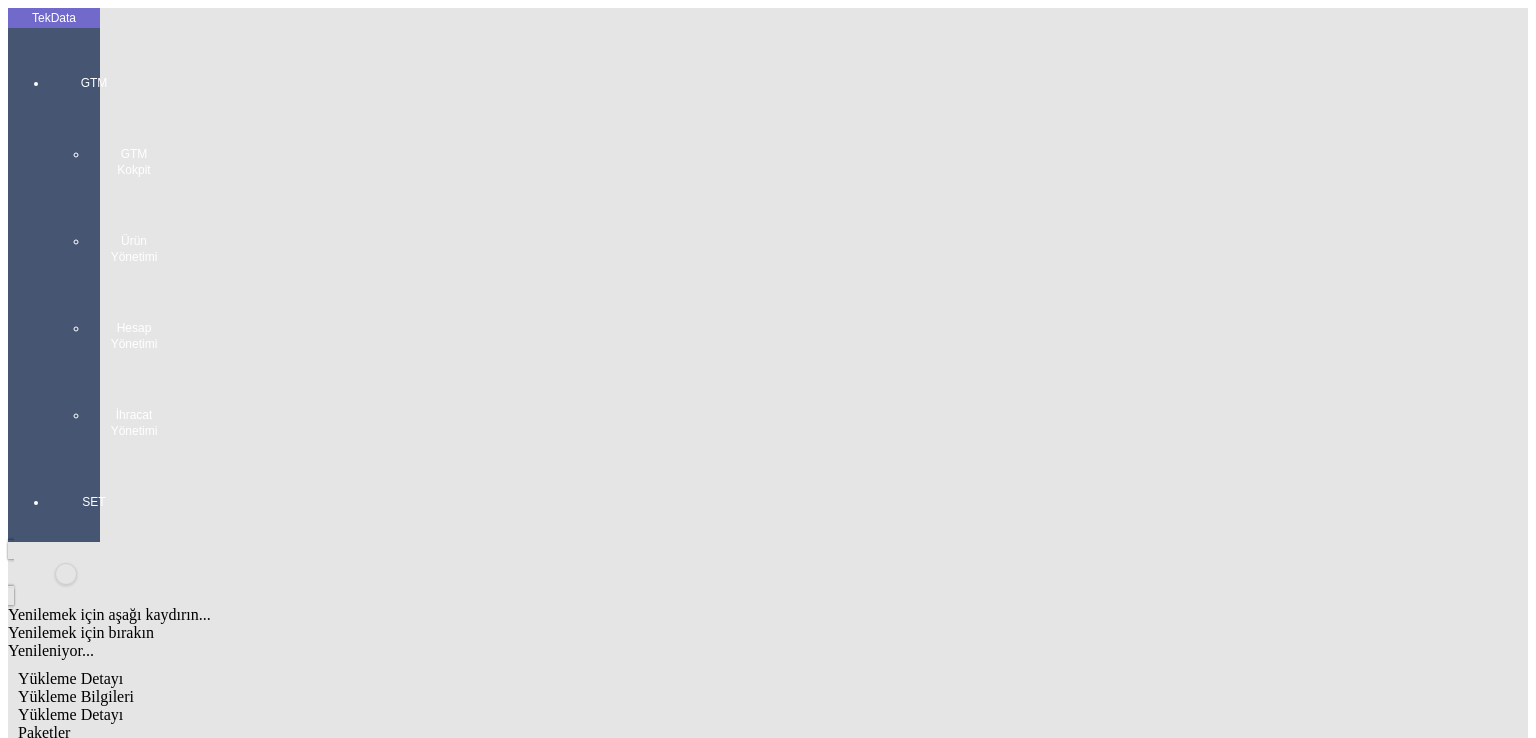 click on "GTM  GTM Kokpit  Ürün Yönetimi  Hesap Yönetimi  İhracat Yönetimi" at bounding box center (94, 249) 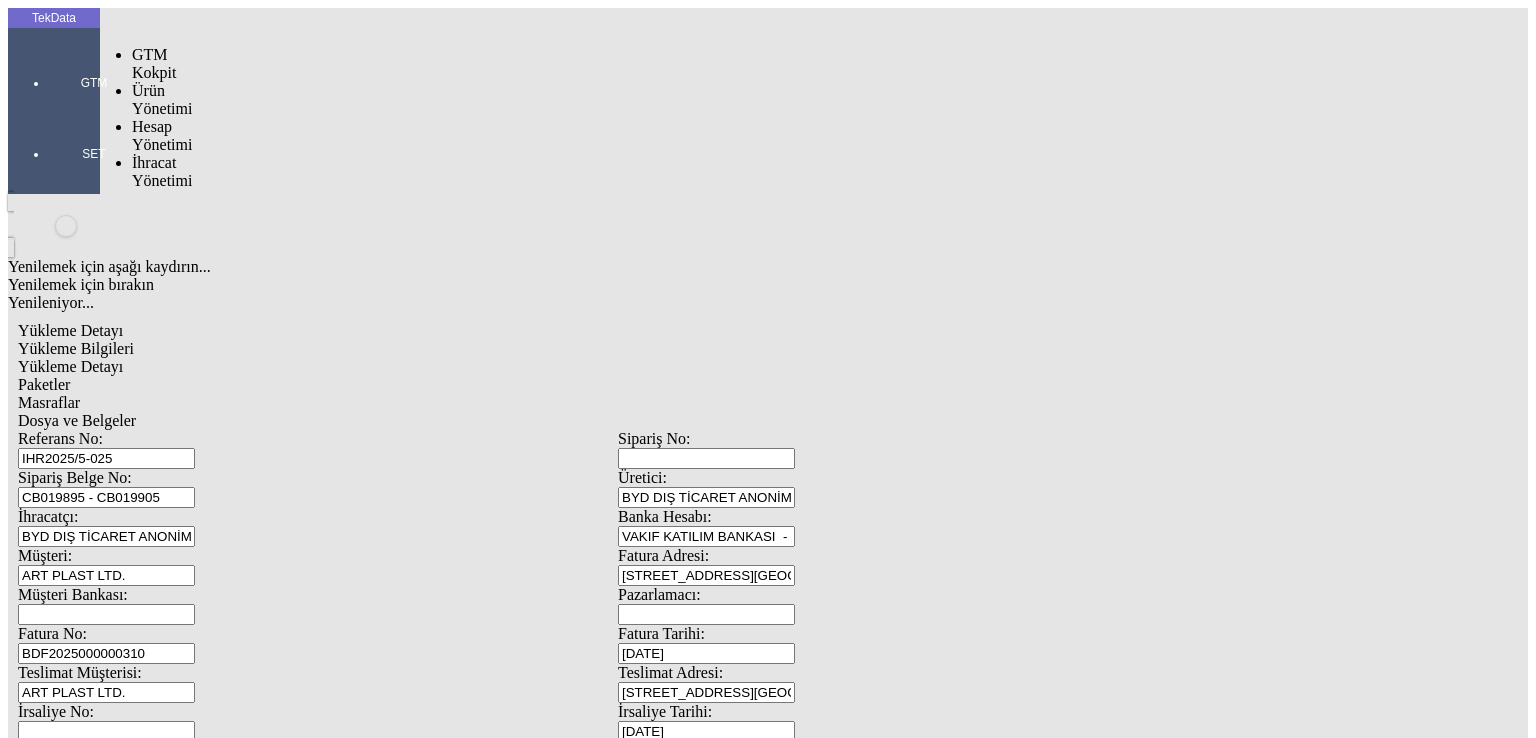 click on "İhracat Yönetimi" at bounding box center (162, 171) 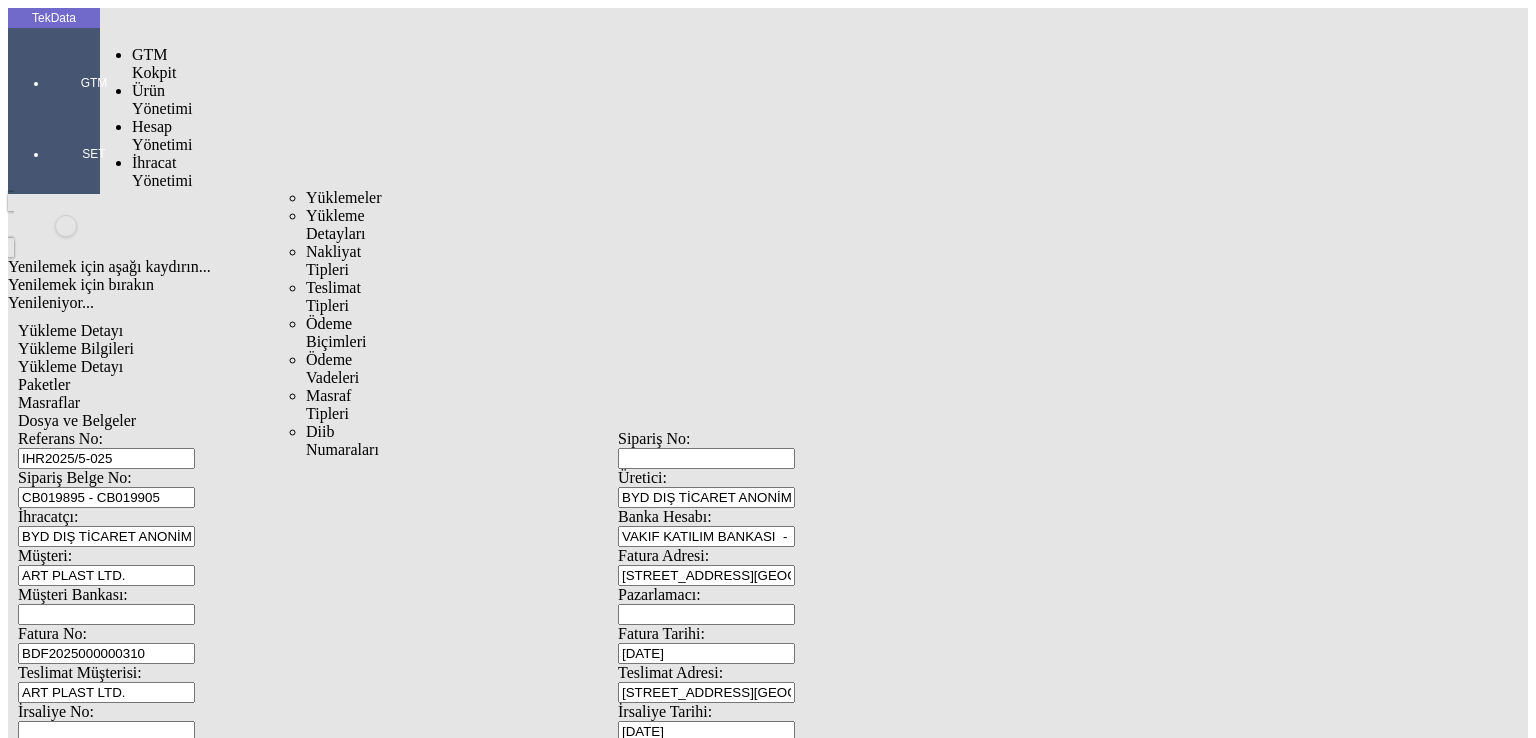 click on "Yüklemeler" at bounding box center [344, 197] 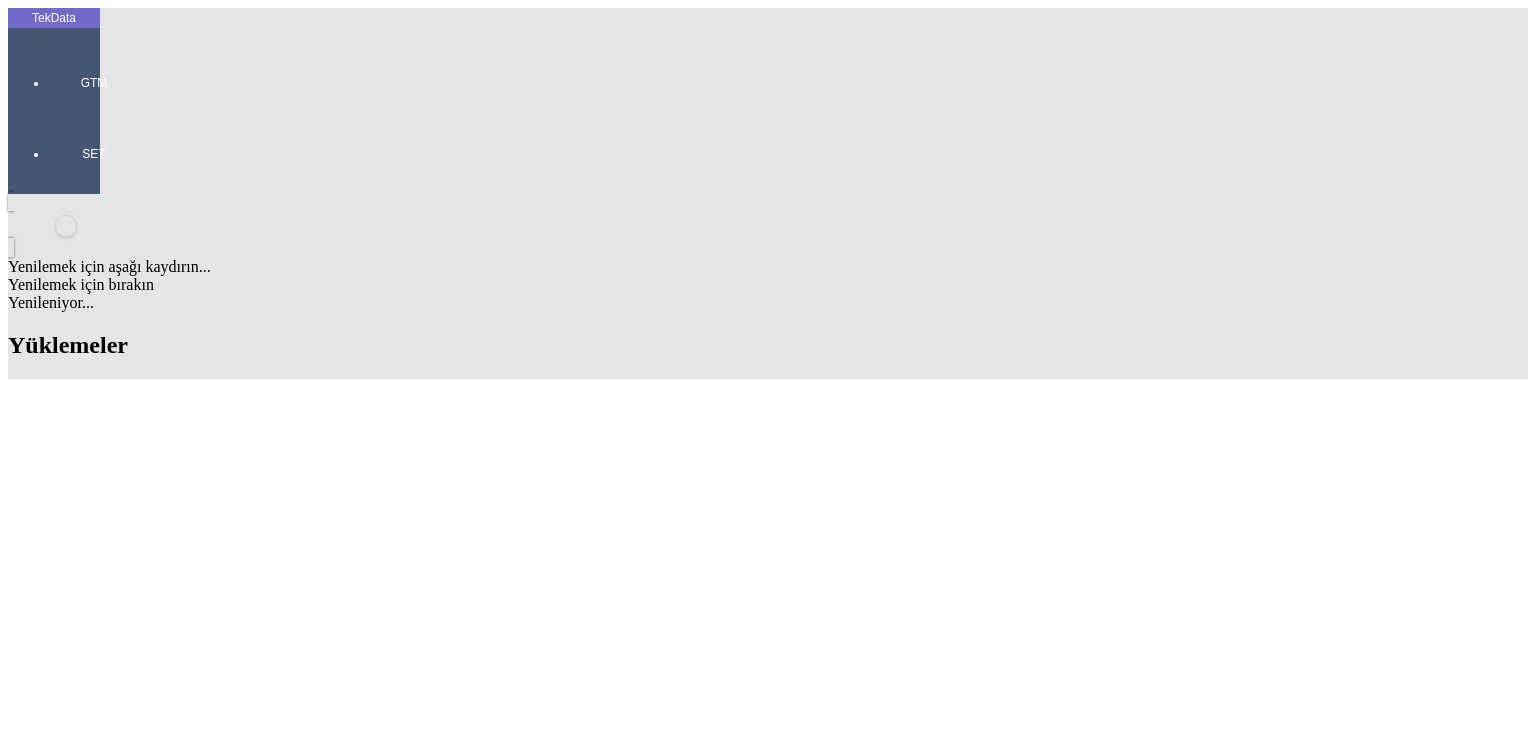 click 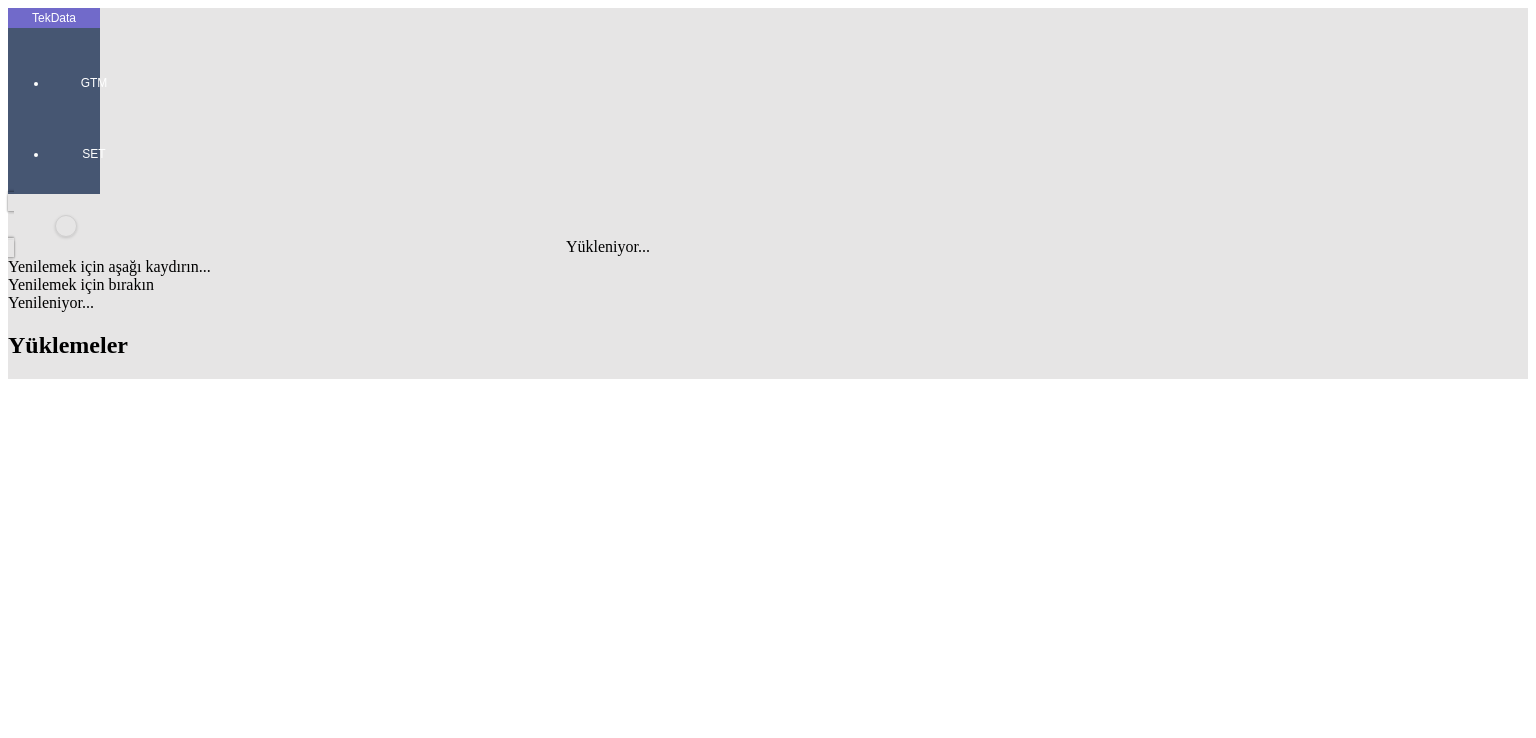 type on "GREE" 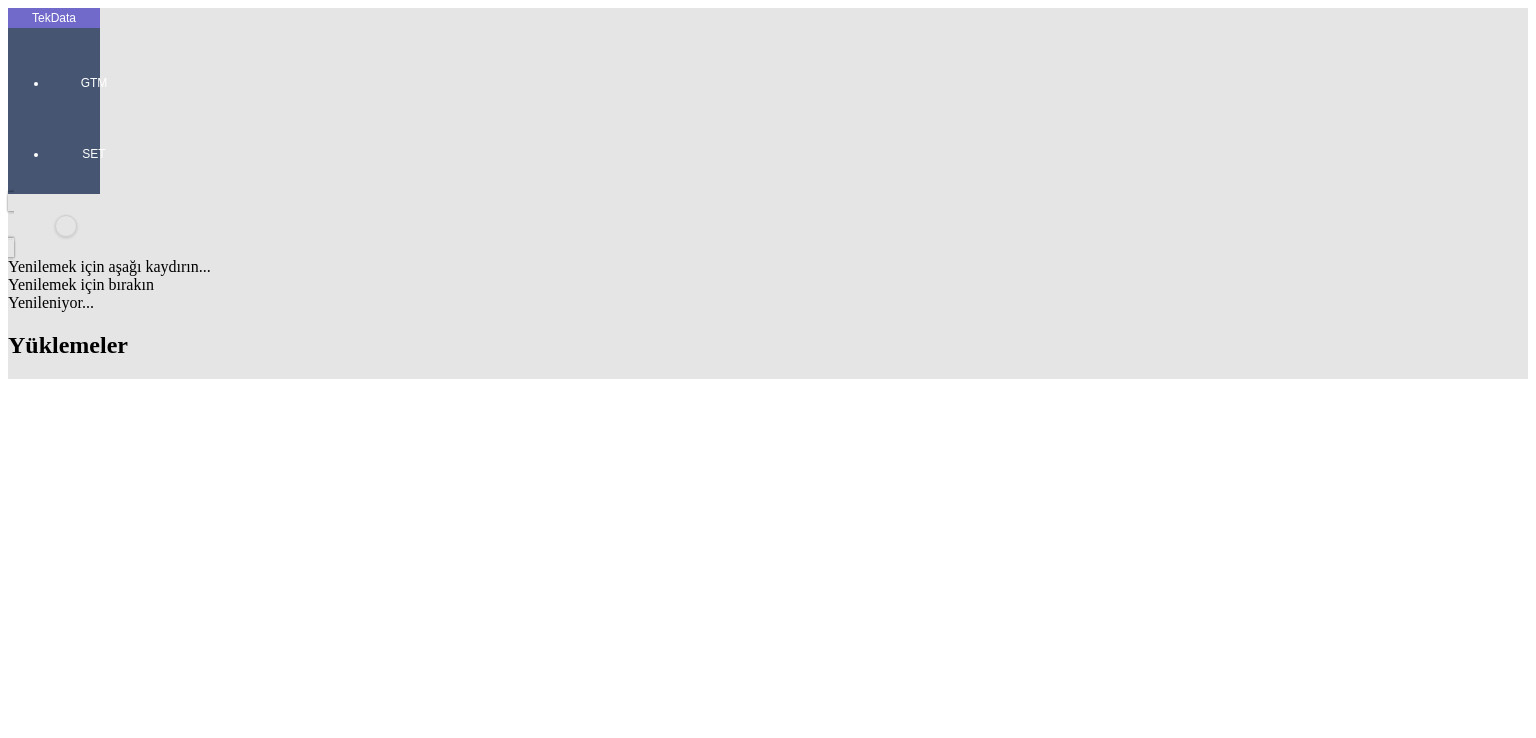 click on "10 20 50 100 Sayfa 1 of 1 (6 Satır) 1" 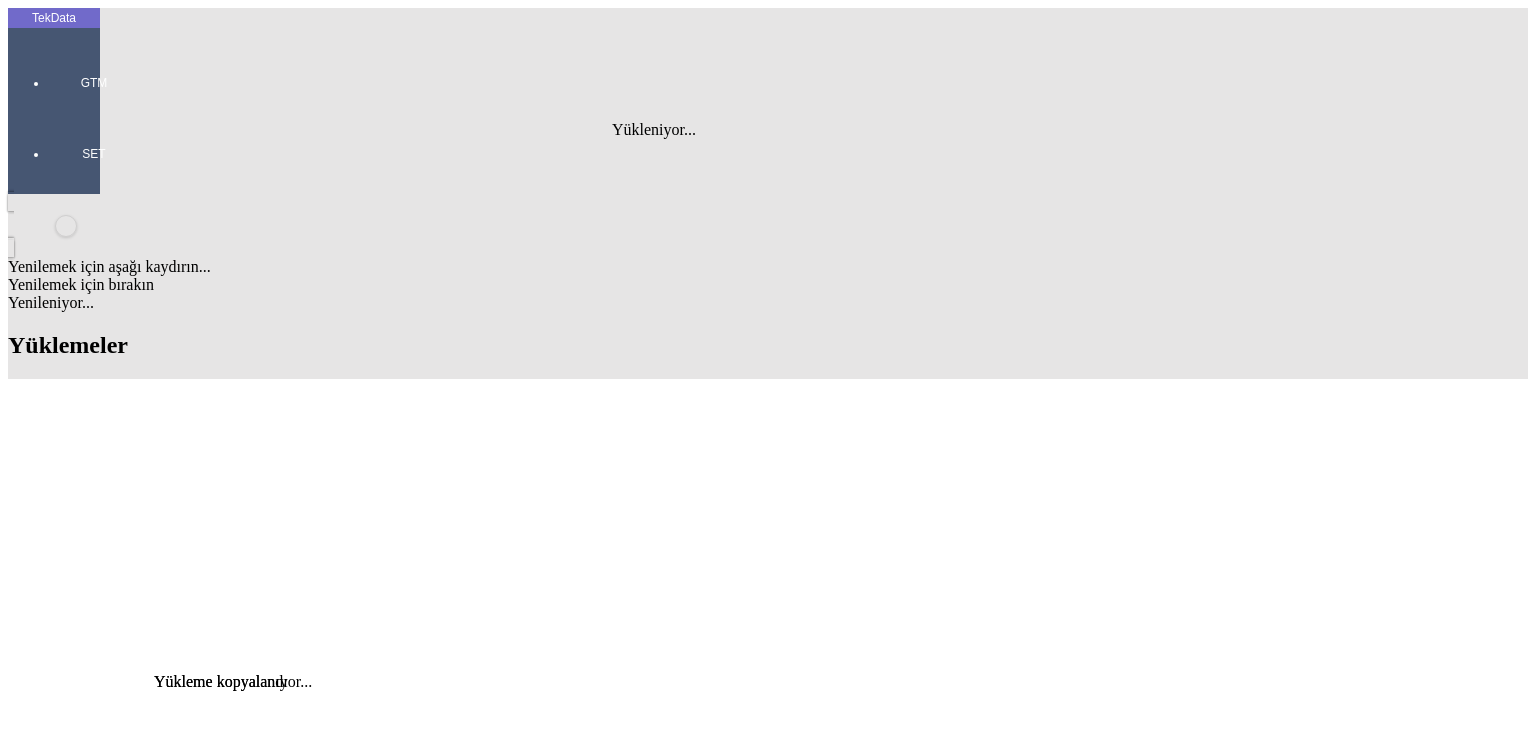 scroll, scrollTop: 0, scrollLeft: 214, axis: horizontal 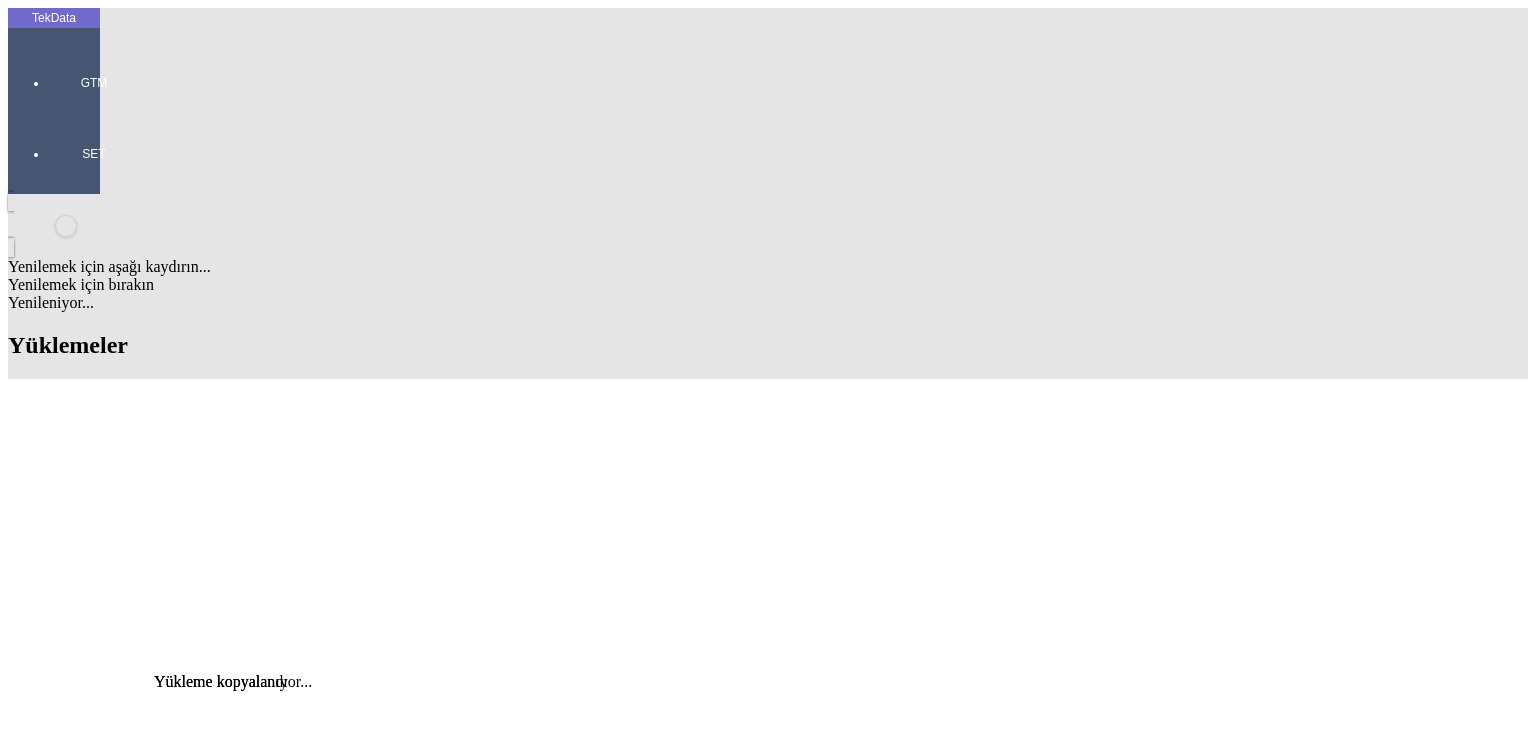click on "Detay" 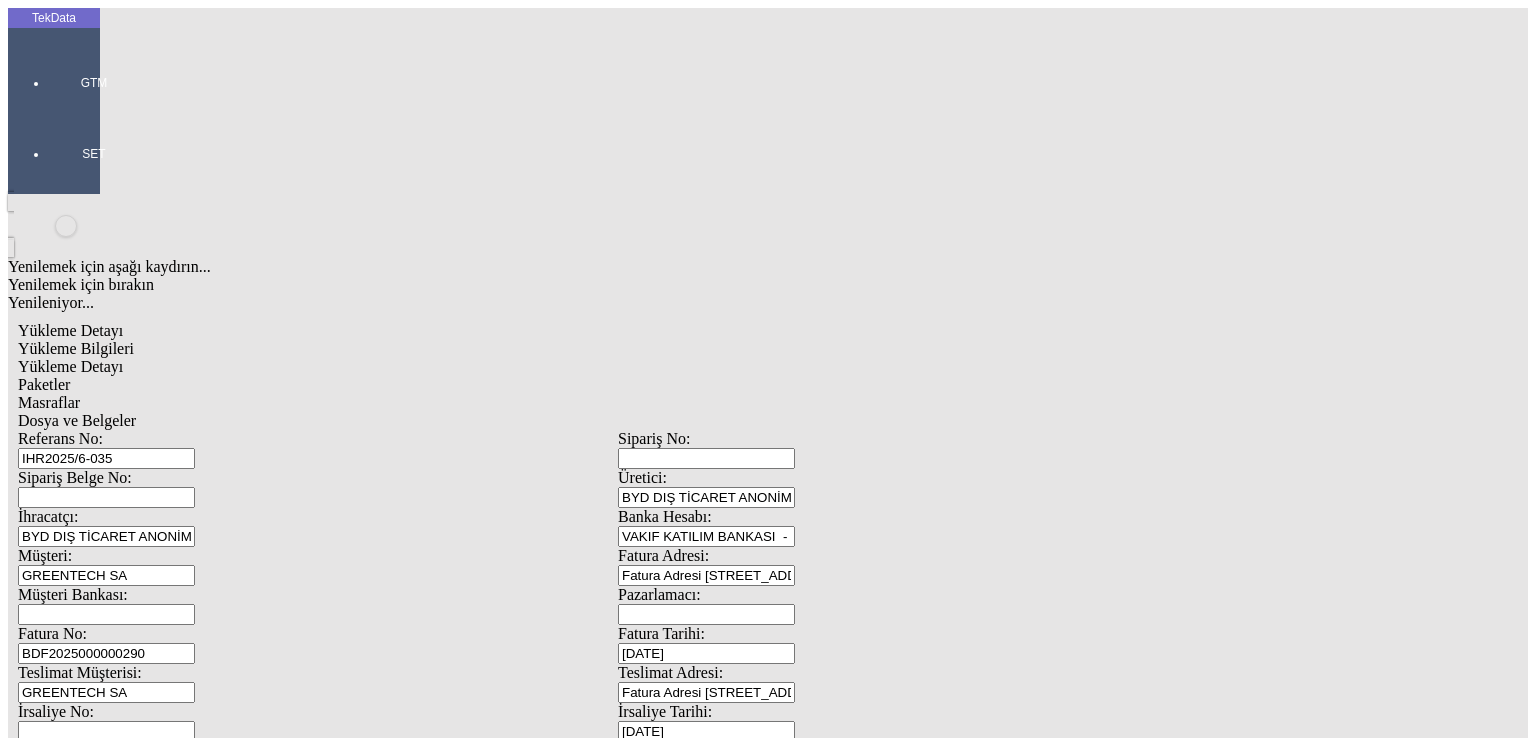 drag, startPoint x: 382, startPoint y: 142, endPoint x: 77, endPoint y: 129, distance: 305.27692 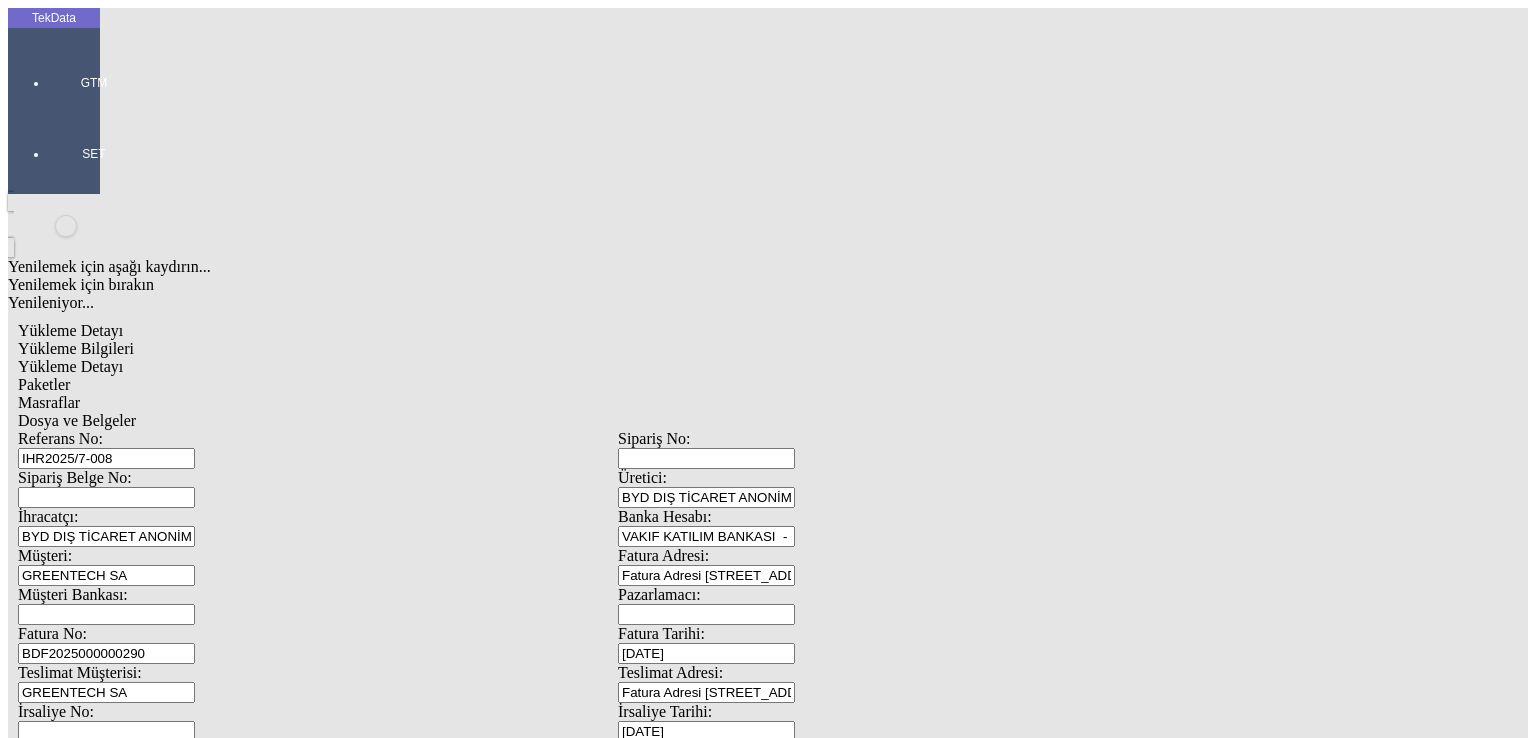 type on "IHR2025/7-008" 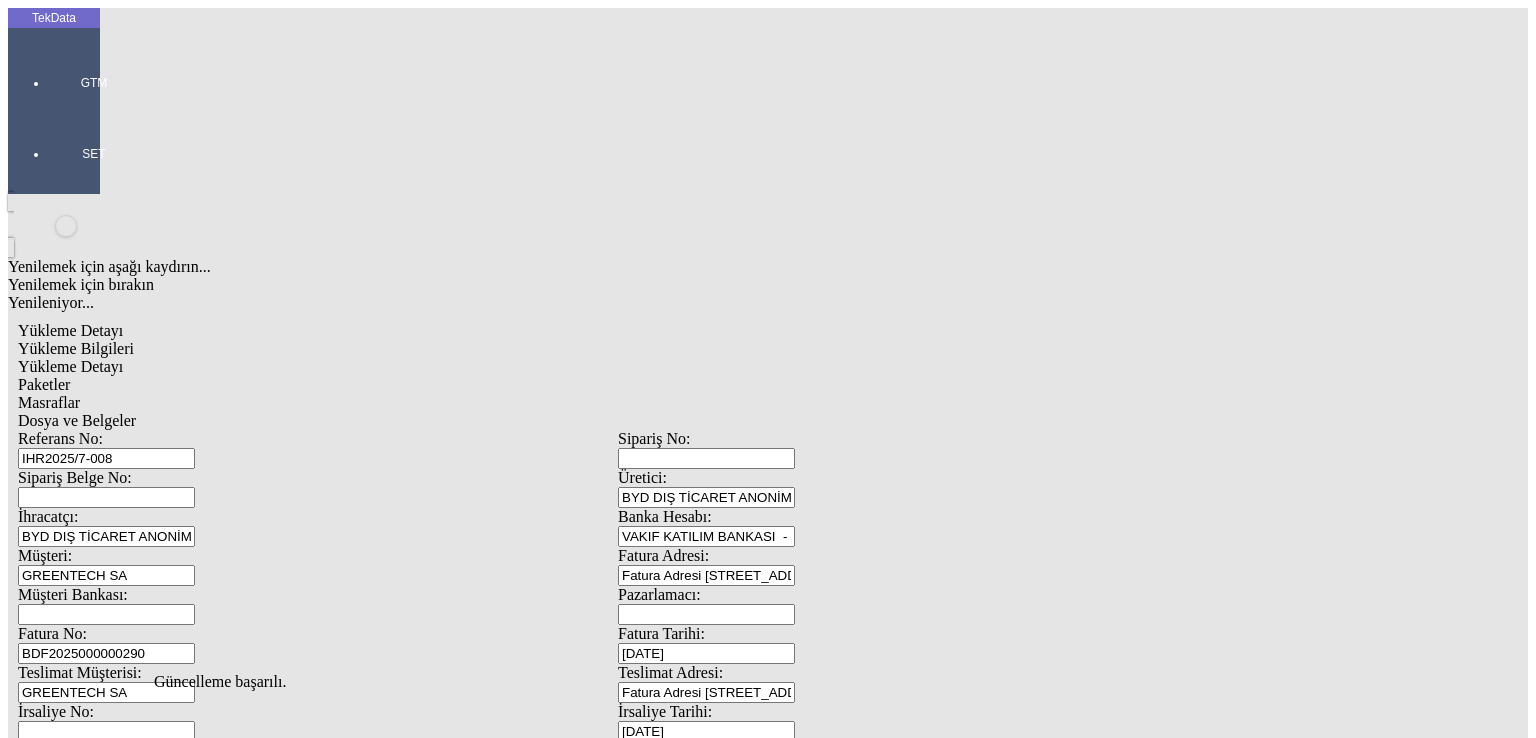 scroll, scrollTop: 0, scrollLeft: 0, axis: both 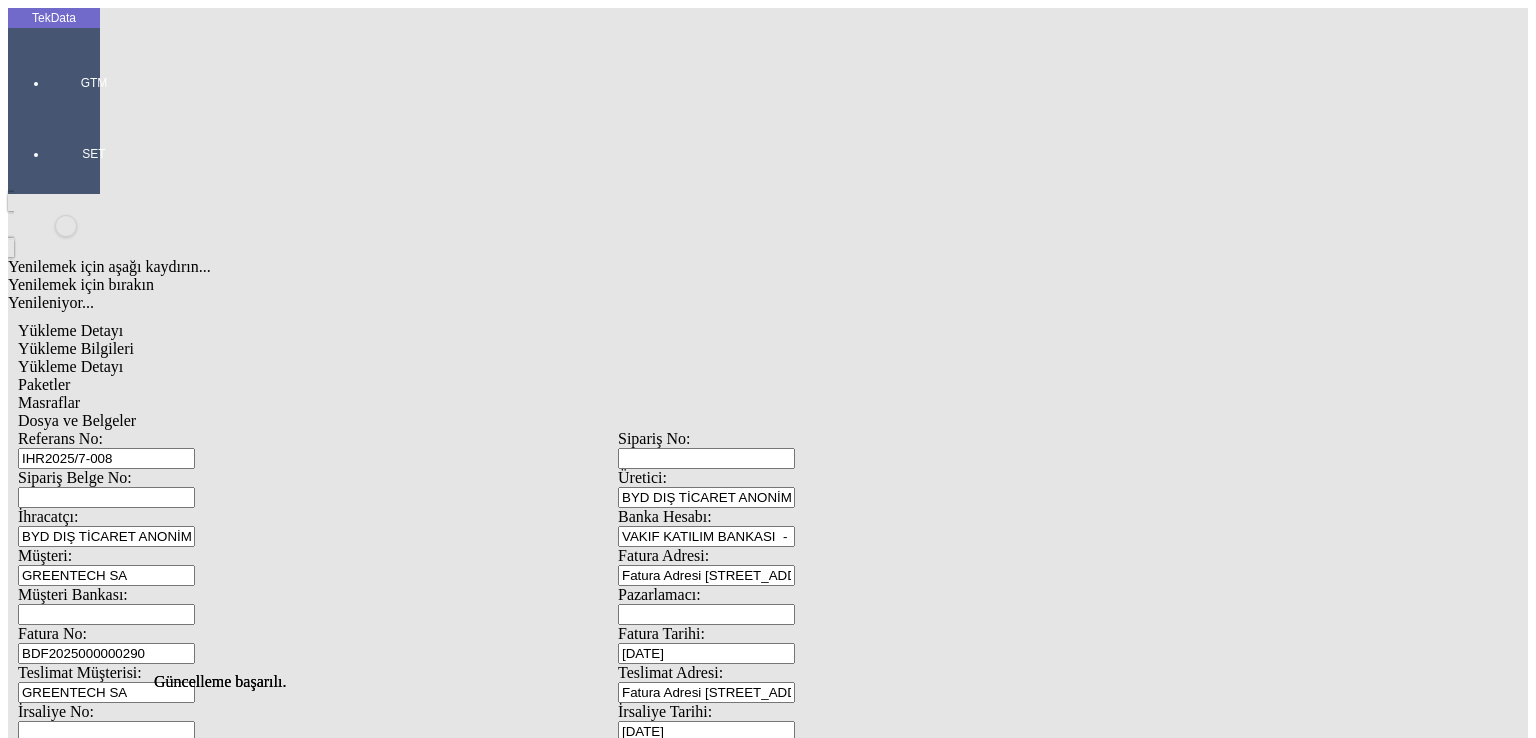click on "Paketler" 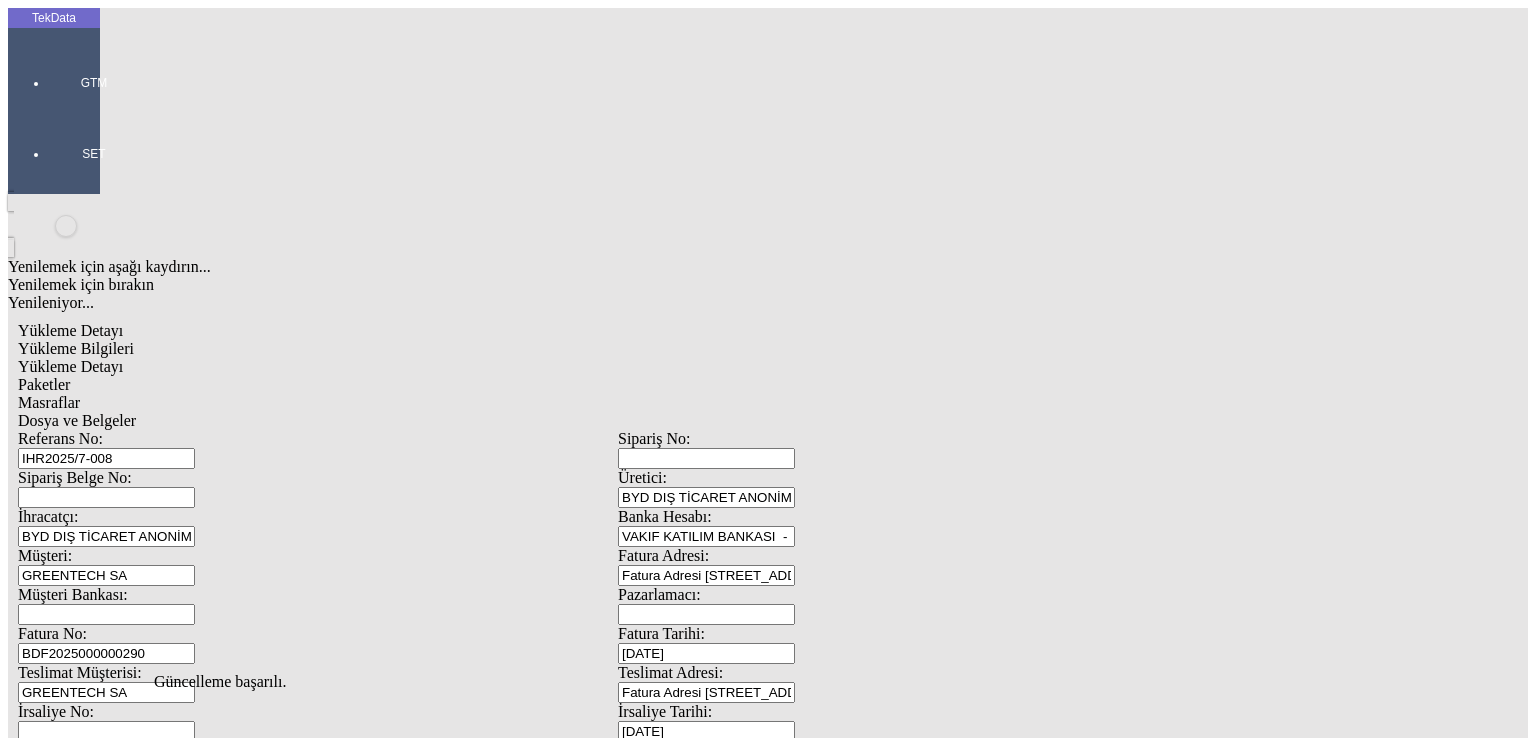 click on "Masraflar" 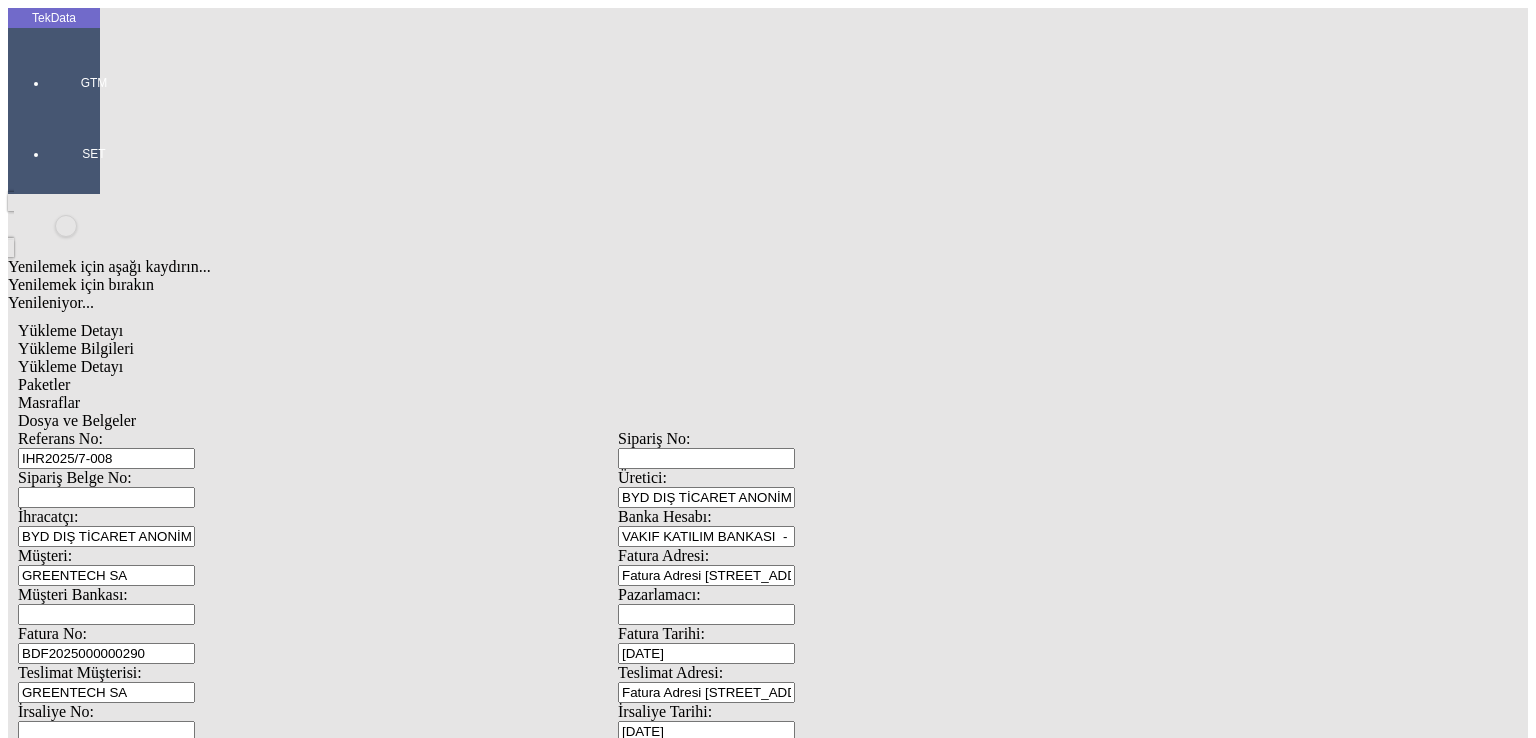click on "BDF2025000000290" at bounding box center (106, 653) 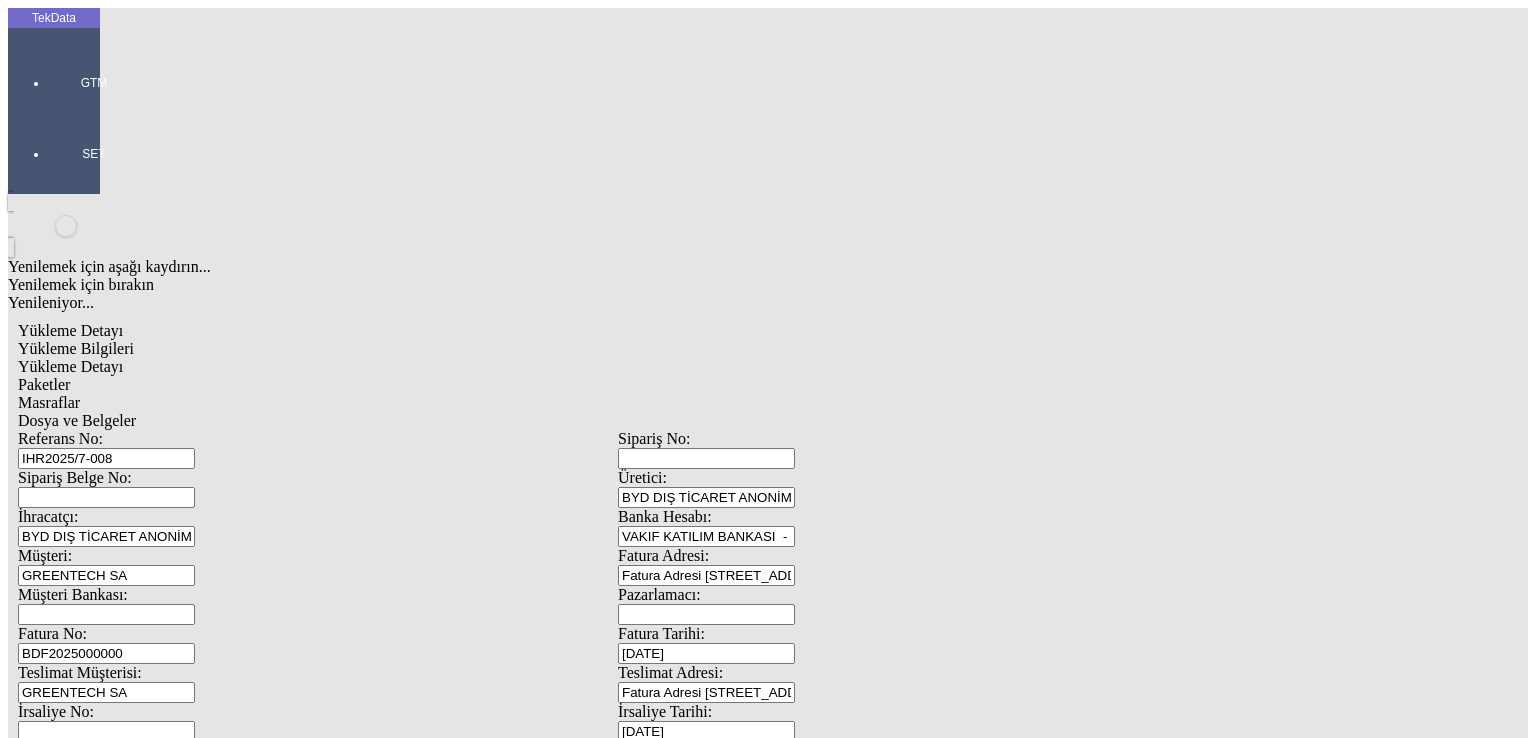 type on "BDF2025000000" 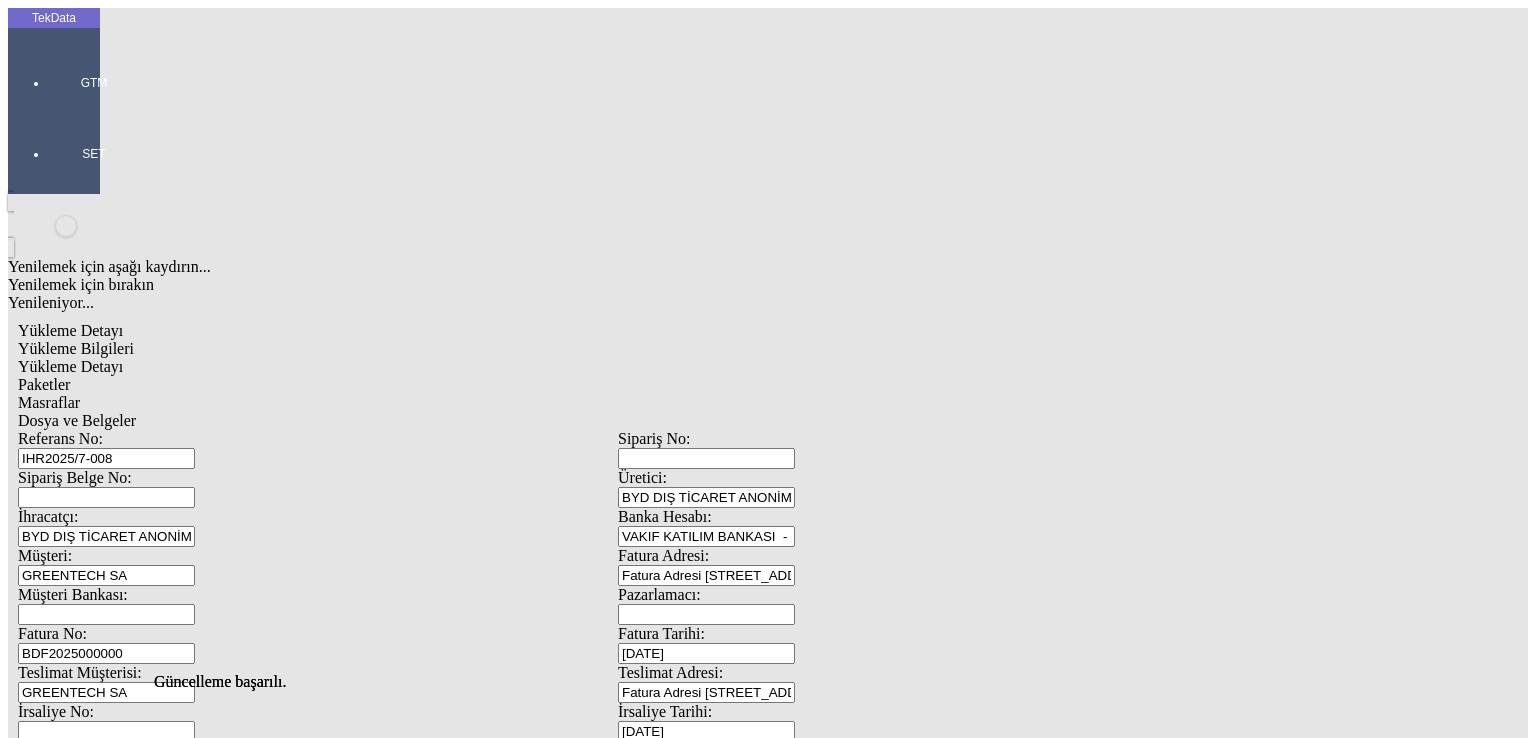 scroll, scrollTop: 0, scrollLeft: 0, axis: both 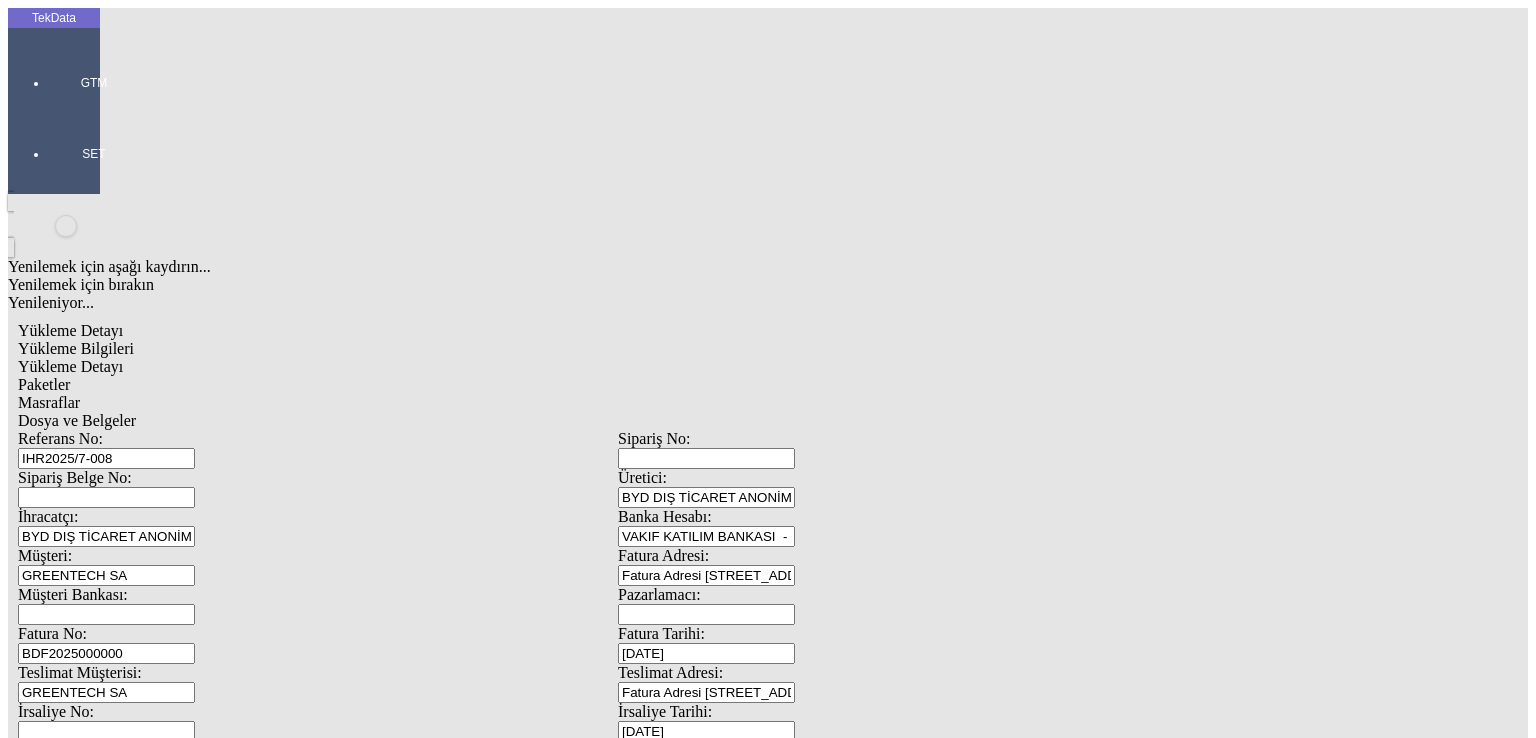 click on "Sil" 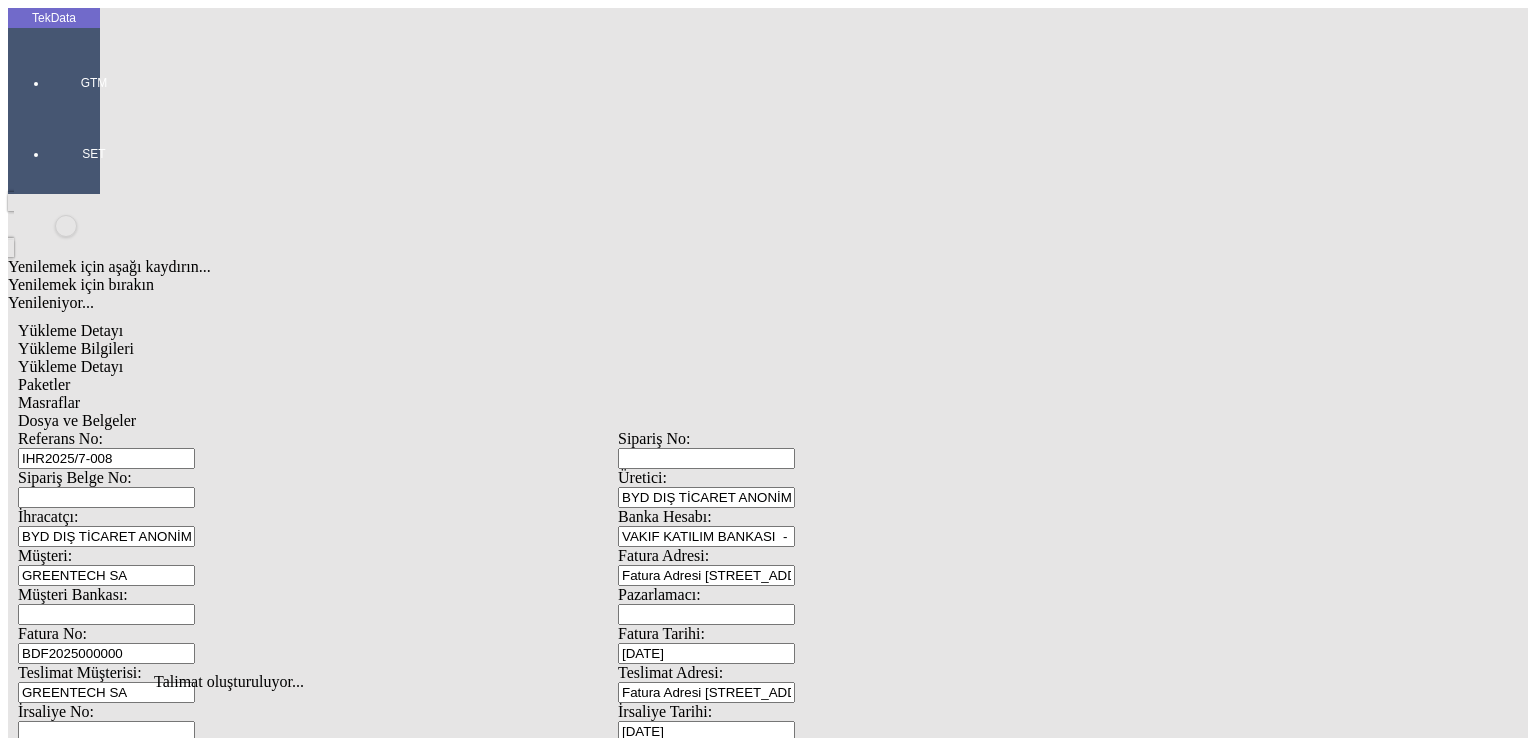 click on "Dosya ve Belgeler" 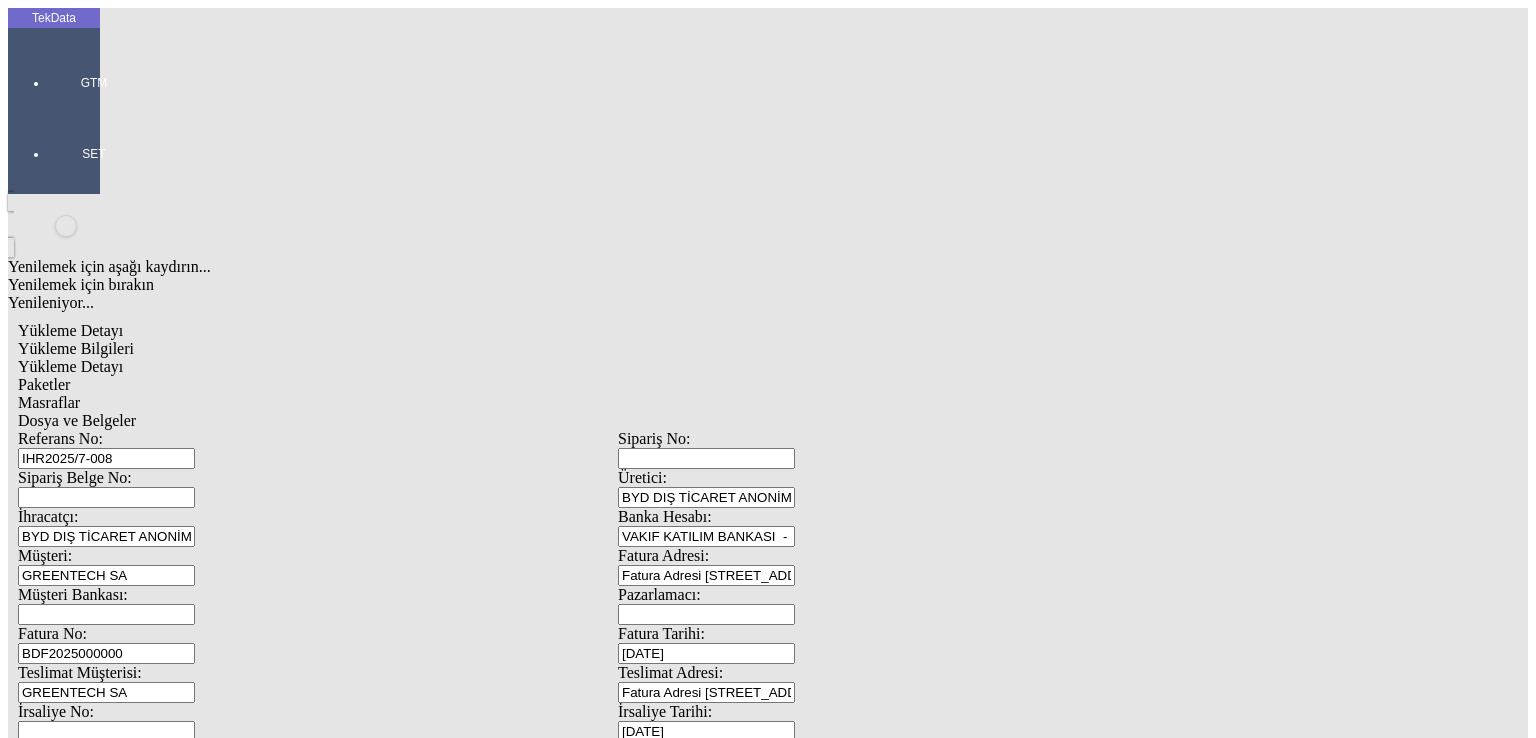 click on "İndir" 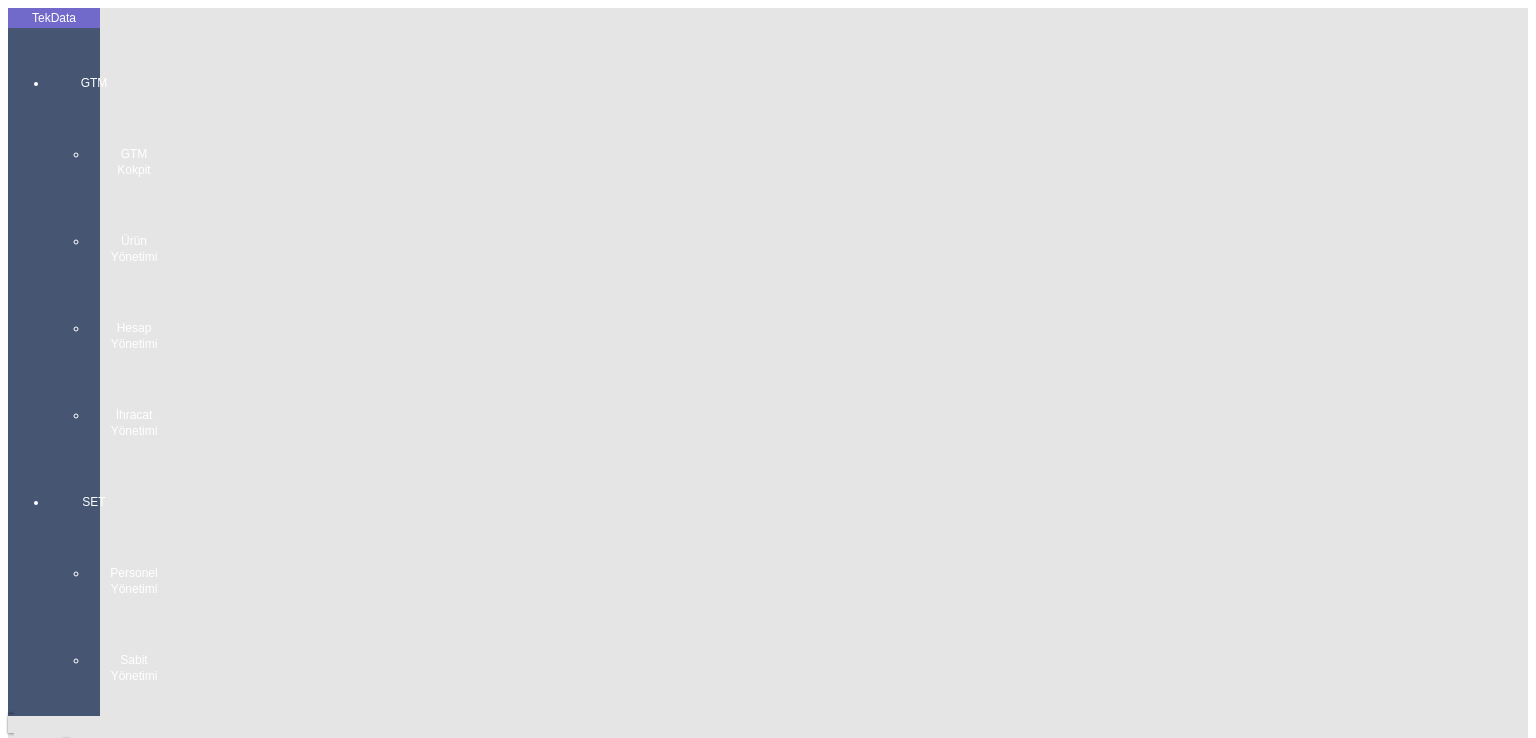click on "GTM  GTM Kokpit  Ürün Yönetimi  Hesap Yönetimi  İhracat Yönetimi" at bounding box center (94, 249) 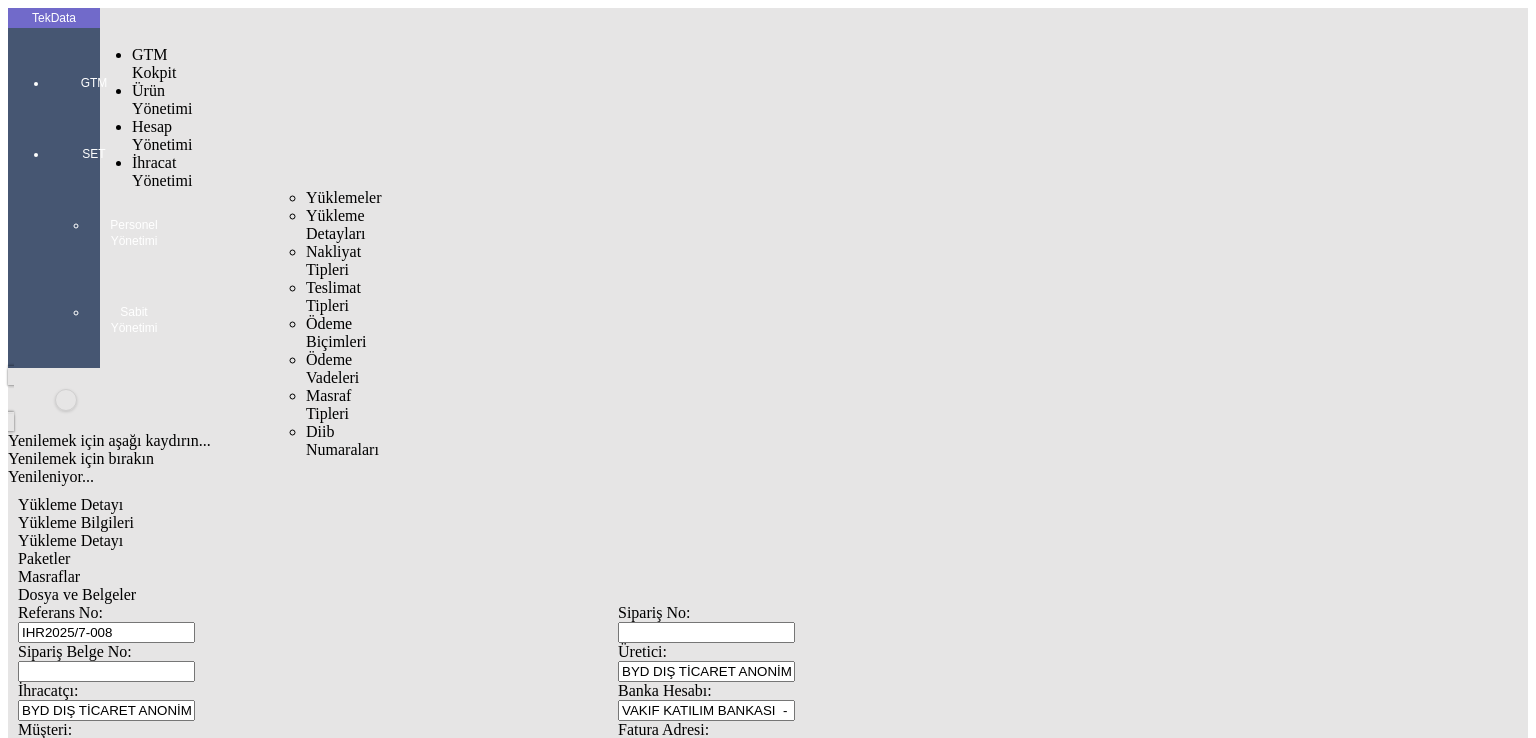 drag, startPoint x: 163, startPoint y: 110, endPoint x: 212, endPoint y: 113, distance: 49.09175 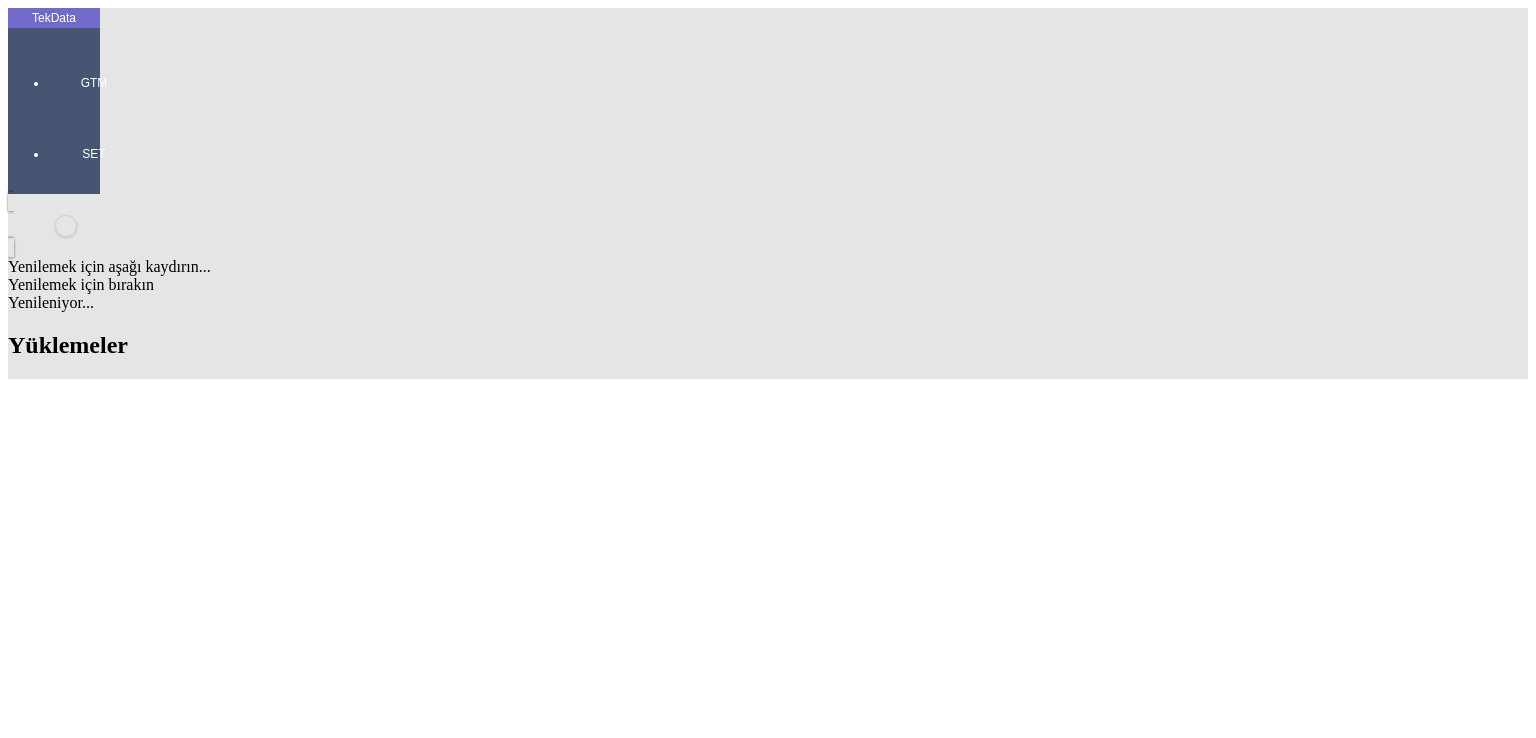 drag, startPoint x: 936, startPoint y: 147, endPoint x: 831, endPoint y: 165, distance: 106.531685 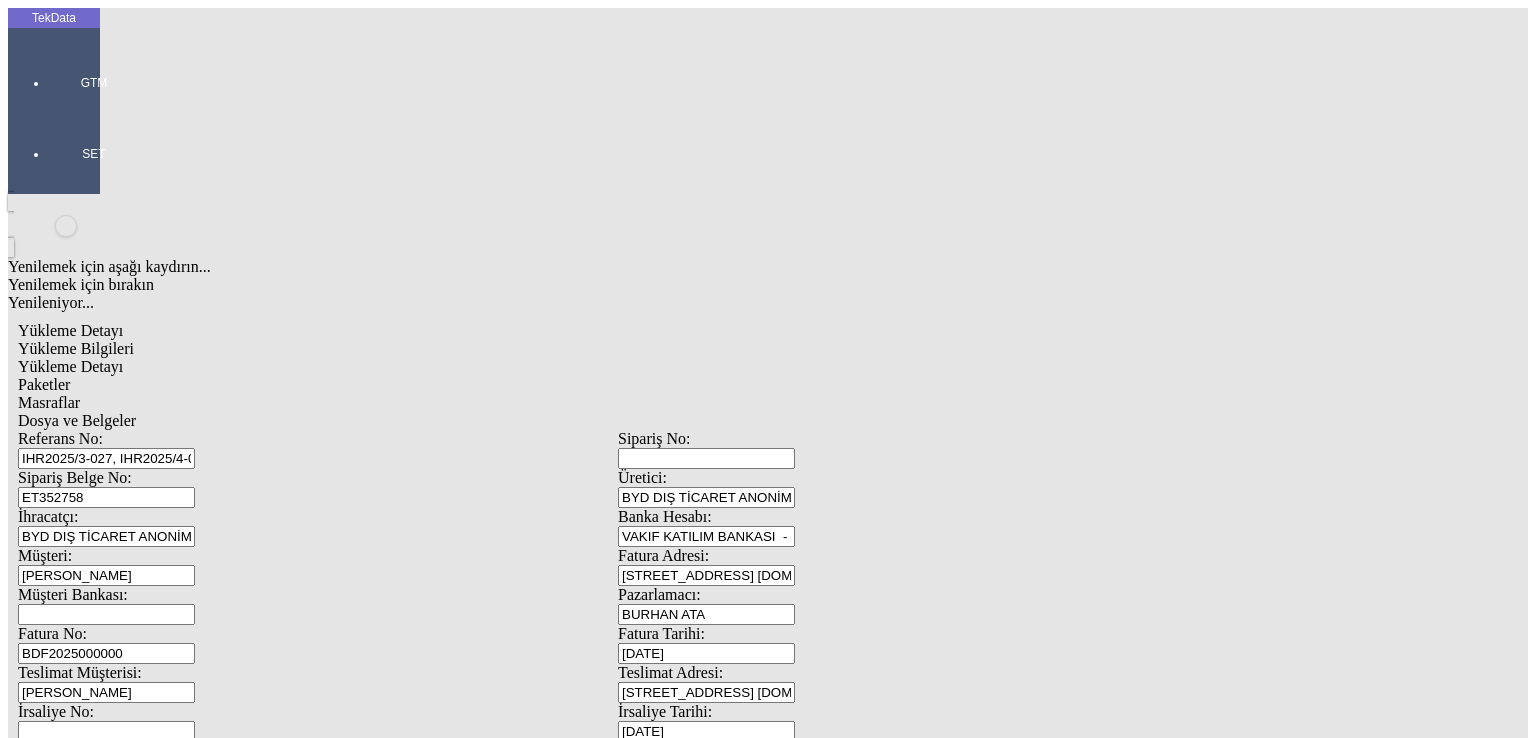 scroll, scrollTop: 0, scrollLeft: 0, axis: both 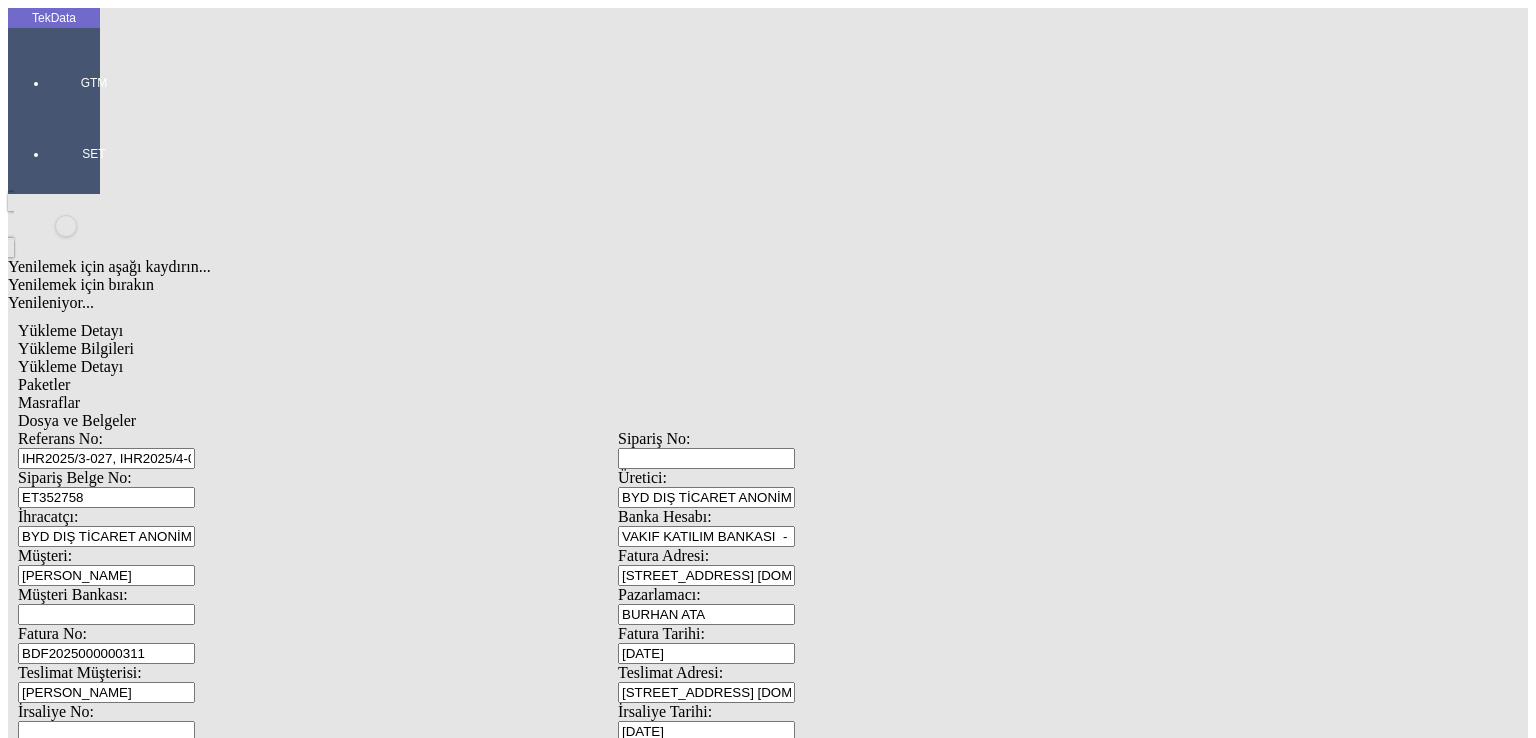 drag, startPoint x: 299, startPoint y: 337, endPoint x: 183, endPoint y: 350, distance: 116.72617 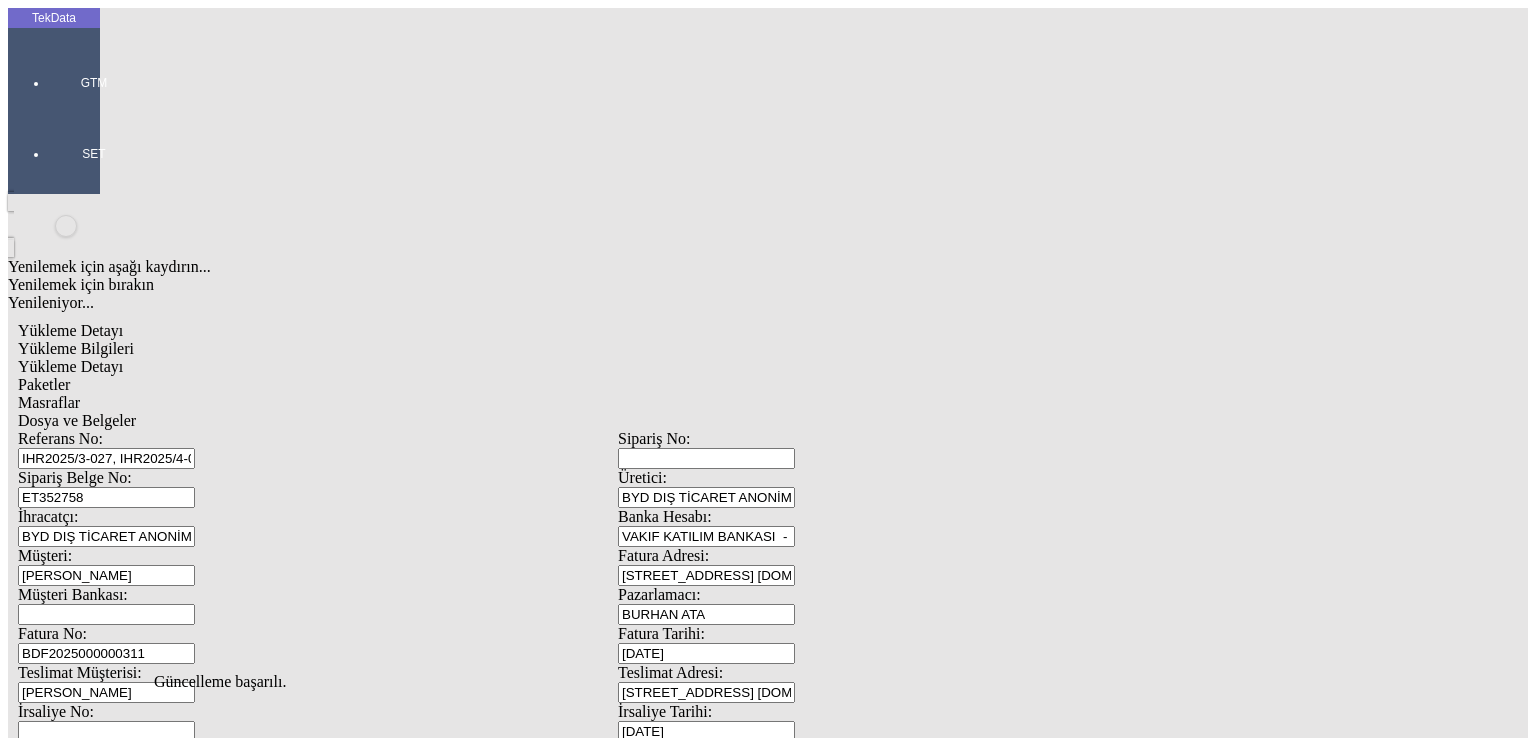 scroll, scrollTop: 0, scrollLeft: 0, axis: both 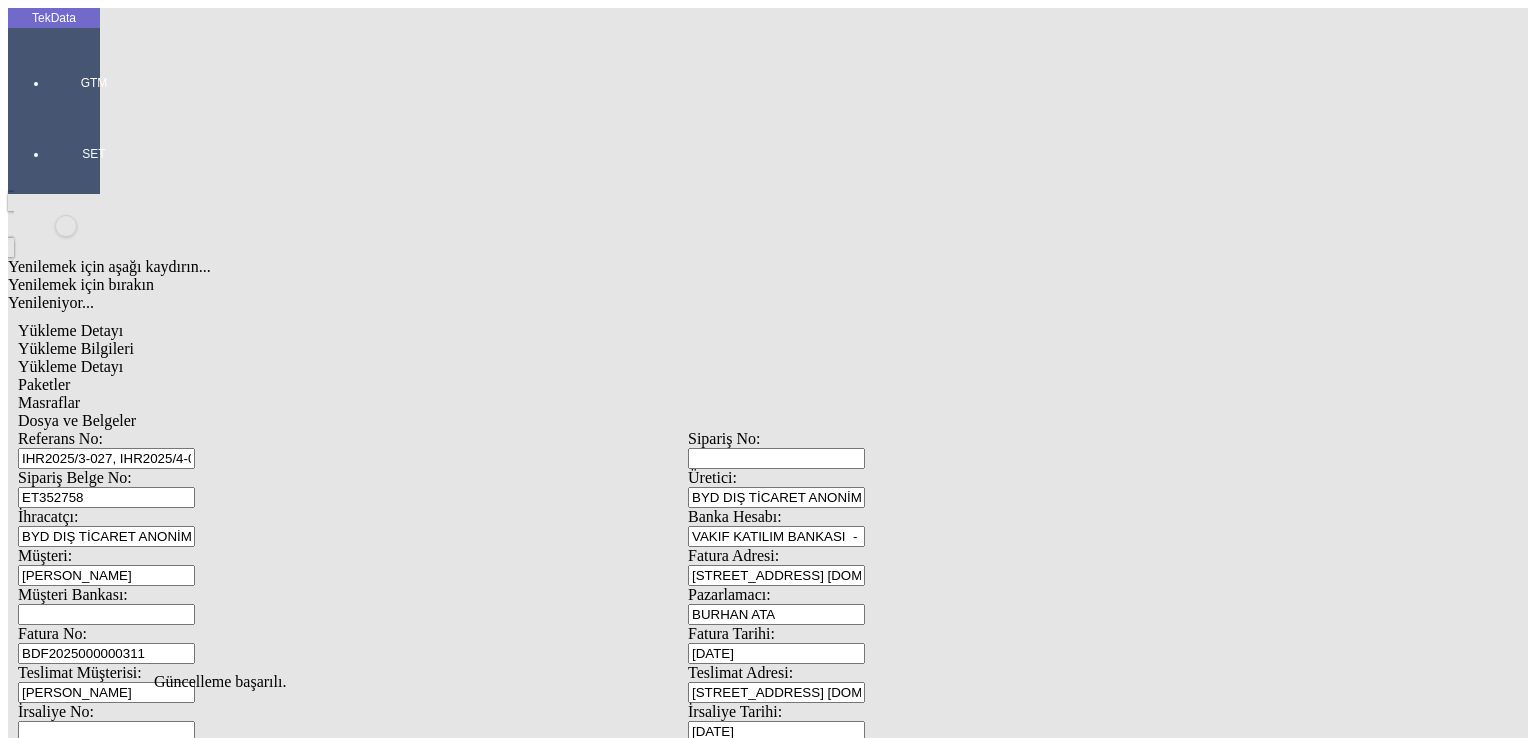 click on "Güncelle" 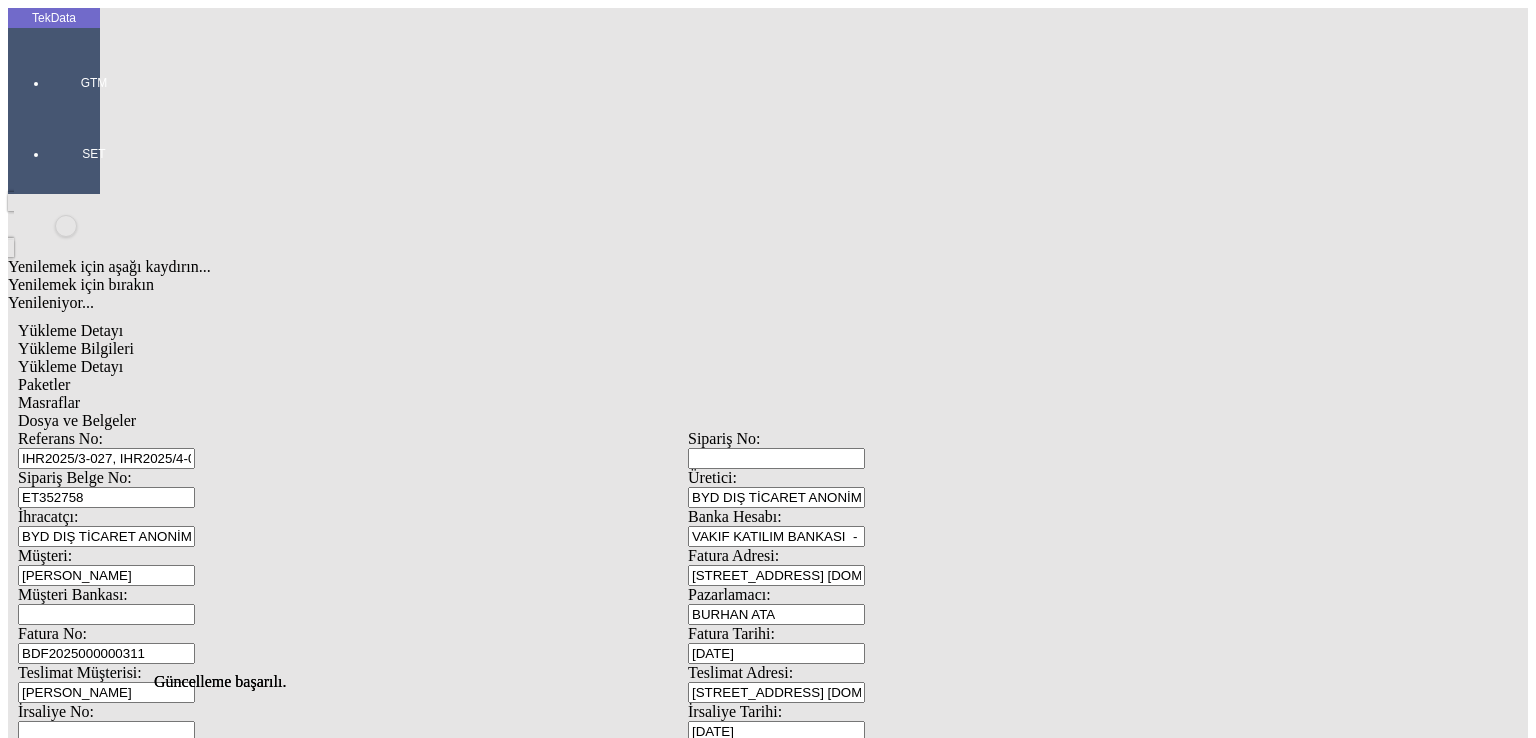 click on "Paketler" 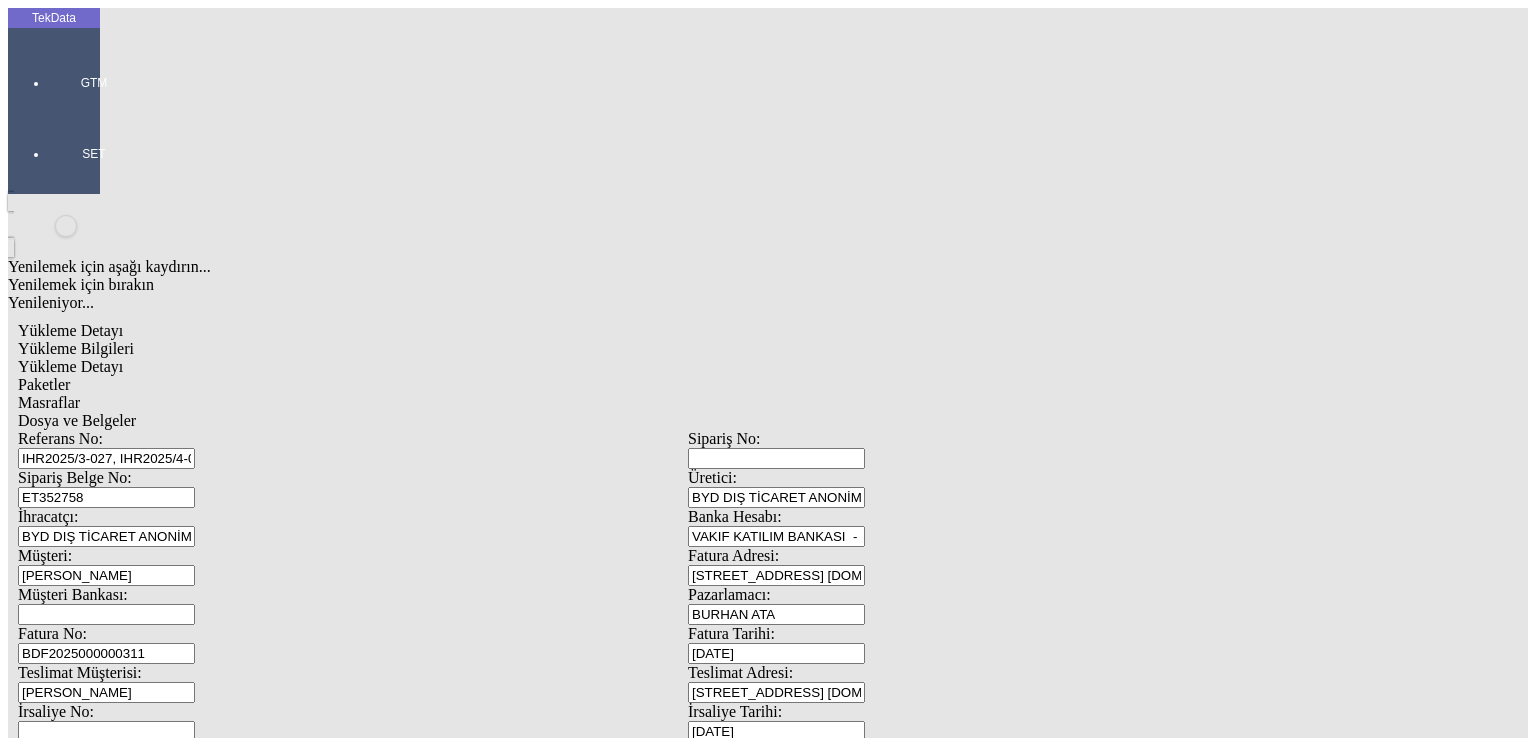 click on "Yükleme Bilgileri Yükleme Detayı Paketler Masraflar Dosya ve Belgeler Referans No: IHR2025/3-027, IHR2025/4-004,031,5-027,6-064 Sipariş No: Sipariş Belge No: ET352758 Üretici: BYD DIŞ TİCARET ANONİM ŞİRKETİ İhracatçı: BYD DIŞ TİCARET ANONİM ŞİRKETİ Banka Hesabı: VAKIF KATILIM BANKASI  - [GEOGRAPHIC_DATA]  - USD Müşteri: CAÑETE [PERSON_NAME] Adresi: [STREET_ADDRESS] [DOMAIN_NAME]:ESA46225678 Müşteri Bankası: Pazarlamacı: BURHAN ATA Fatura No: BDF2025000000311 Fatura Tarihi: [DATE] Teslimat Müşterisi: [PERSON_NAME] Teslimat Adresi: [STREET_ADDRESS] [DOMAIN_NAME]:ESA46225678 İrsaliye No: İrsaliye Tarihi: [DATE] İrsaliye Notu: Taşıma Şekli: Kara Teslim Şekli: CIP Teslim Yeri: [GEOGRAPHIC_DATA] Nakliyeci: EVOLOG Yetkilisi: [PERSON_NAME]: EVOLOG Yetkilisi: Navlun: 800 Birimi: Amerikan Doları Sigorta: 10 Birimi: Amerikan Doları Yükleme Tarihi: [DATE] Yükleme Notu: ORIJINAL EVRAKLAR MAL BERABERI GONDERILECEKTIR. Yetkilisi: 3151 ." 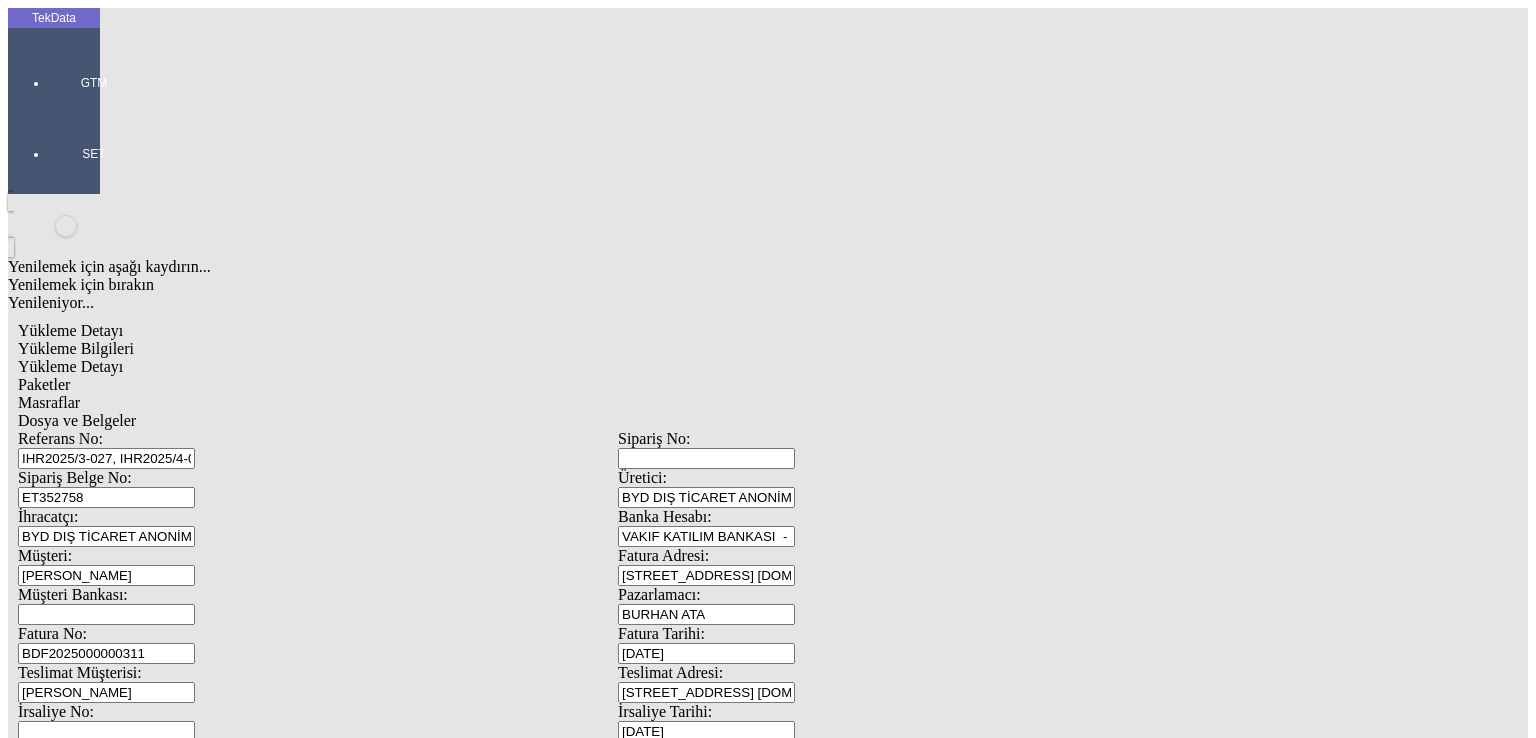 click on "Dosya ve Belgeler" 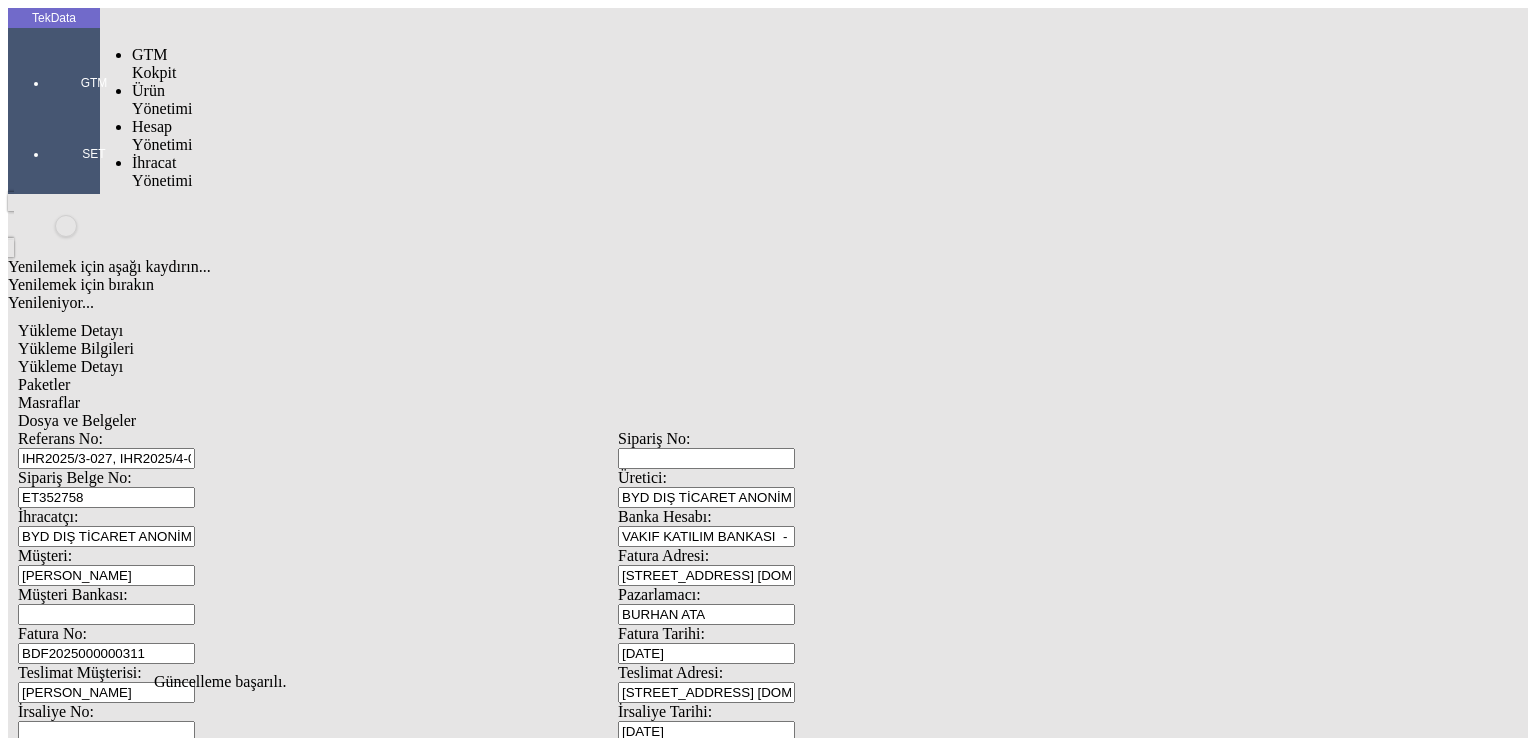 click at bounding box center [94, 111] 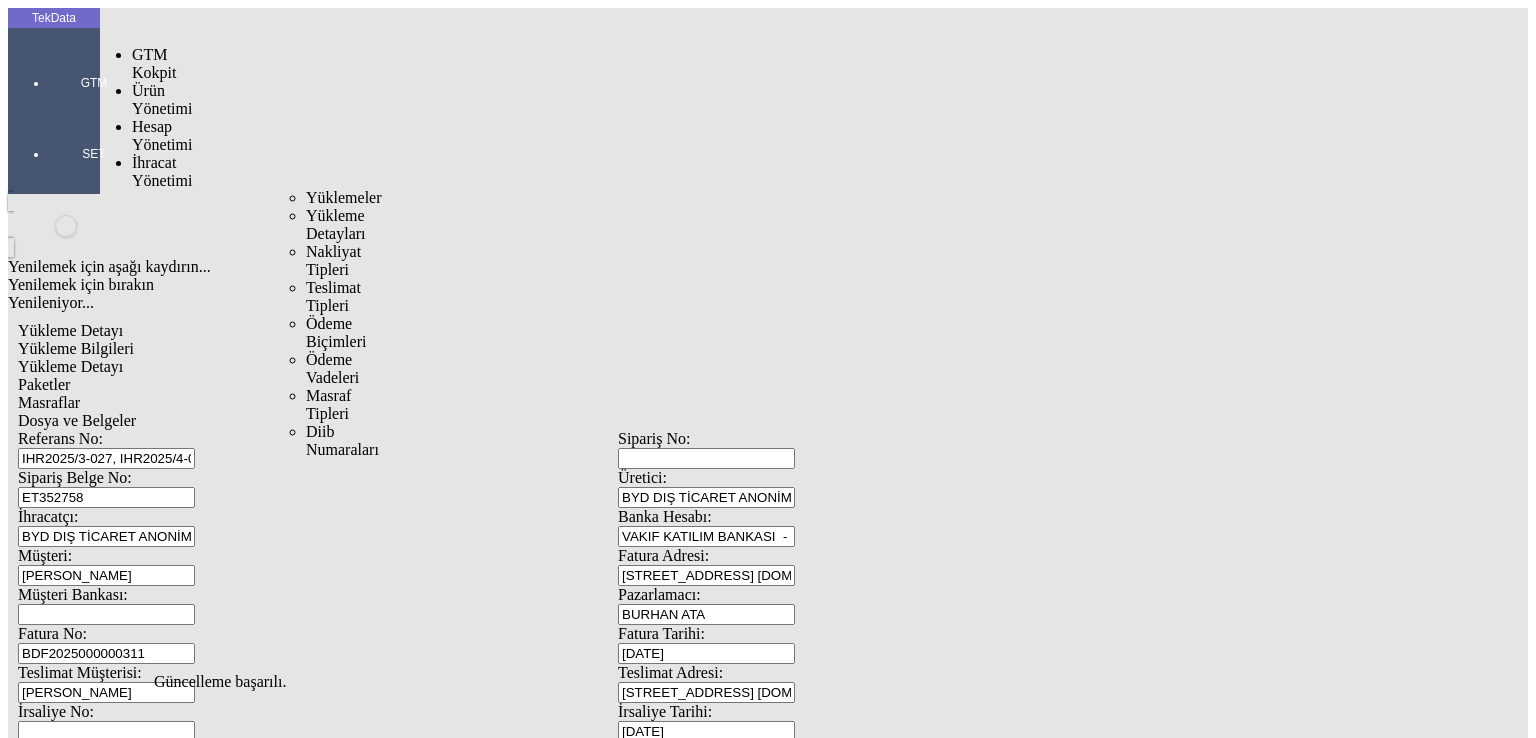 click on "Yüklemeler" at bounding box center [344, 197] 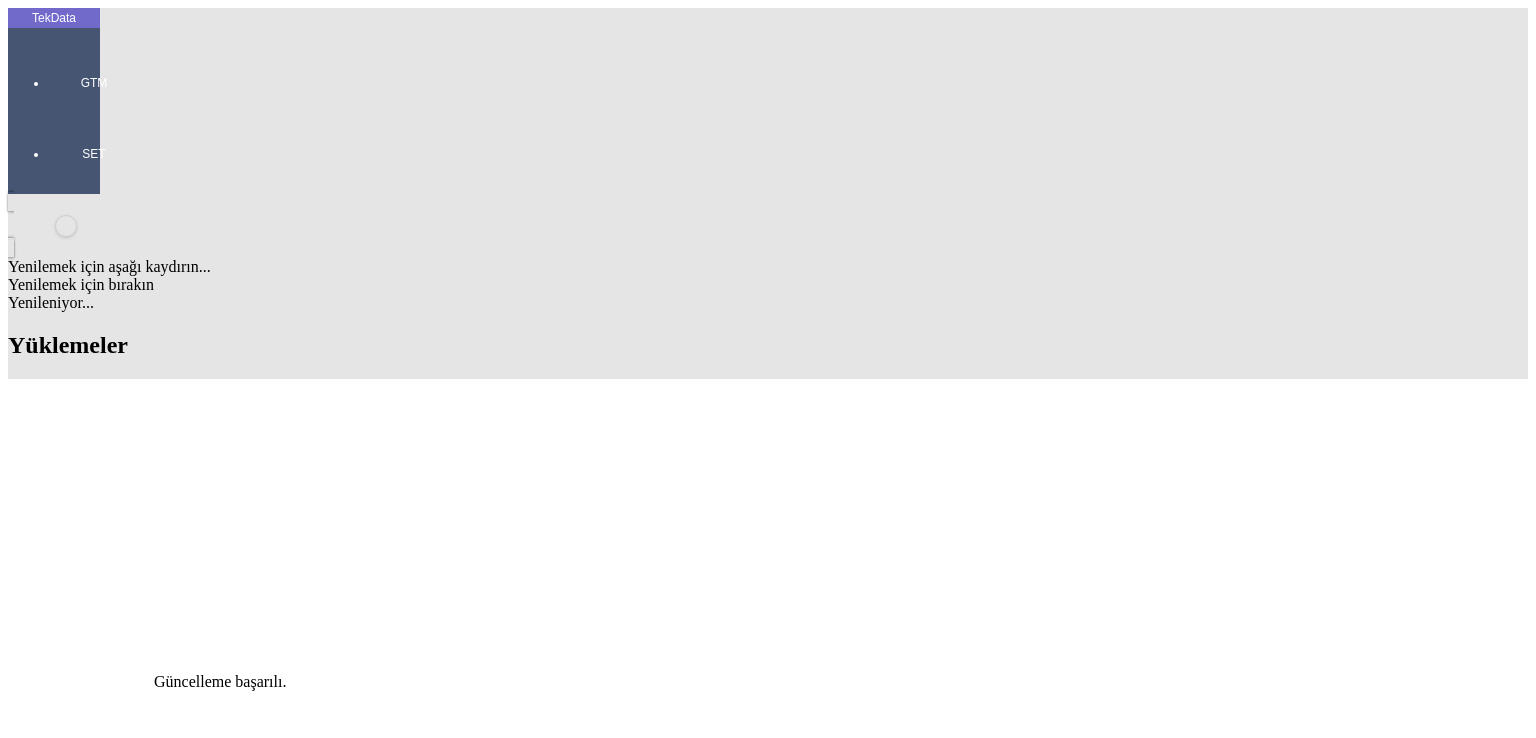 scroll, scrollTop: 1200, scrollLeft: 0, axis: vertical 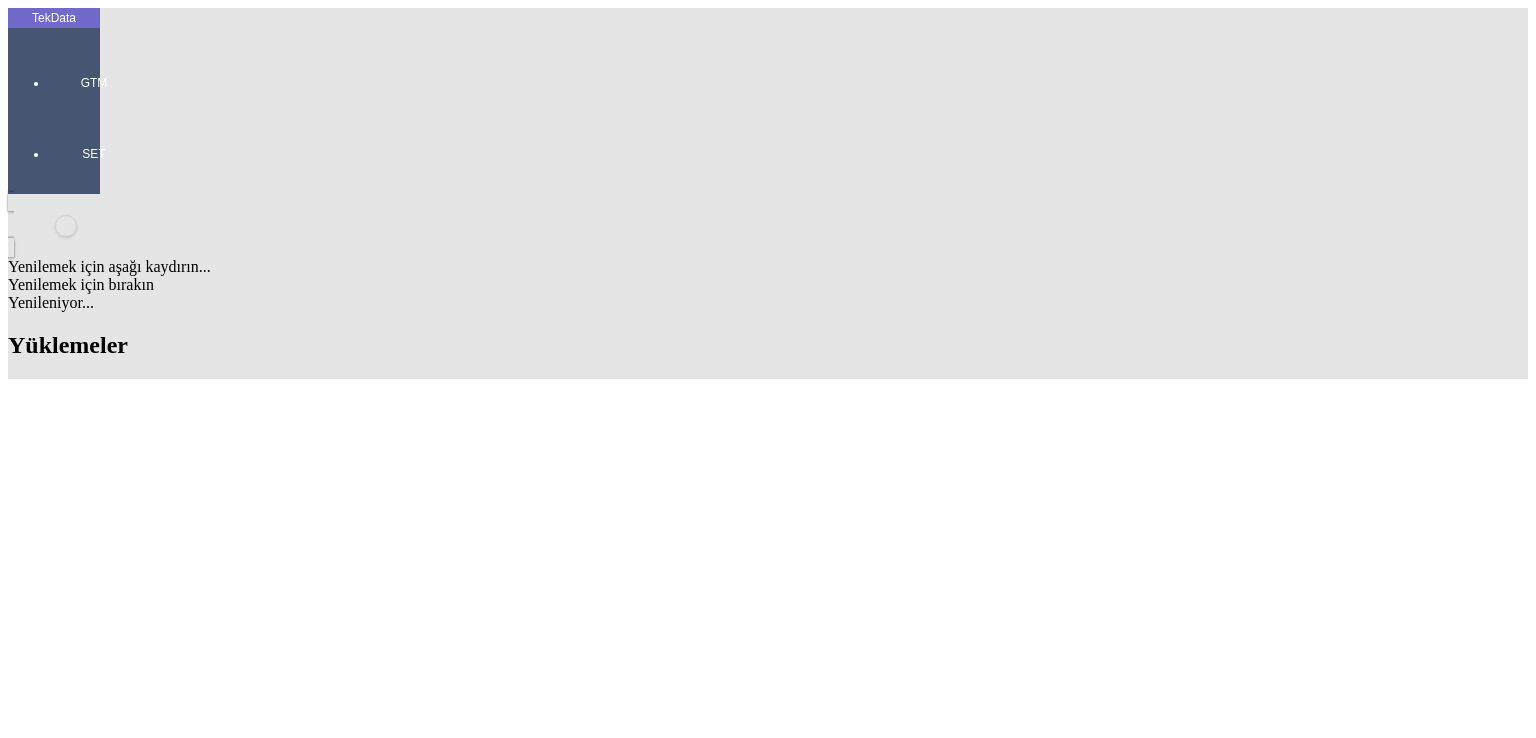 drag, startPoint x: 812, startPoint y: 381, endPoint x: 919, endPoint y: 382, distance: 107.00467 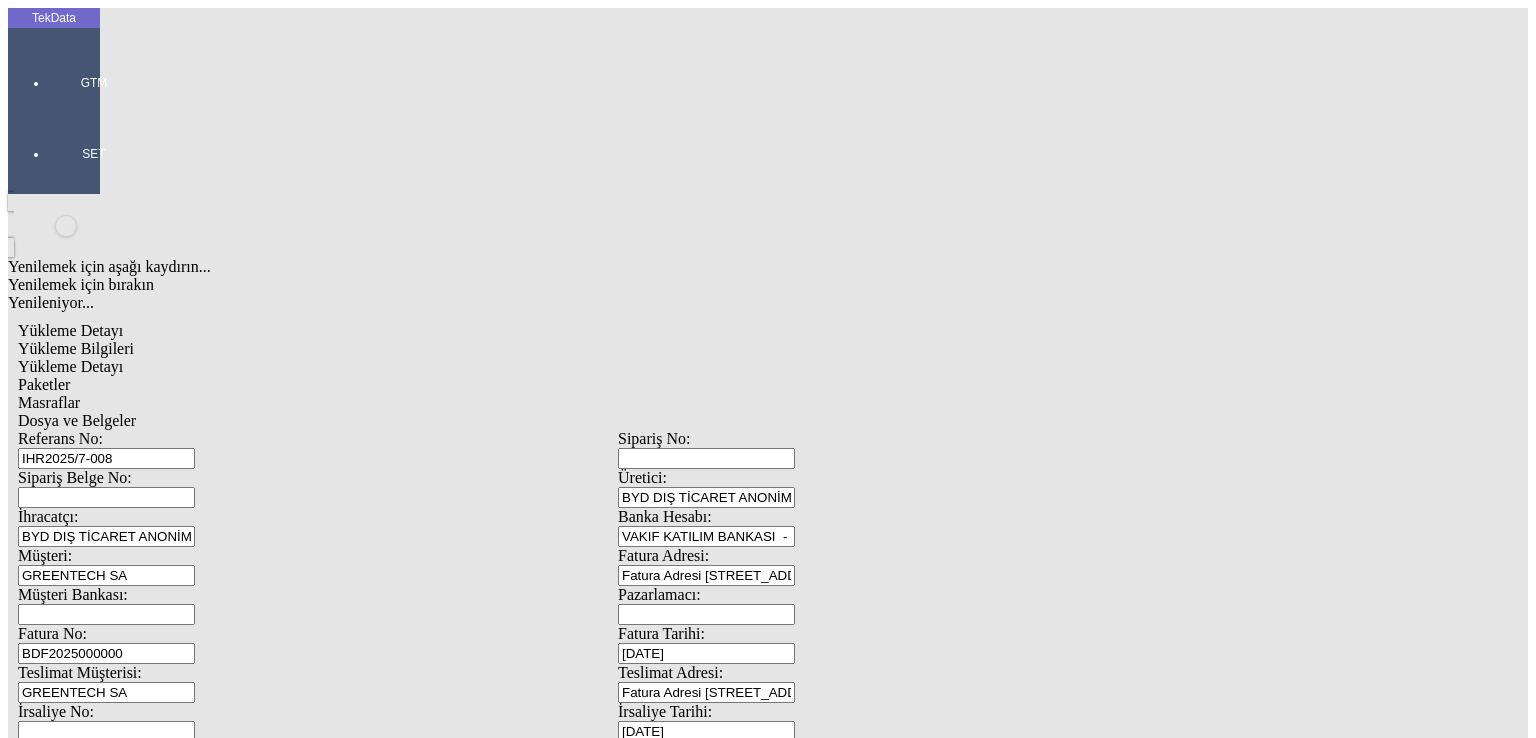 scroll, scrollTop: 0, scrollLeft: 0, axis: both 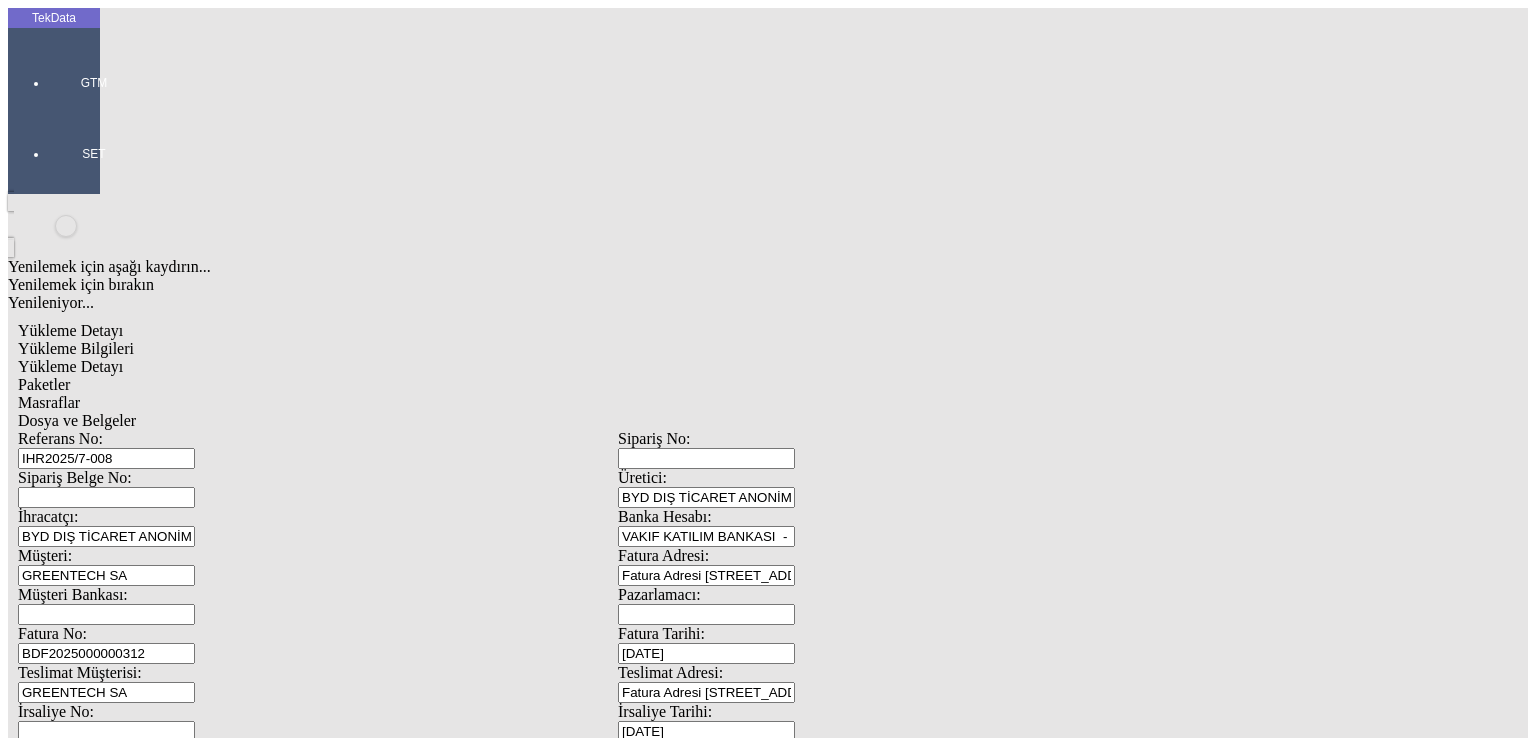 type on "BDF2025000000312" 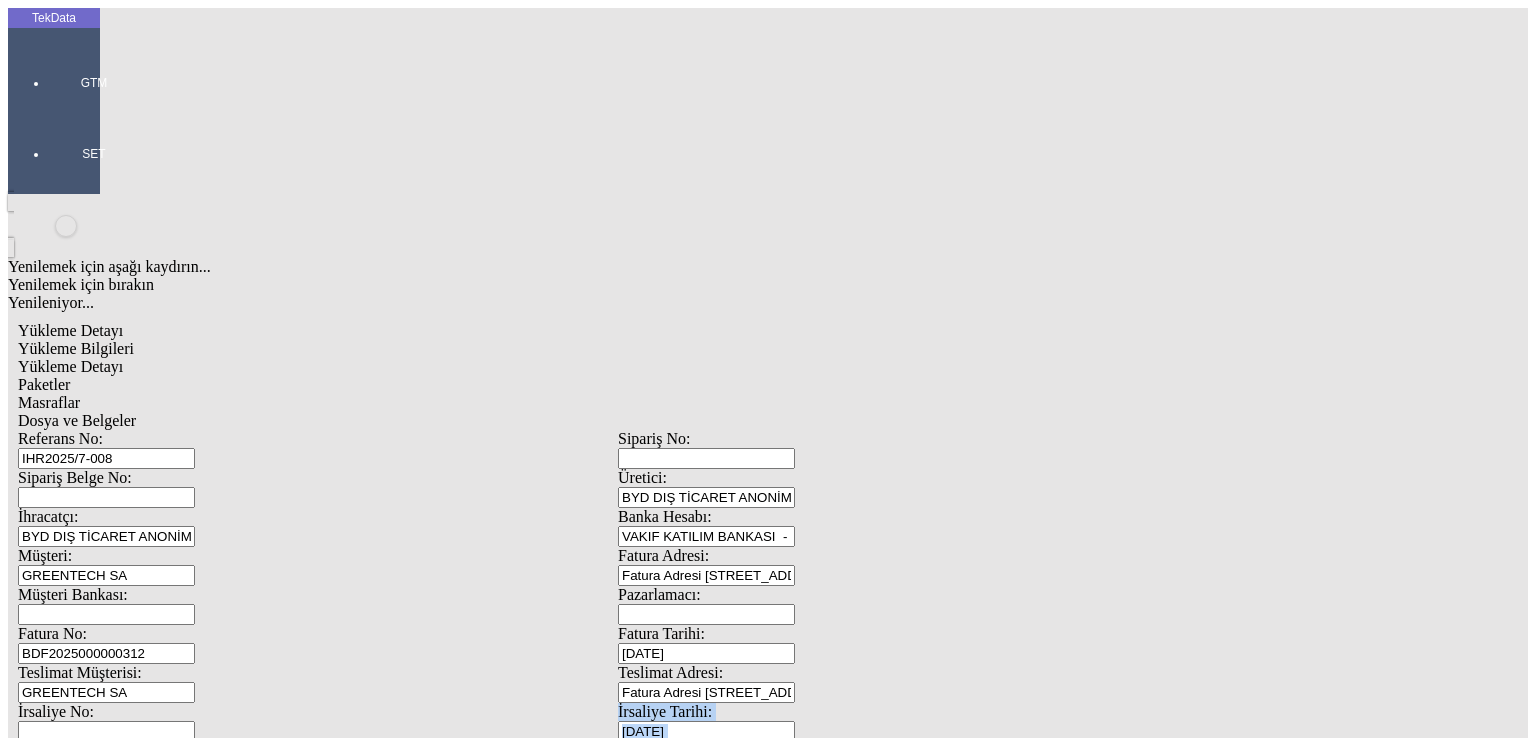 drag, startPoint x: 1005, startPoint y: 427, endPoint x: 793, endPoint y: 408, distance: 212.84972 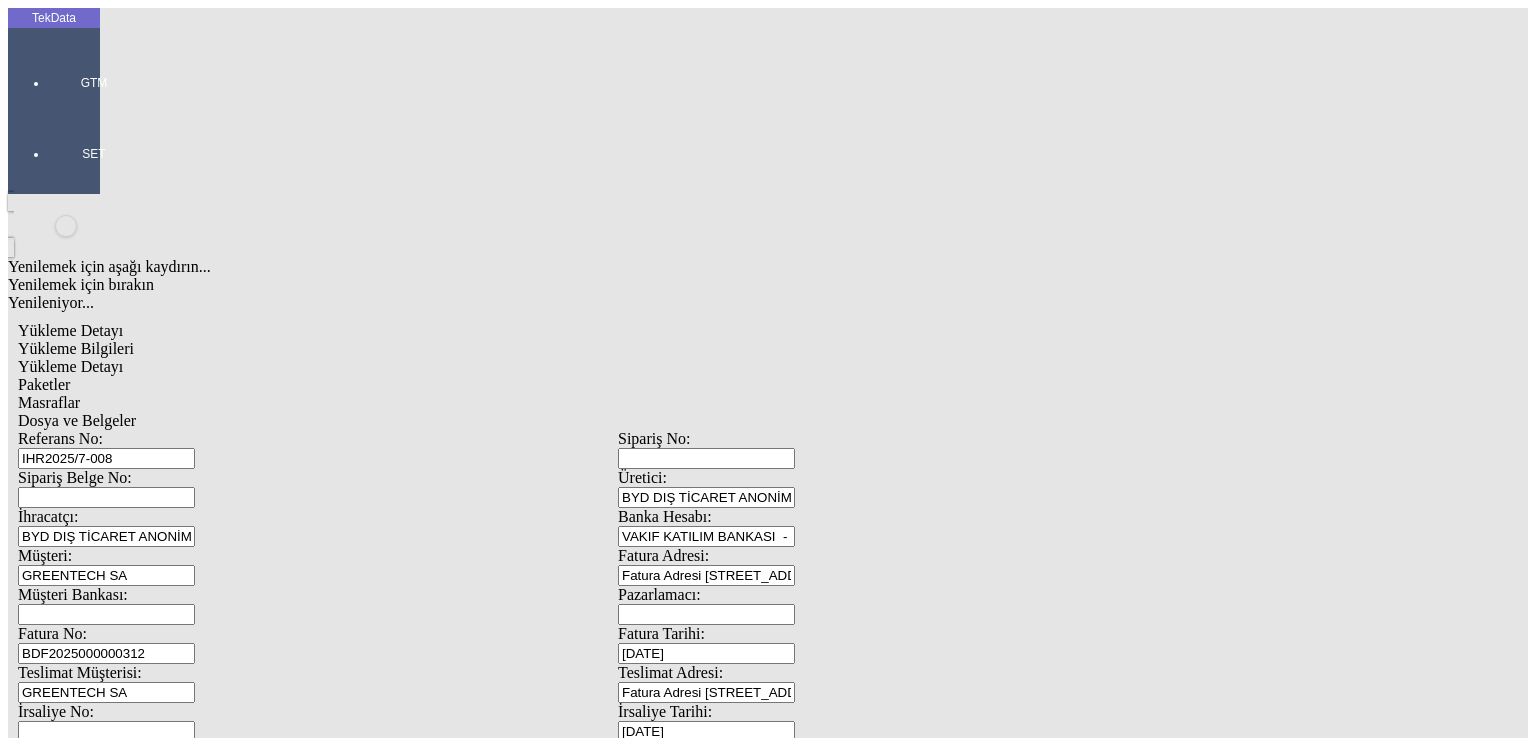 drag, startPoint x: 981, startPoint y: 410, endPoint x: 740, endPoint y: 411, distance: 241.00208 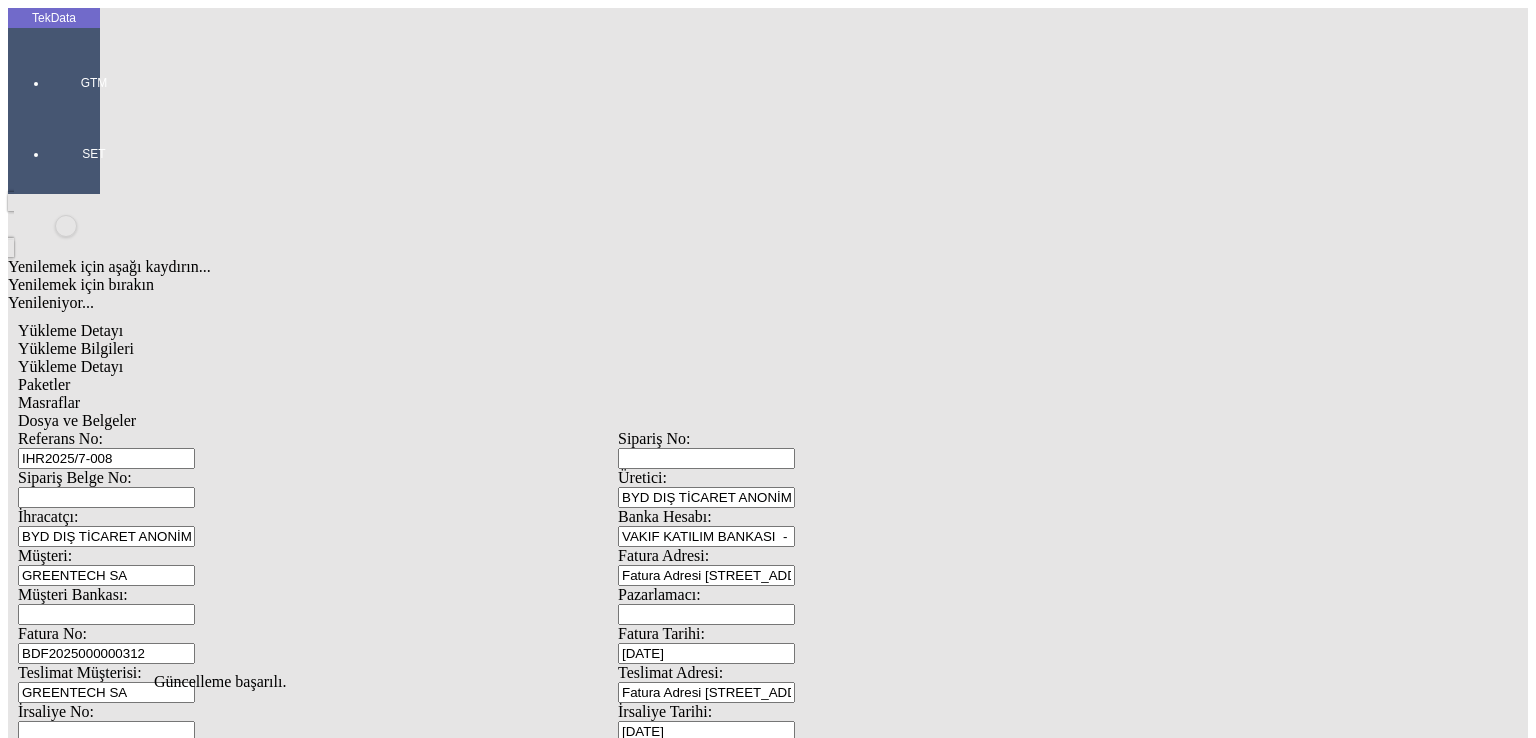 scroll, scrollTop: 0, scrollLeft: 0, axis: both 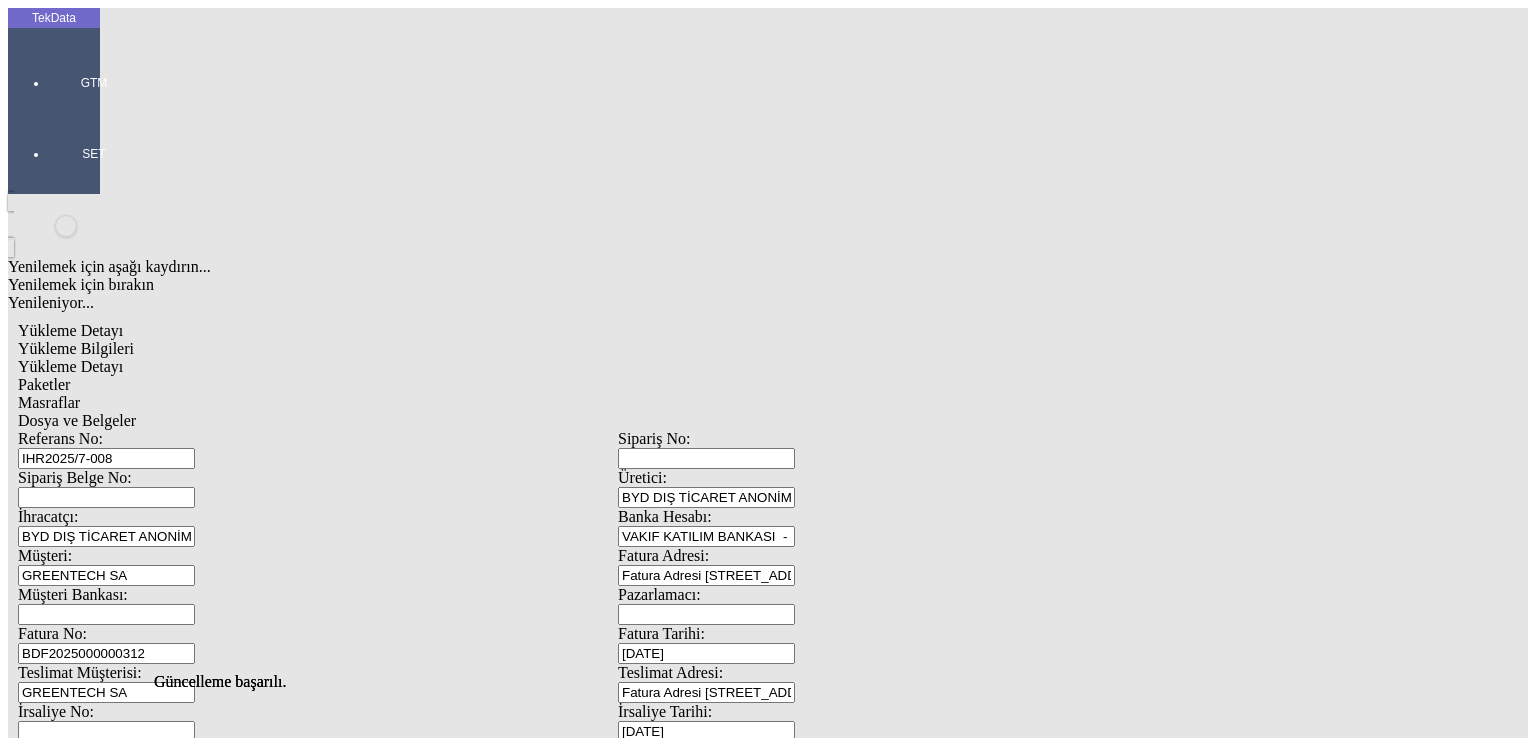 click on "Masraflar" 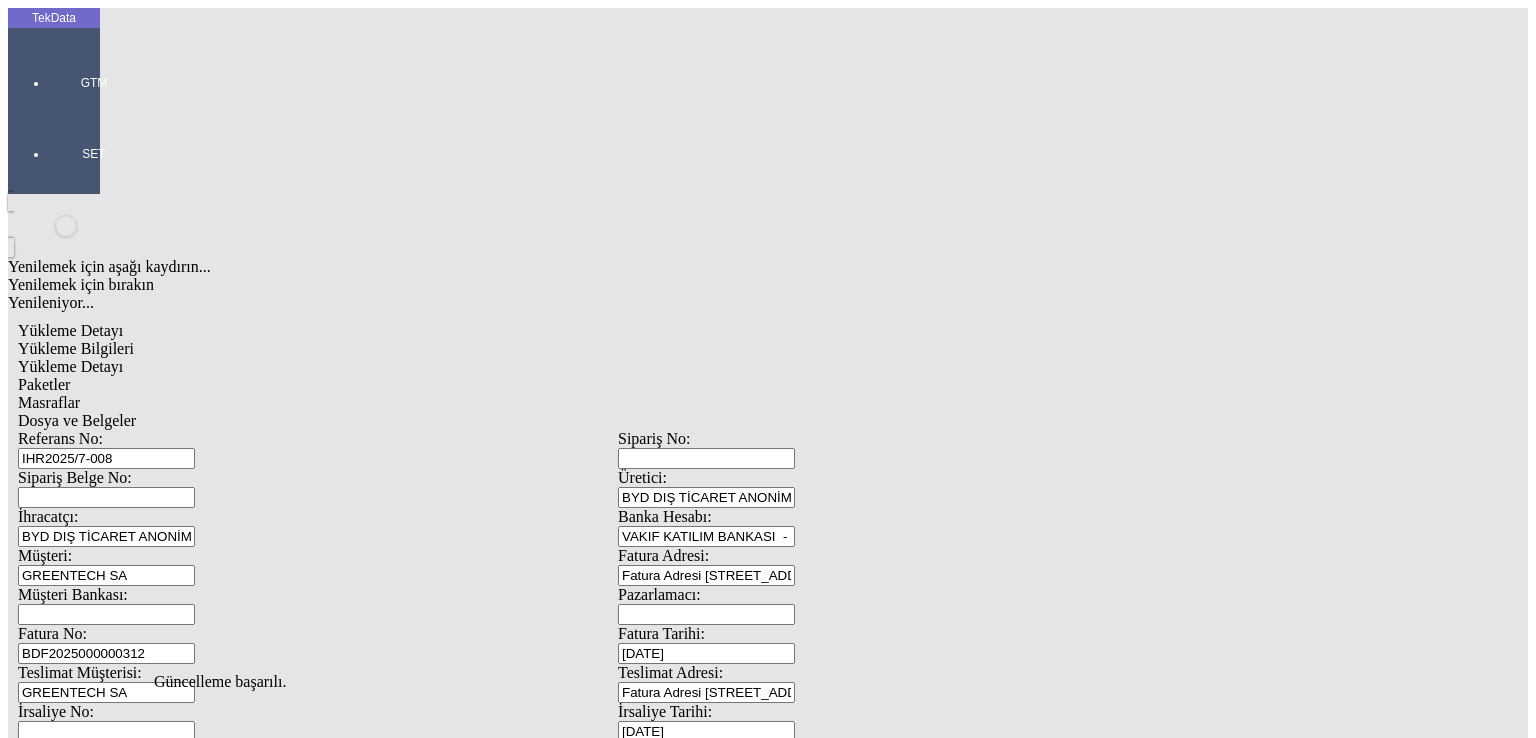 click on "Sil" 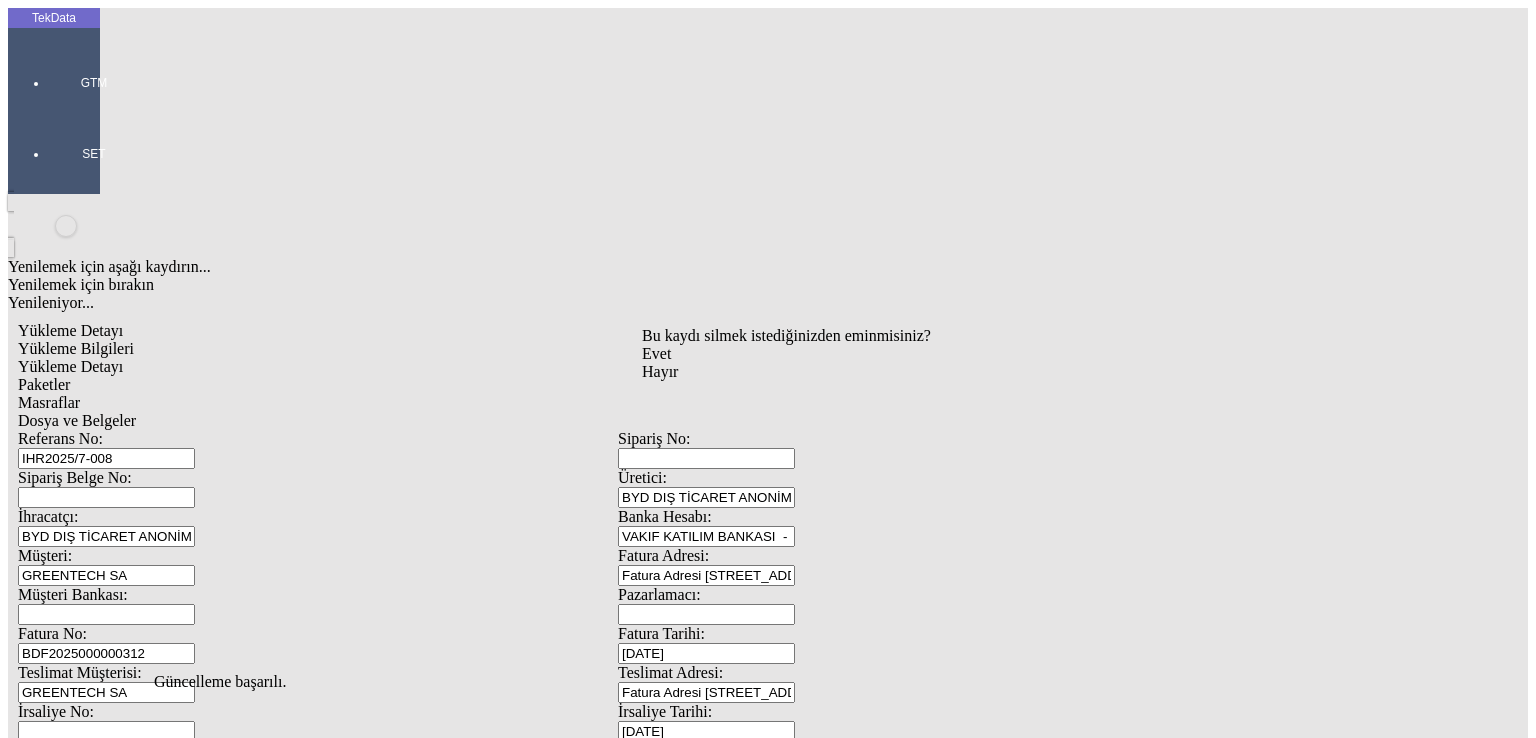 click on "Bu kaydı silmek istediğinizden eminmisiniz? [PERSON_NAME]" at bounding box center (154, 27) 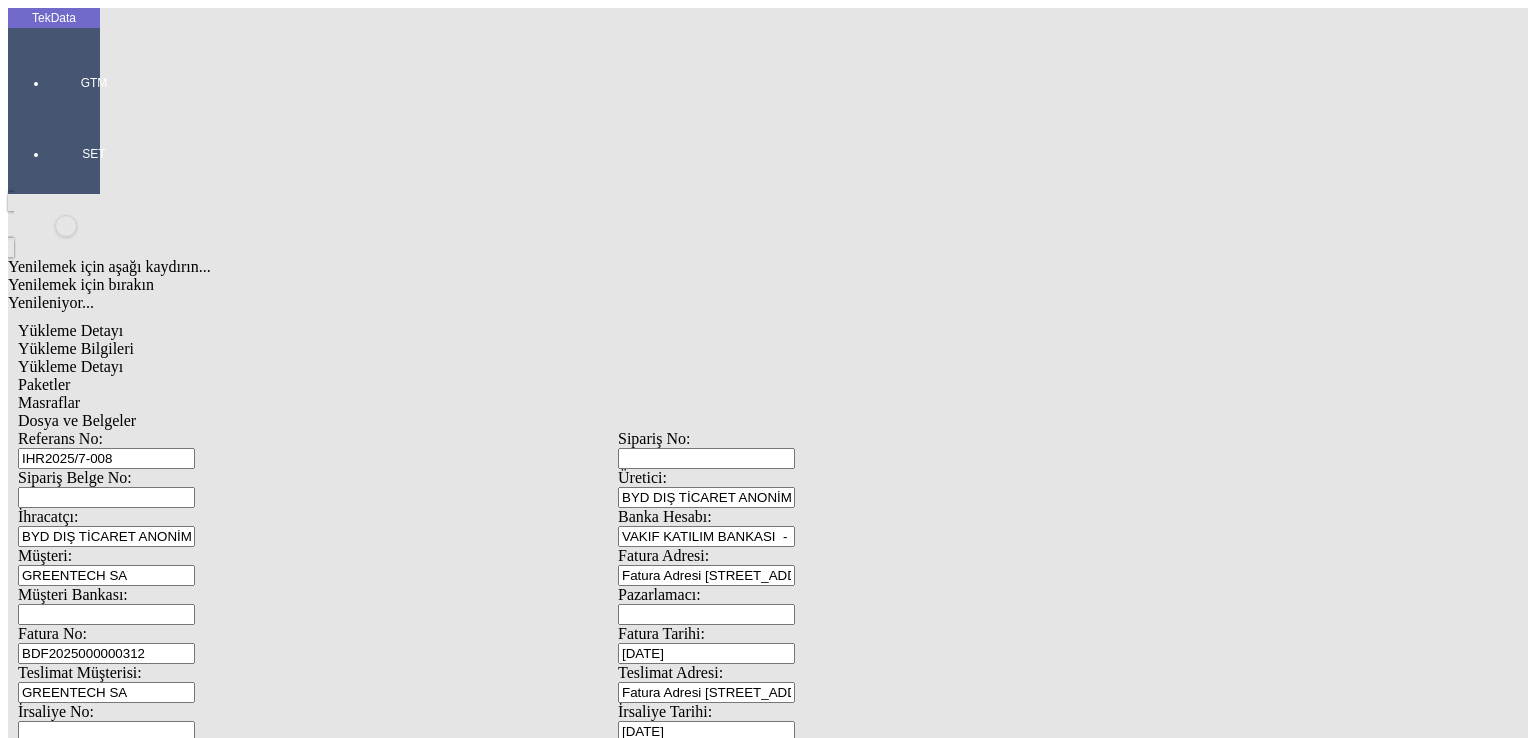 click on "Sil" 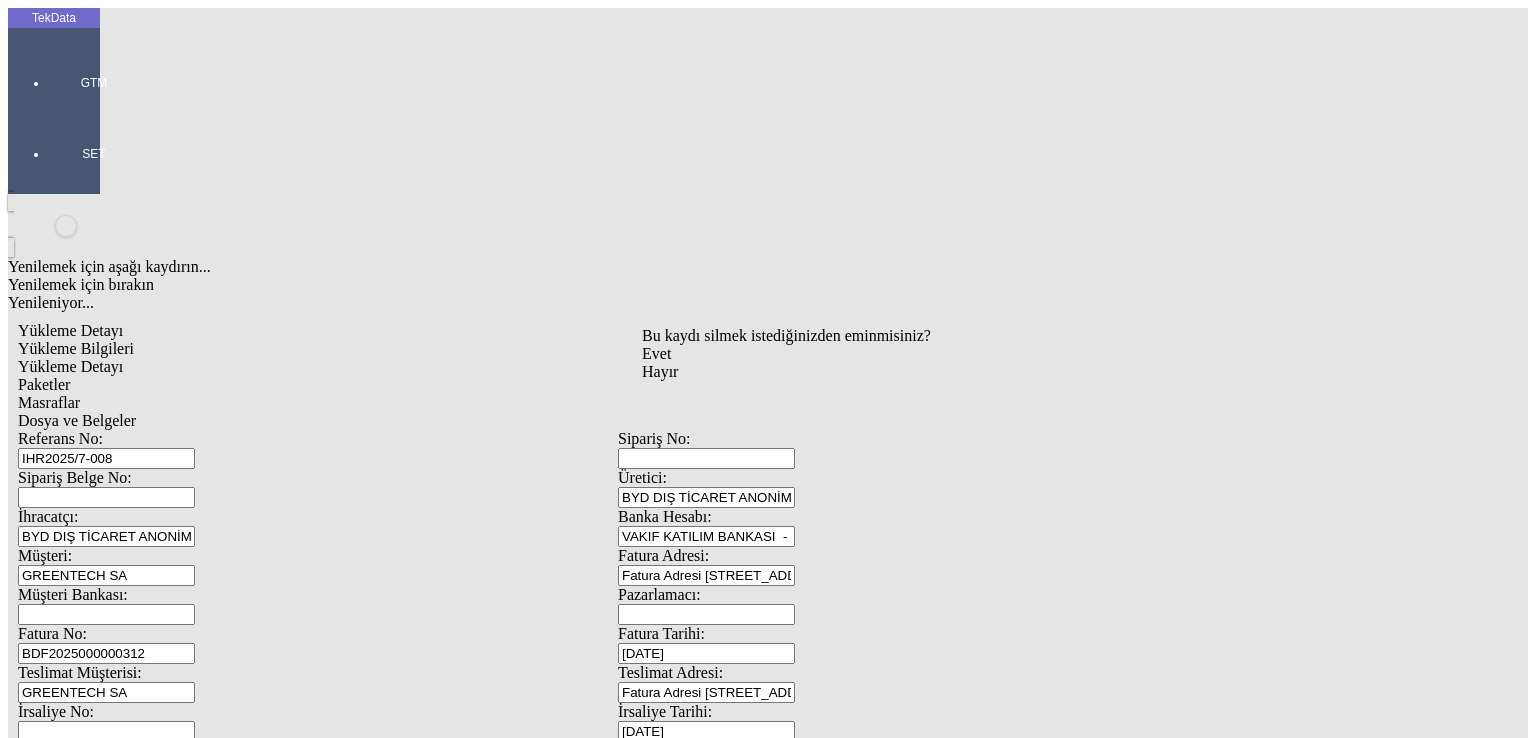 click on "Bu kaydı silmek istediğinizden eminmisiniz? [PERSON_NAME]" at bounding box center (154, 27) 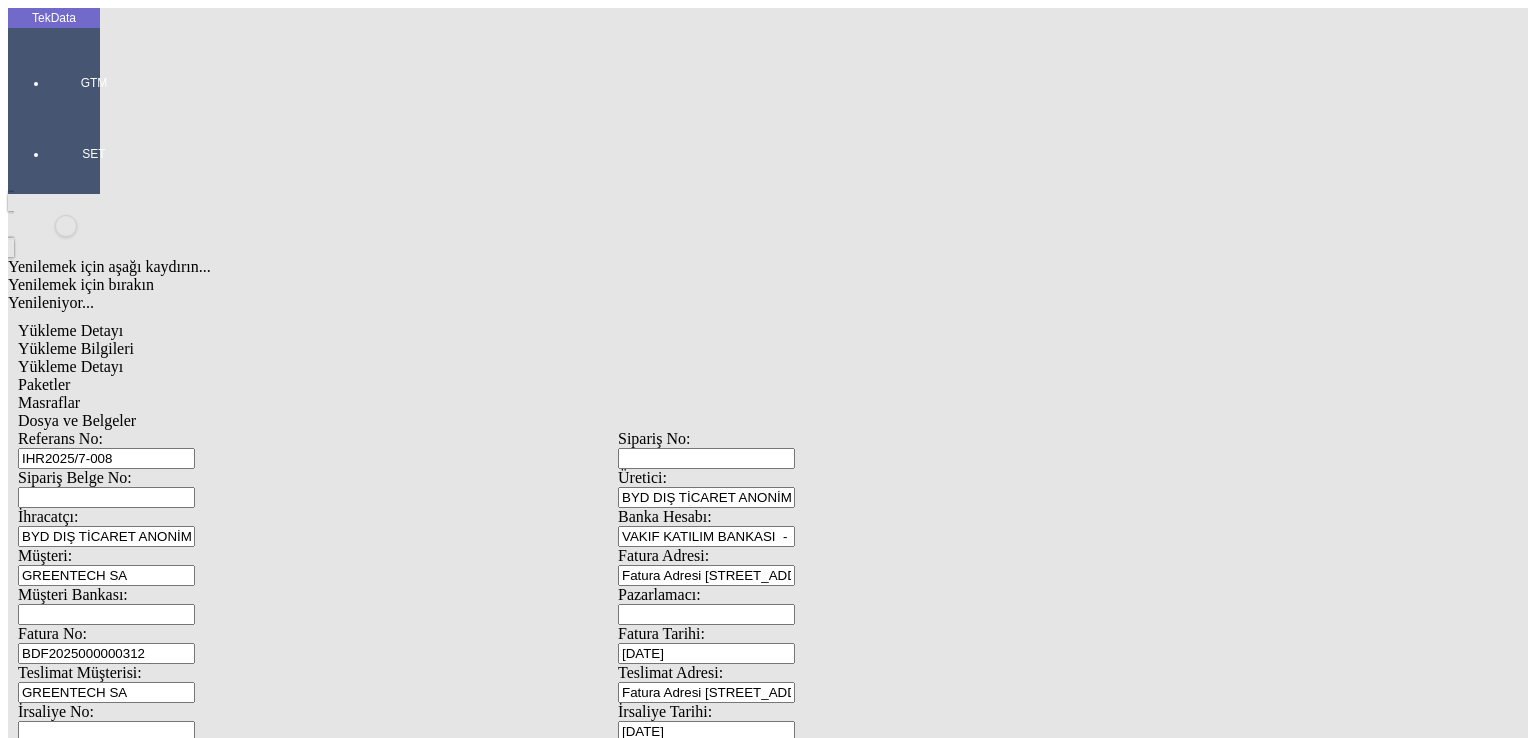 click on "Sil" 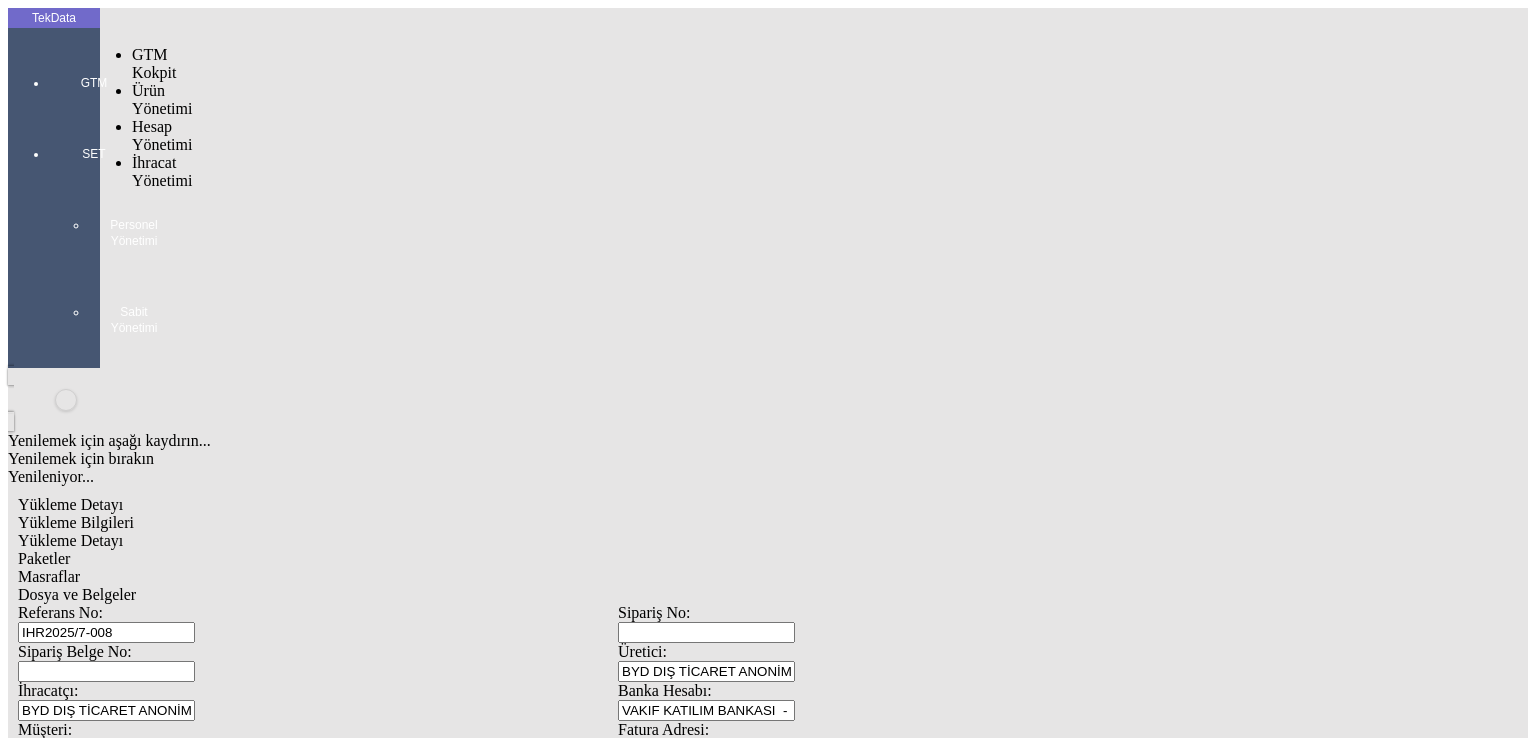click at bounding box center [94, 111] 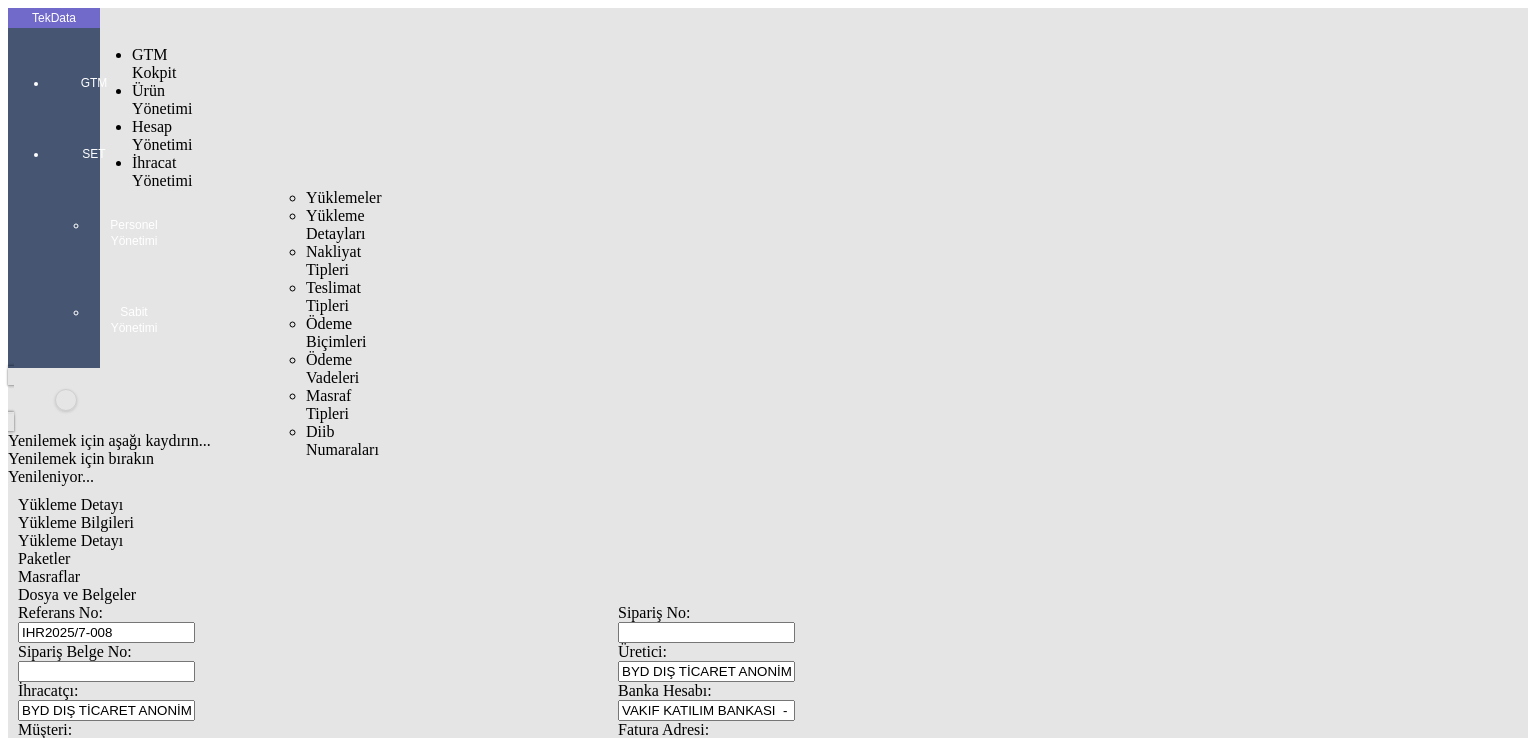 drag, startPoint x: 152, startPoint y: 115, endPoint x: 243, endPoint y: 117, distance: 91.02197 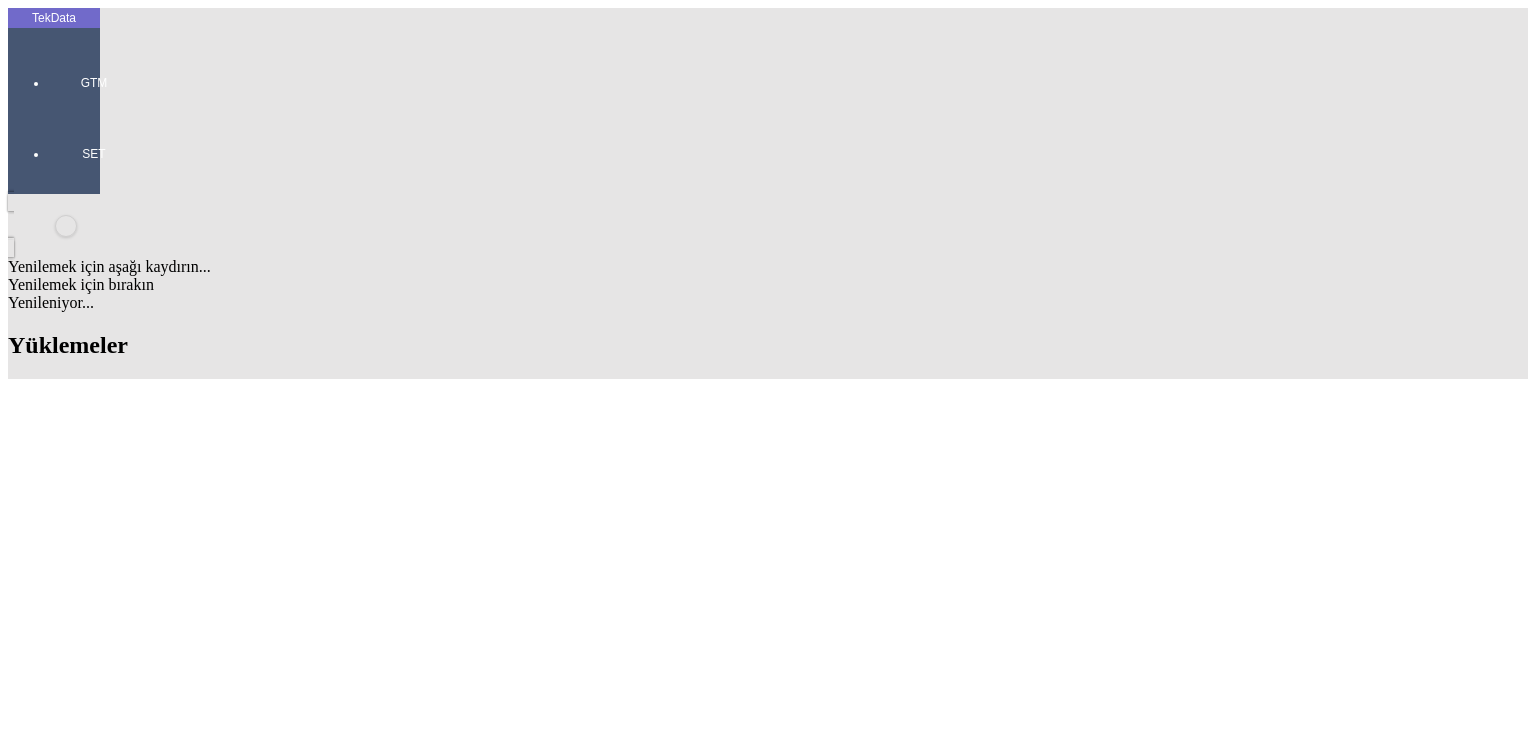 scroll, scrollTop: 1100, scrollLeft: 0, axis: vertical 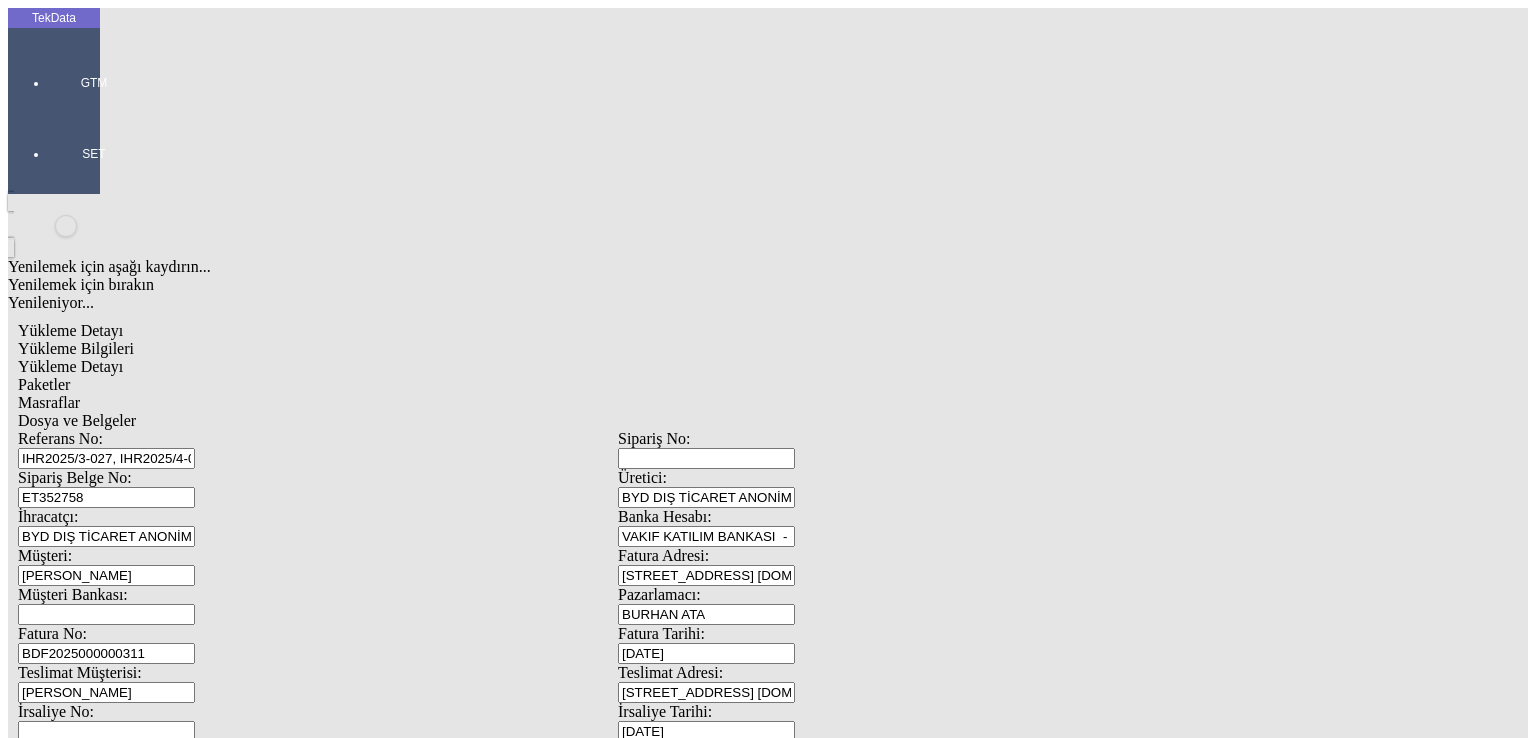 click on "Yükleme Detayı" 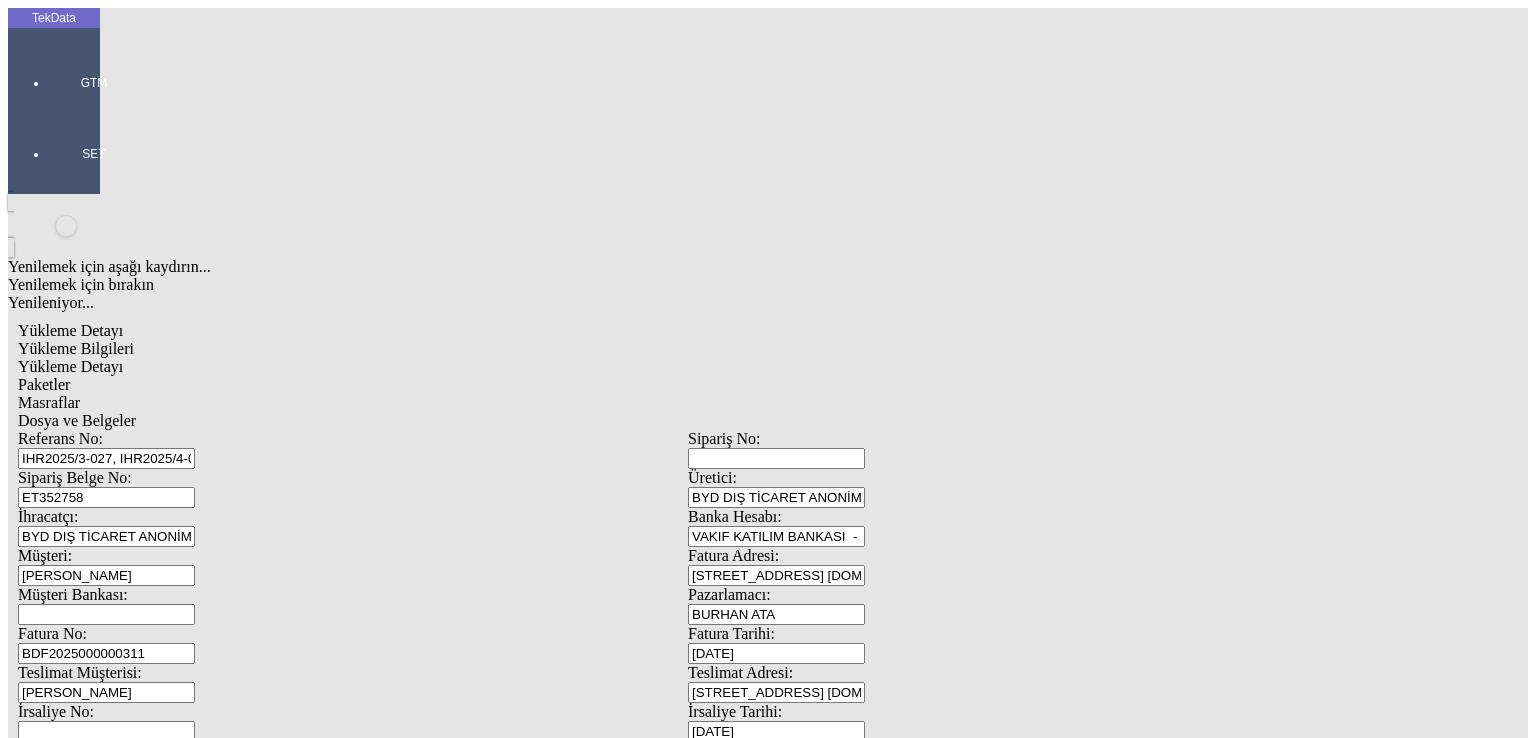 click on "Paketler" 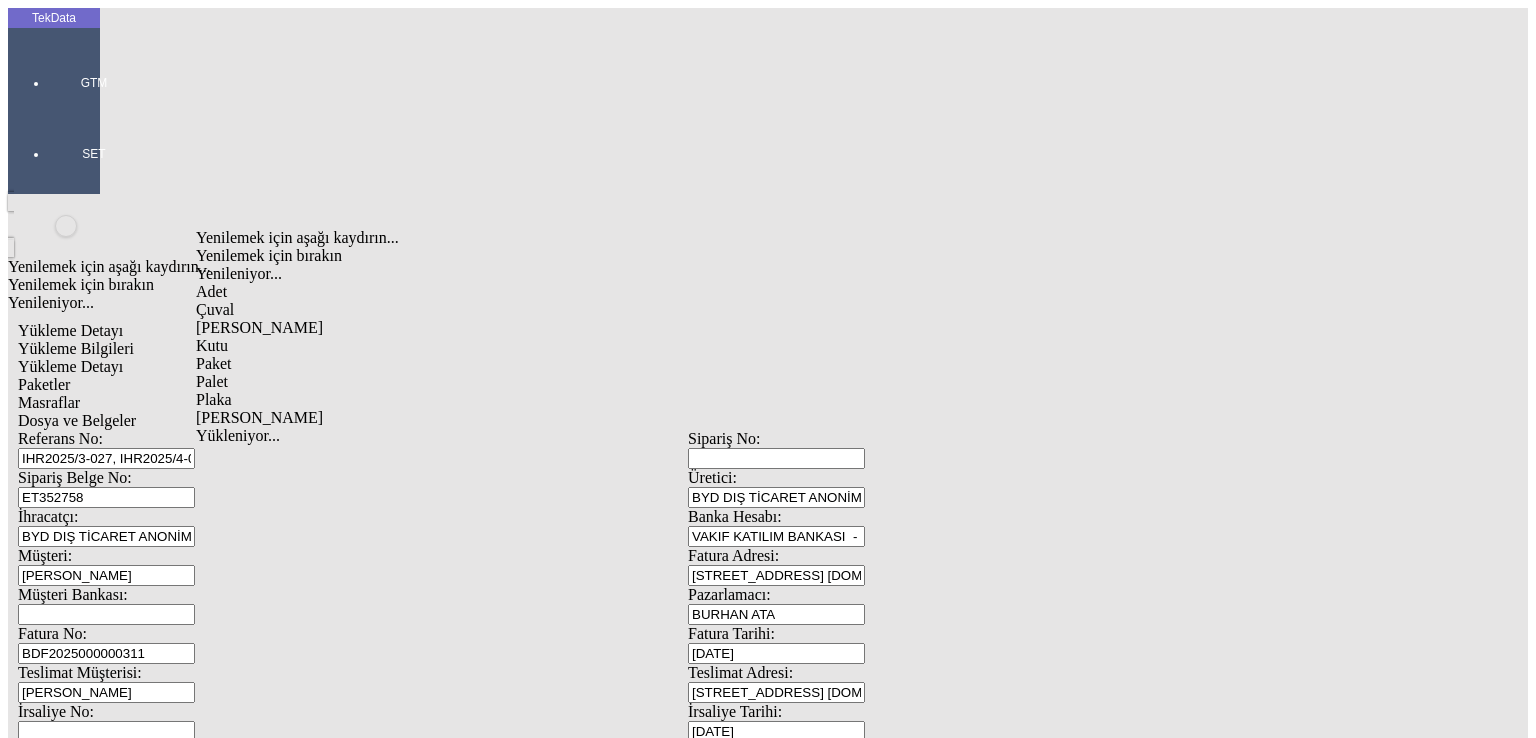 click on "Çuval" at bounding box center [497, 310] 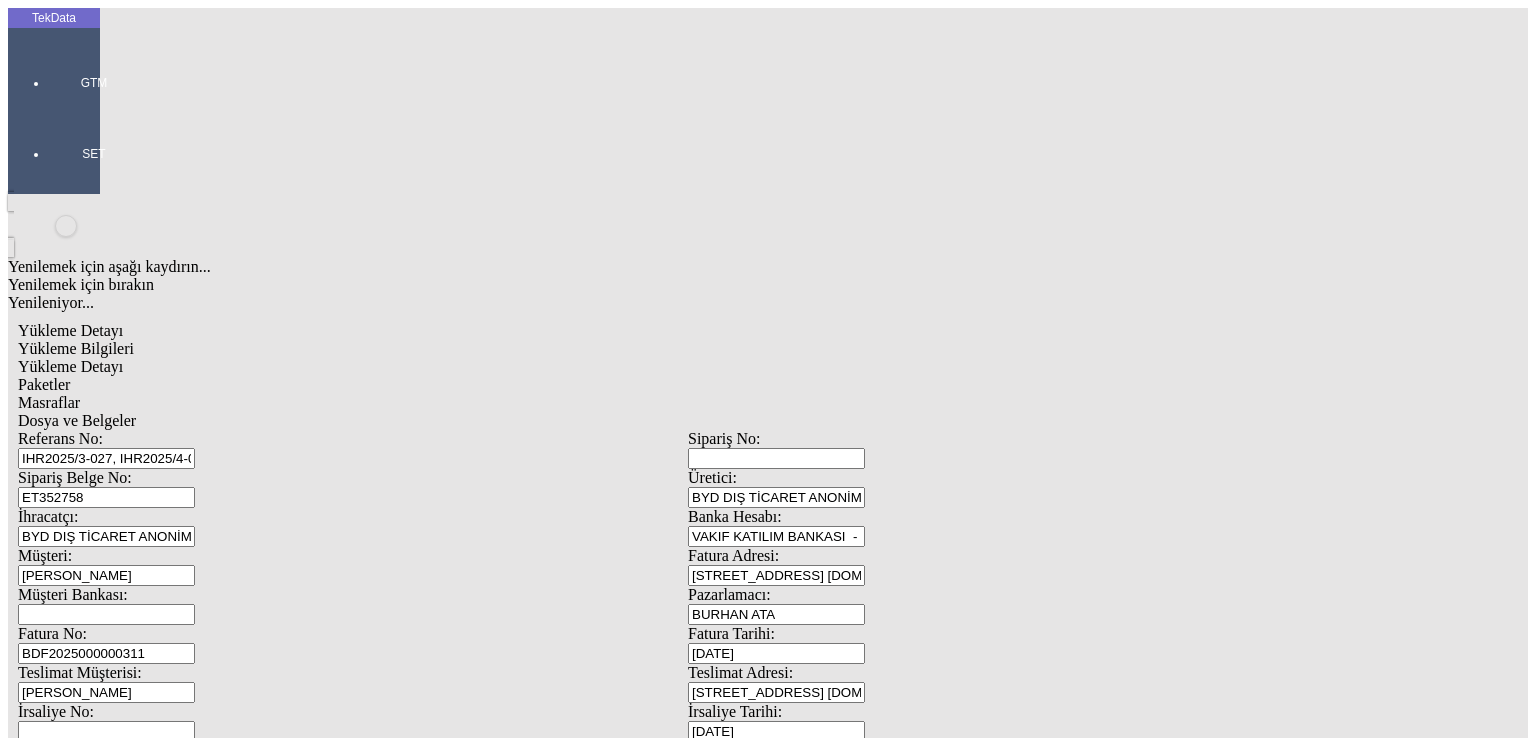 click on "Kaydet" at bounding box center [411, 2252] 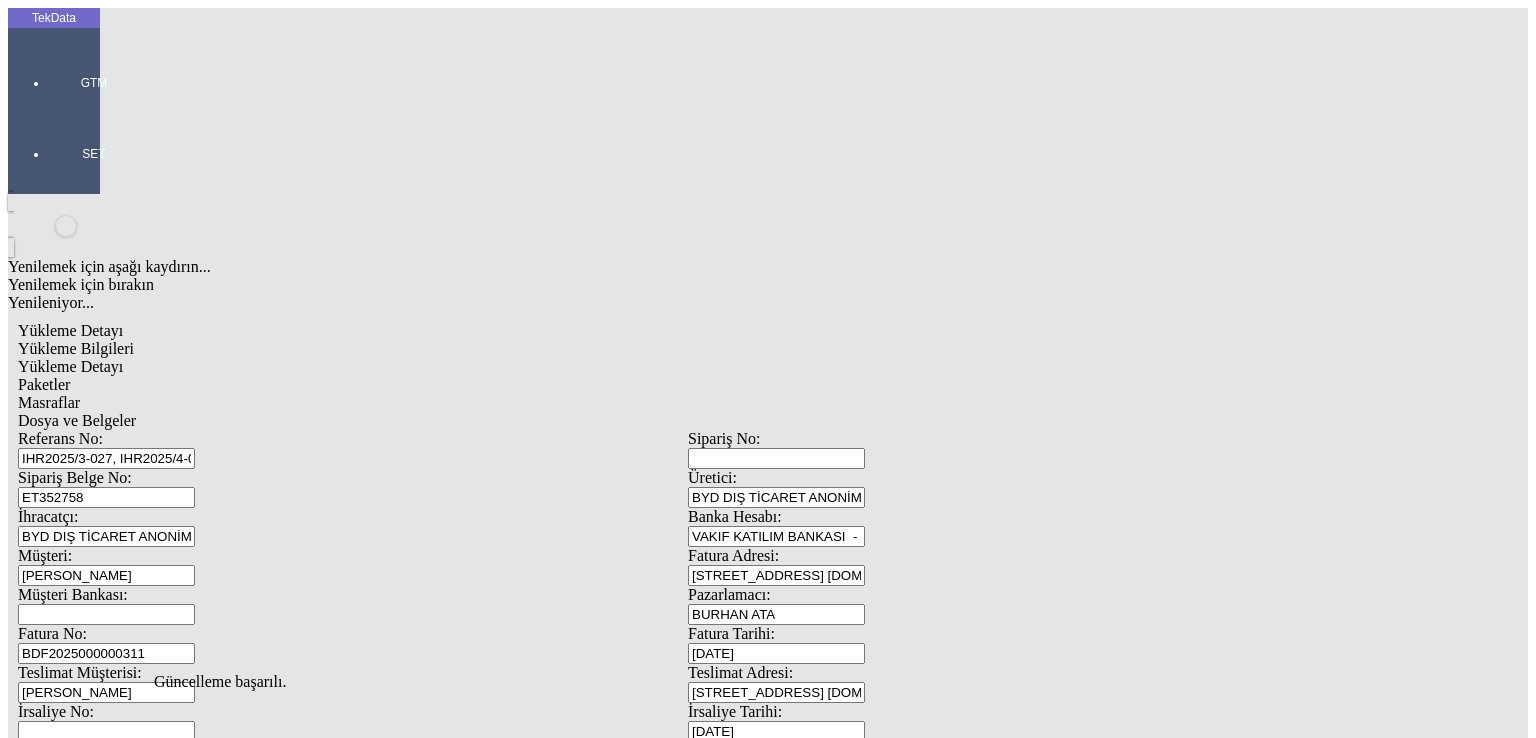 click on "Güncelle" 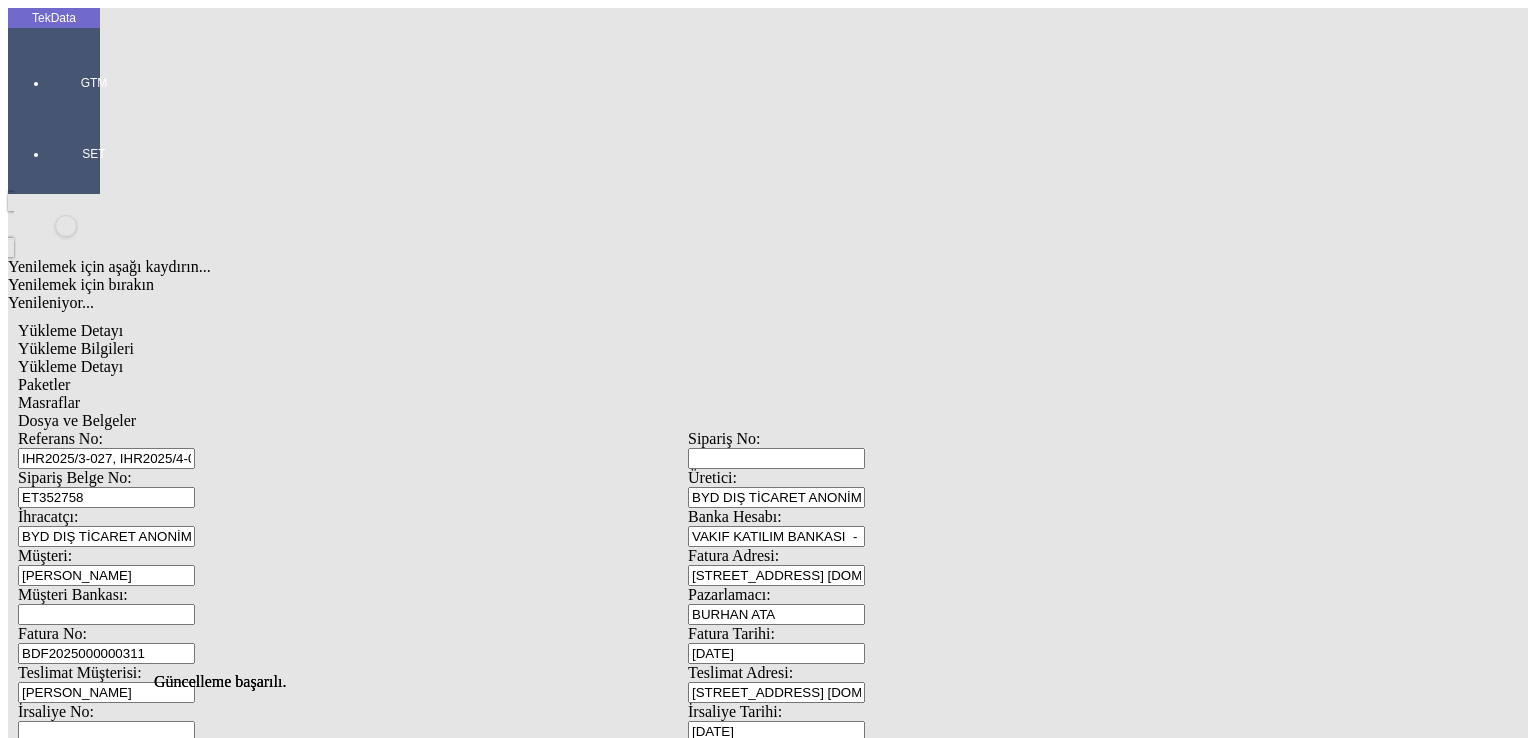 drag, startPoint x: 737, startPoint y: 565, endPoint x: 732, endPoint y: 553, distance: 13 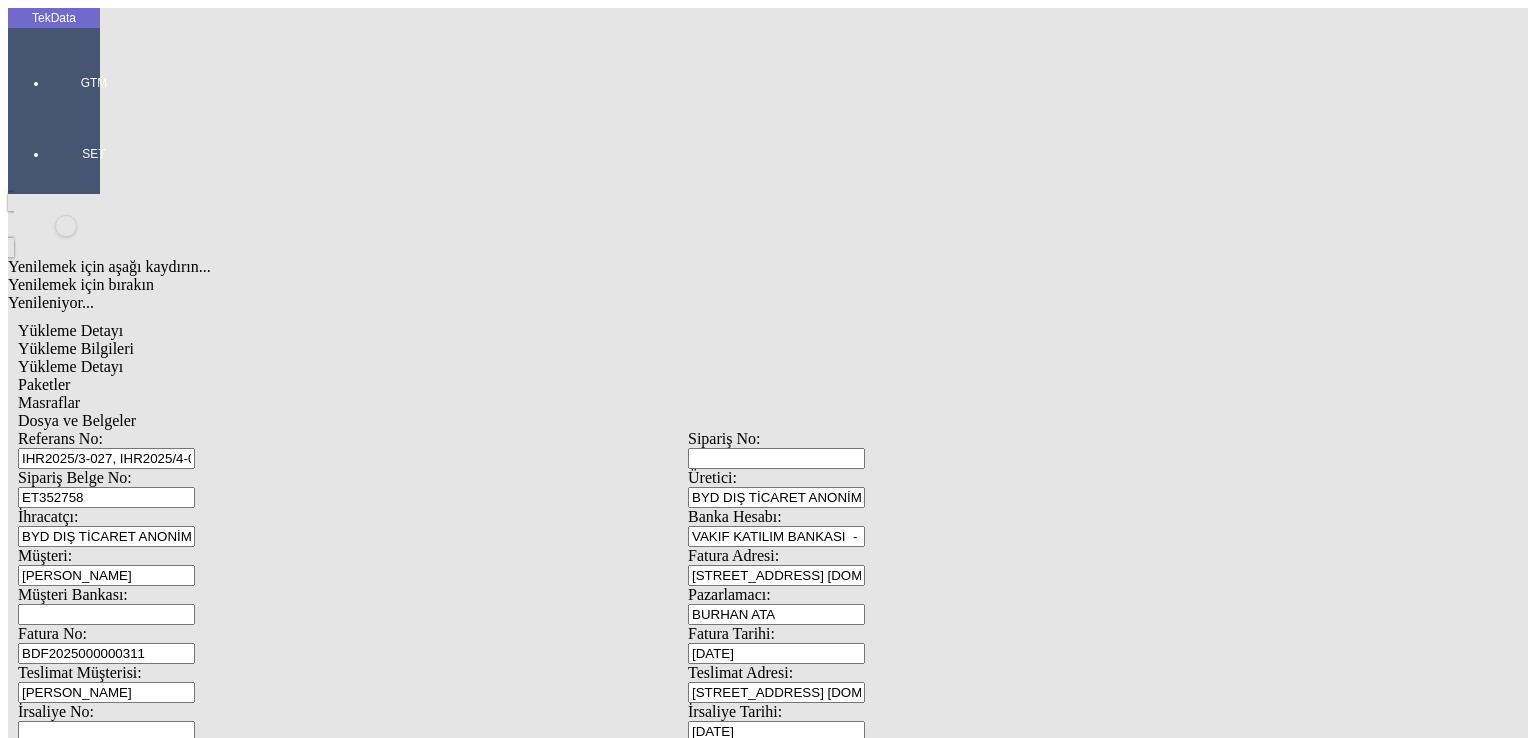 click on "Sil" 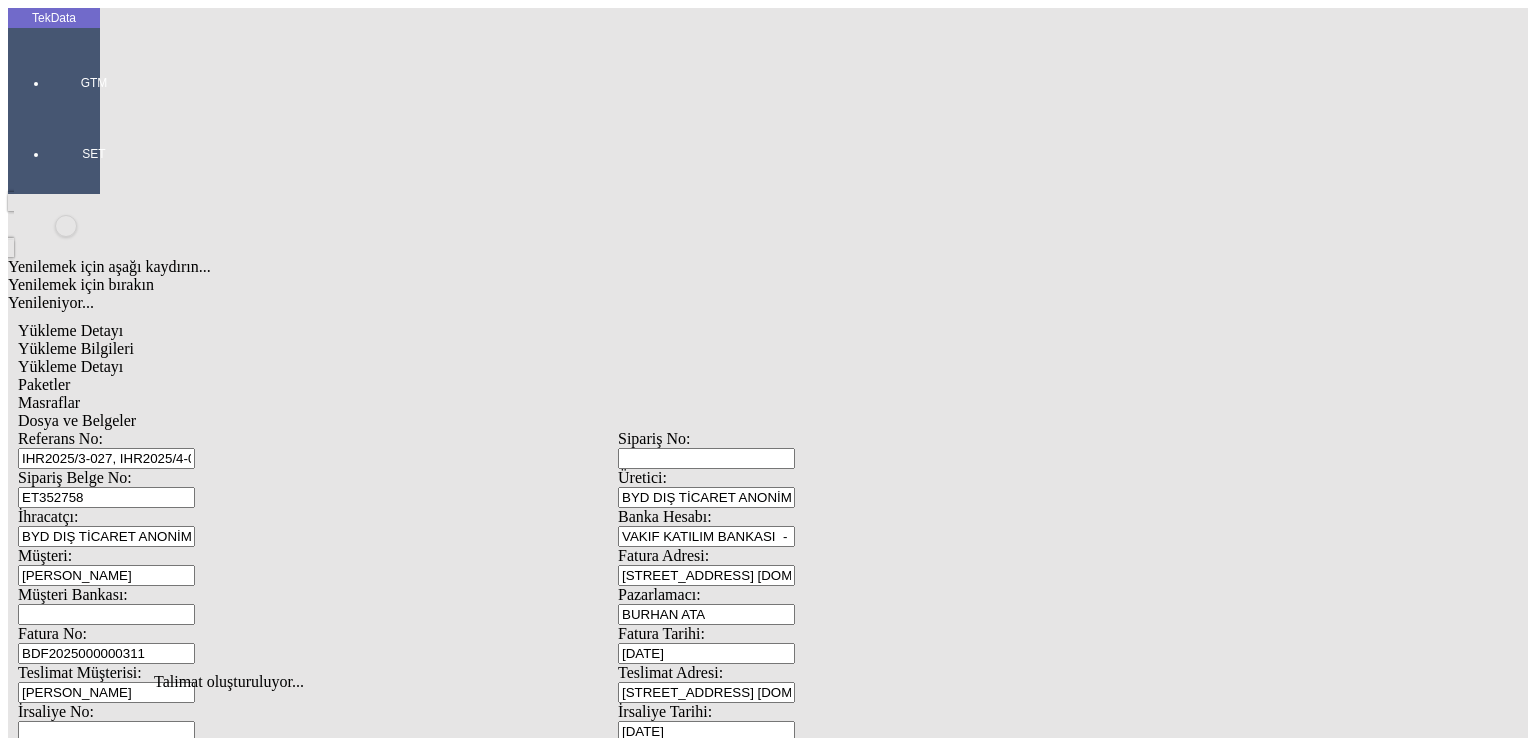 click on "Dosya ve Belgeler" 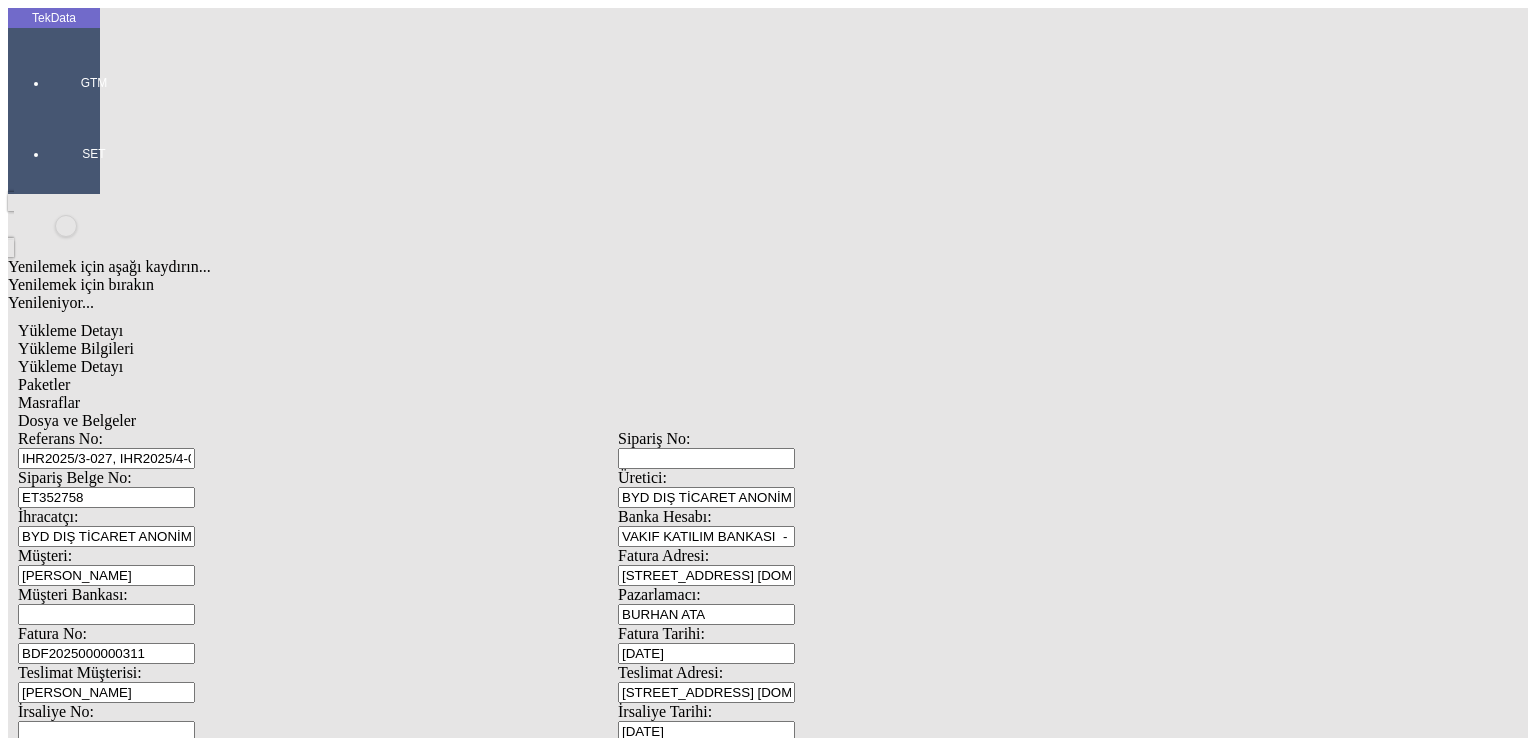 click on "Yenilemek için aşağı kaydırın... Yenilemek için bırakın Yenileniyor...
Yükleme Detayı Yükleme Bilgileri Yükleme Detayı Paketler Masraflar Dosya ve Belgeler Referans No: IHR2025/3-027, IHR2025/4-004,031,5-027,6-064 Sipariş No: Sipariş Belge No: ET352758 Üretici: BYD DIŞ TİCARET ANONİM ŞİRKETİ İhracatçı: BYD DIŞ TİCARET ANONİM ŞİRKETİ Banka Hesabı: VAKIF KATILIM BANKASI  - [GEOGRAPHIC_DATA]  - USD Müşteri: CAÑETE [PERSON_NAME] Adresi: [STREET_ADDRESS] [DOMAIN_NAME]:ESA46225678 Müşteri Bankası: Pazarlamacı: BURHAN ATA Fatura No: BDF2025000000311 Fatura Tarihi: [DATE] Teslimat Müşterisi: [PERSON_NAME] Teslimat Adresi: [STREET_ADDRESS] [DOMAIN_NAME]:ESA46225678 [STREET_ADDRESS]" at bounding box center (618, 1109) 